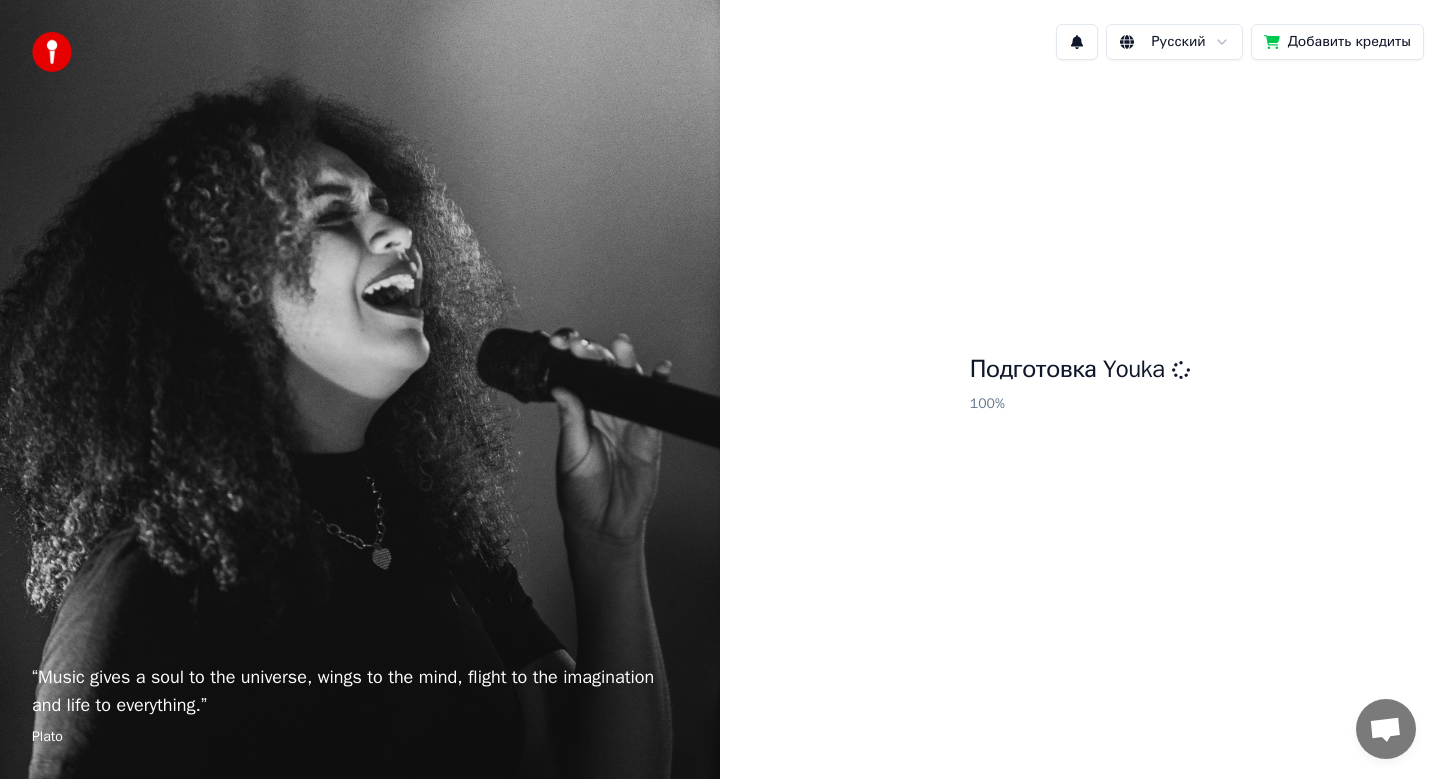 scroll, scrollTop: 0, scrollLeft: 0, axis: both 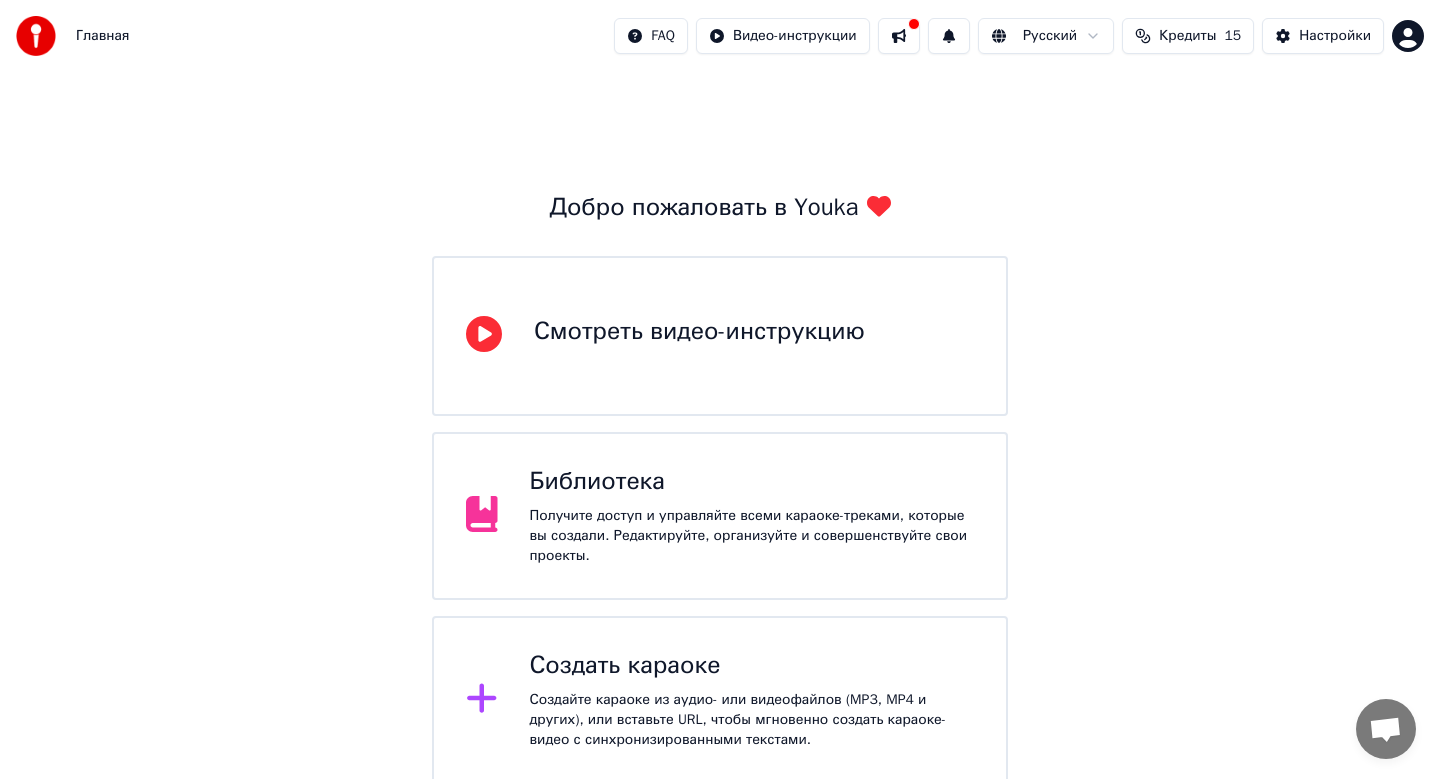 click on "Создать караоке Создайте караоке из аудио- или видеофайлов (MP3, MP4 и других), или вставьте URL, чтобы мгновенно создать караоке-видео с синхронизированными текстами." at bounding box center [720, 700] 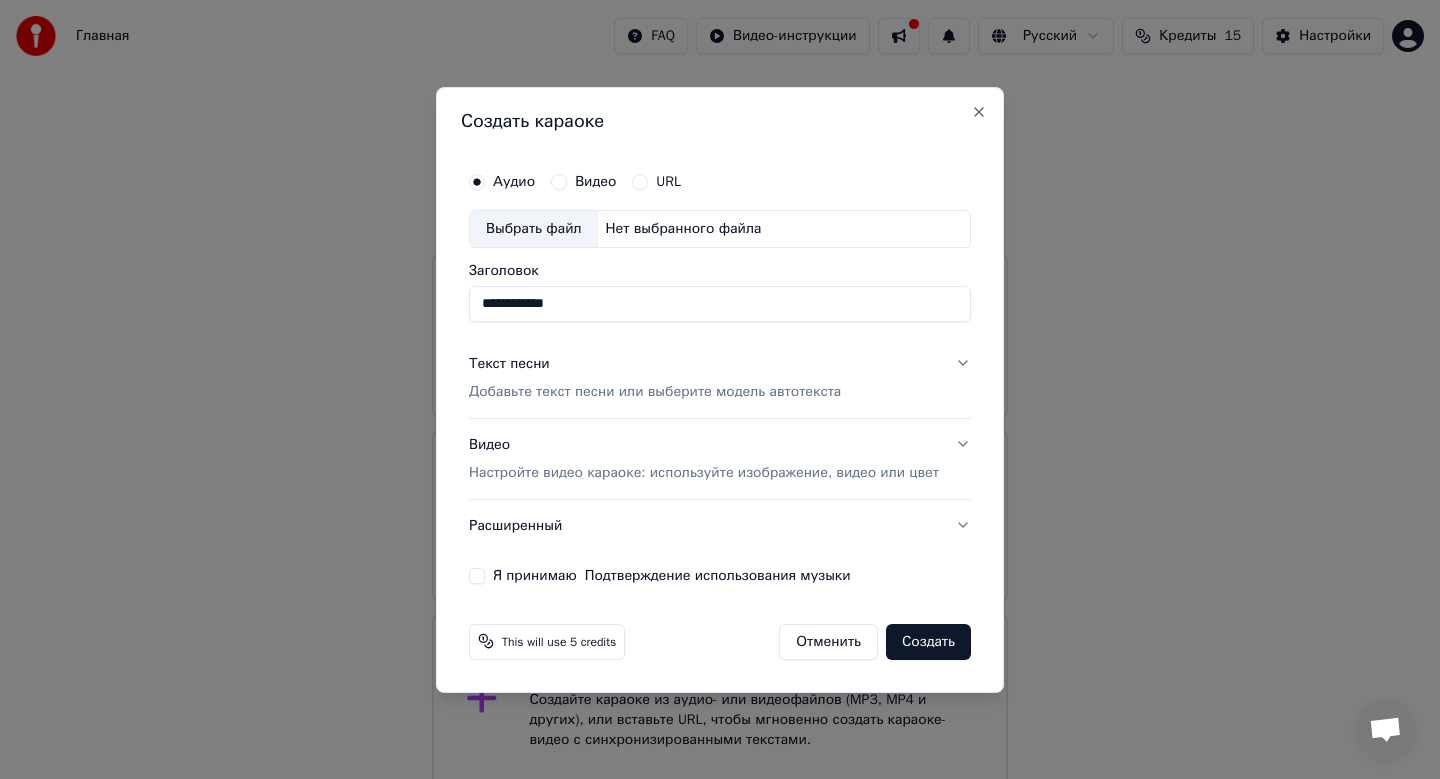 click on "Выбрать файл" at bounding box center [534, 229] 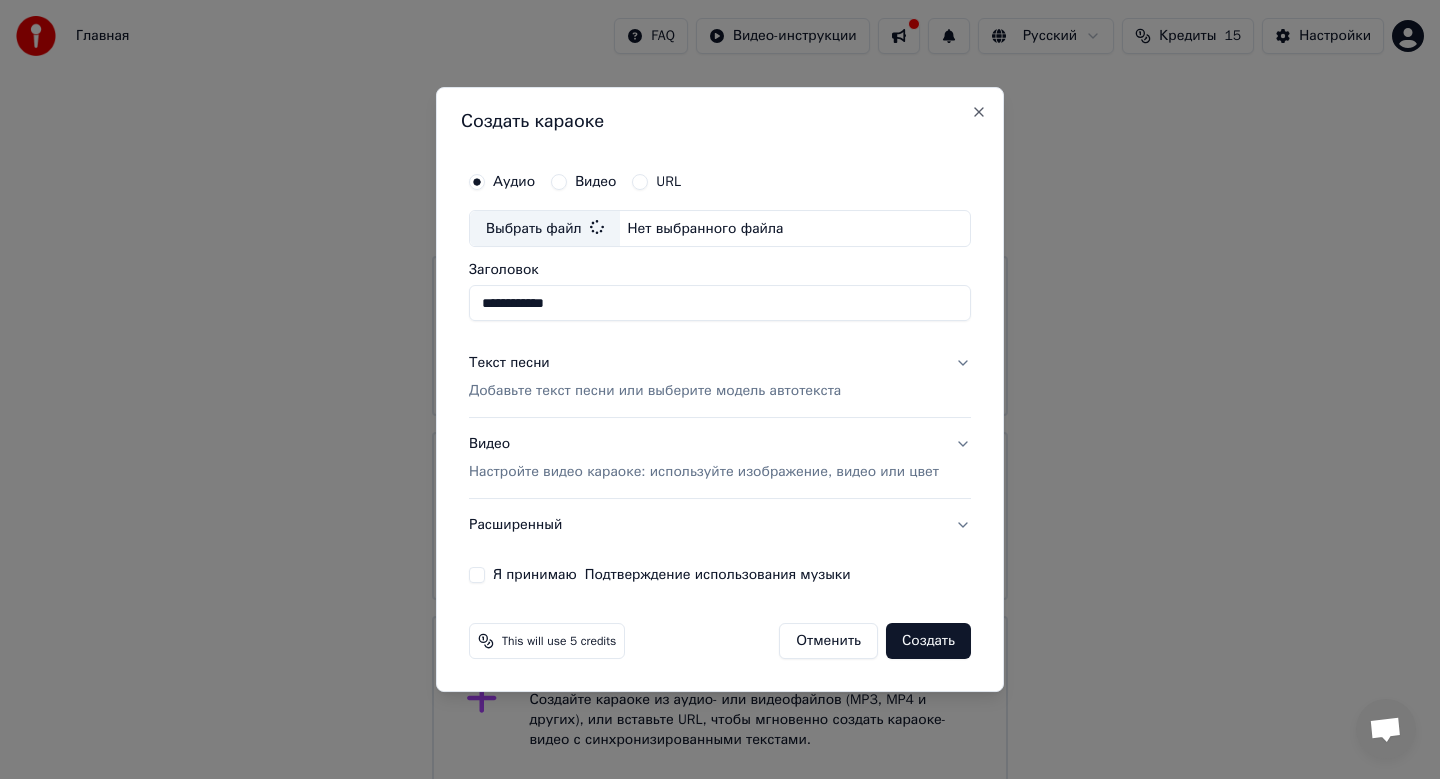 type on "**********" 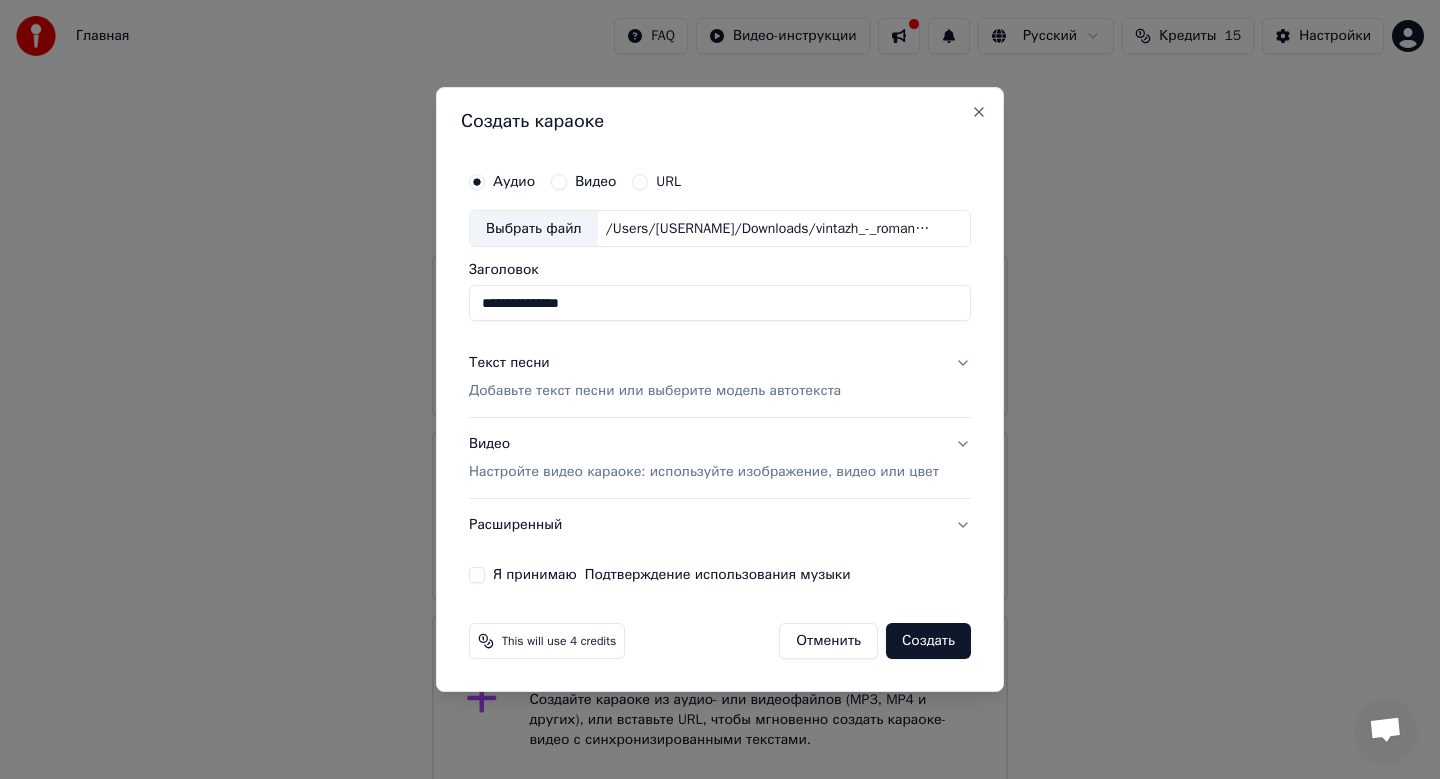 click on "Добавьте текст песни или выберите модель автотекста" at bounding box center (655, 392) 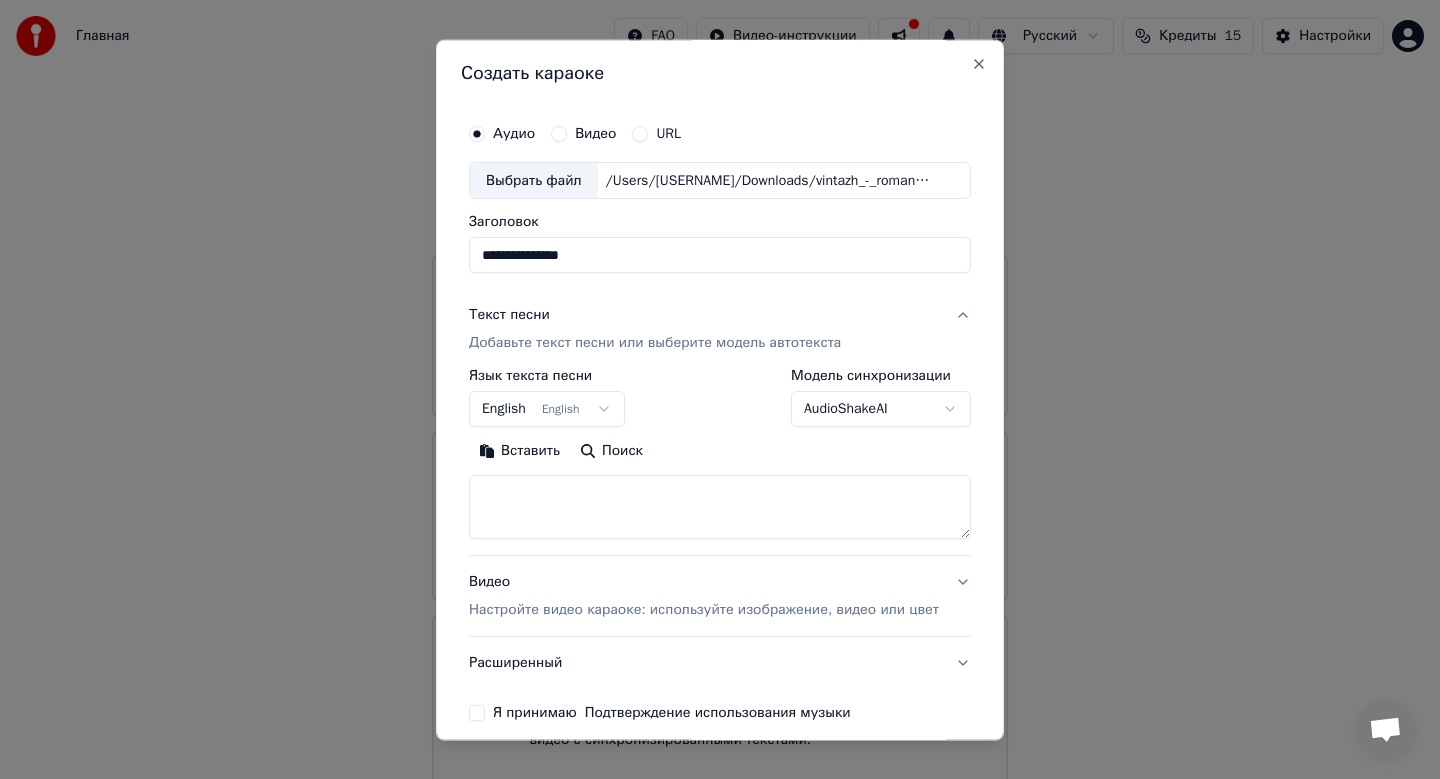 click on "English English" at bounding box center [547, 410] 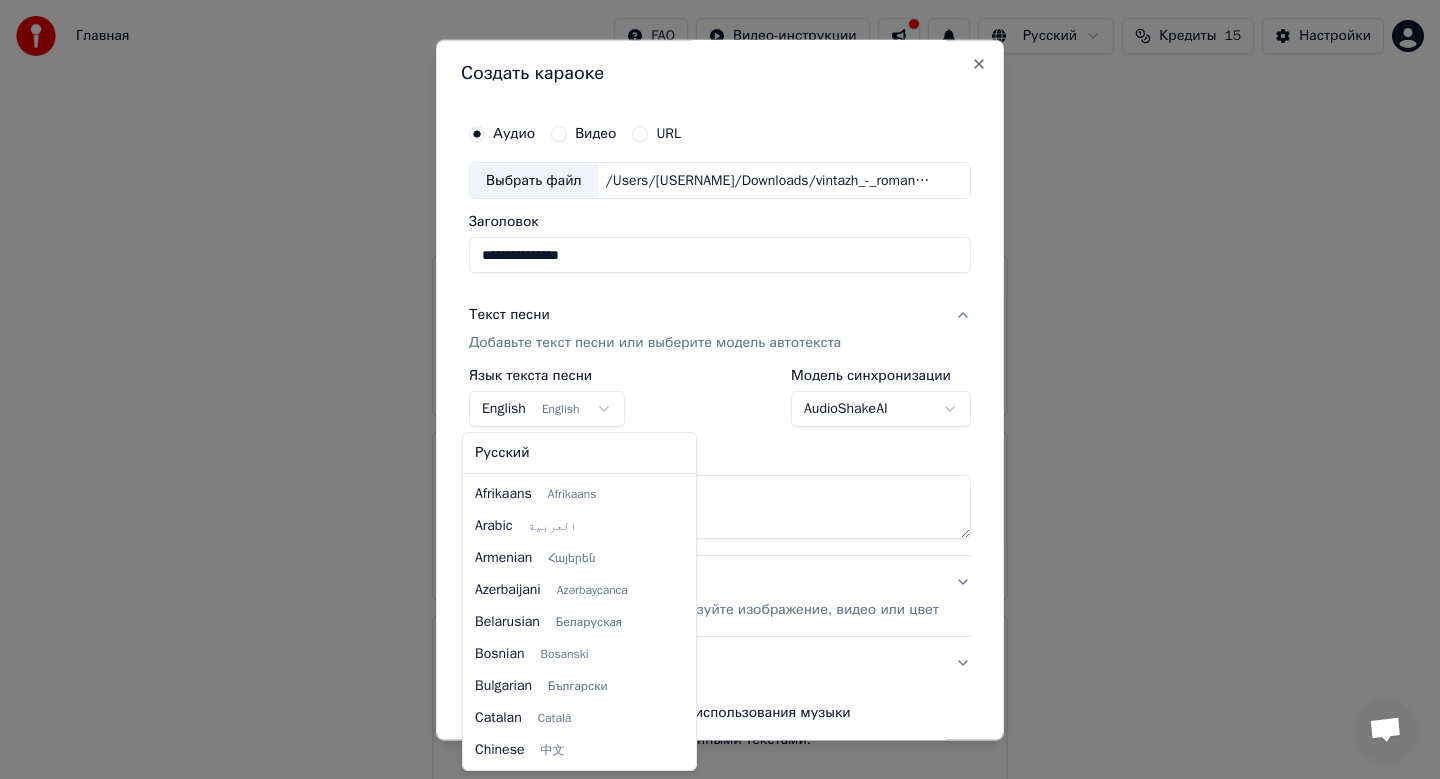 scroll, scrollTop: 160, scrollLeft: 0, axis: vertical 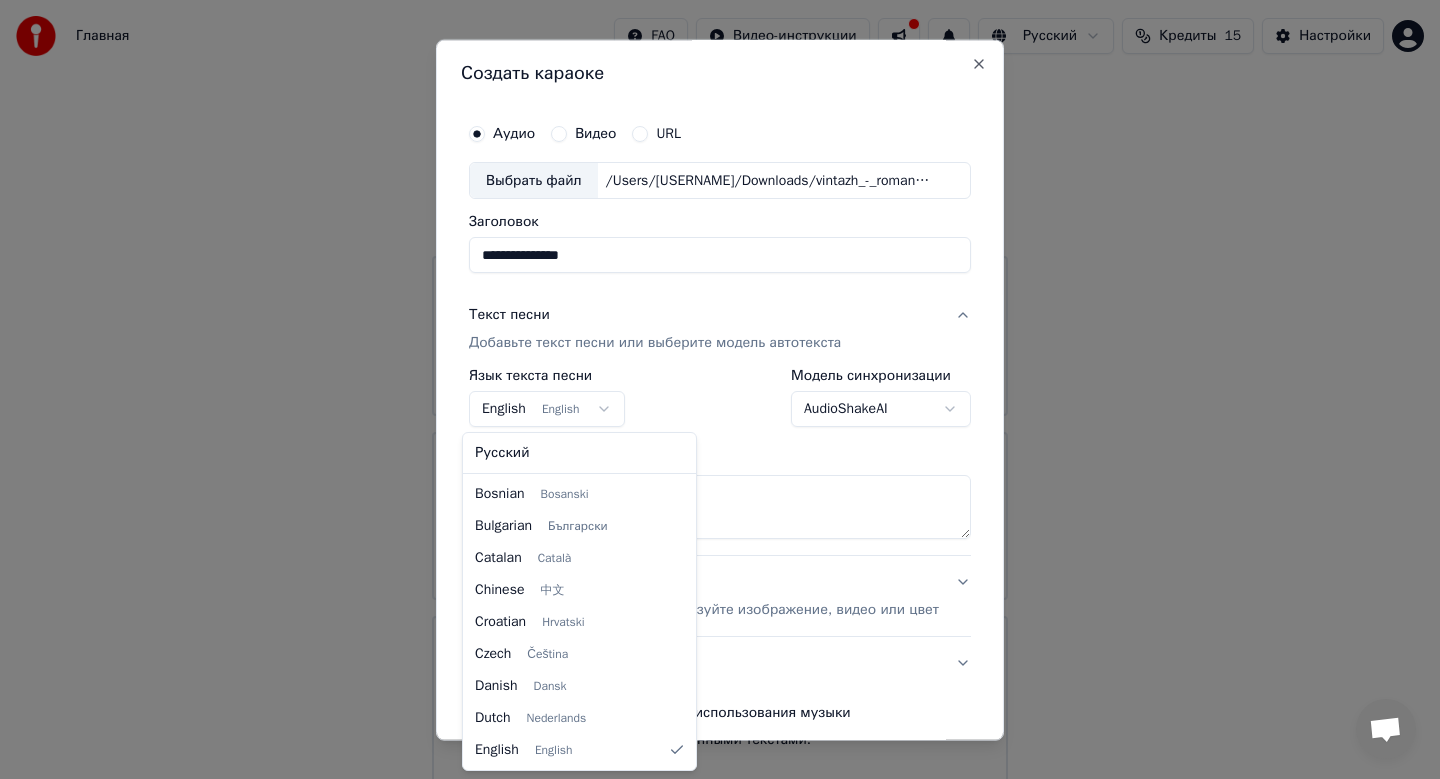 select on "**" 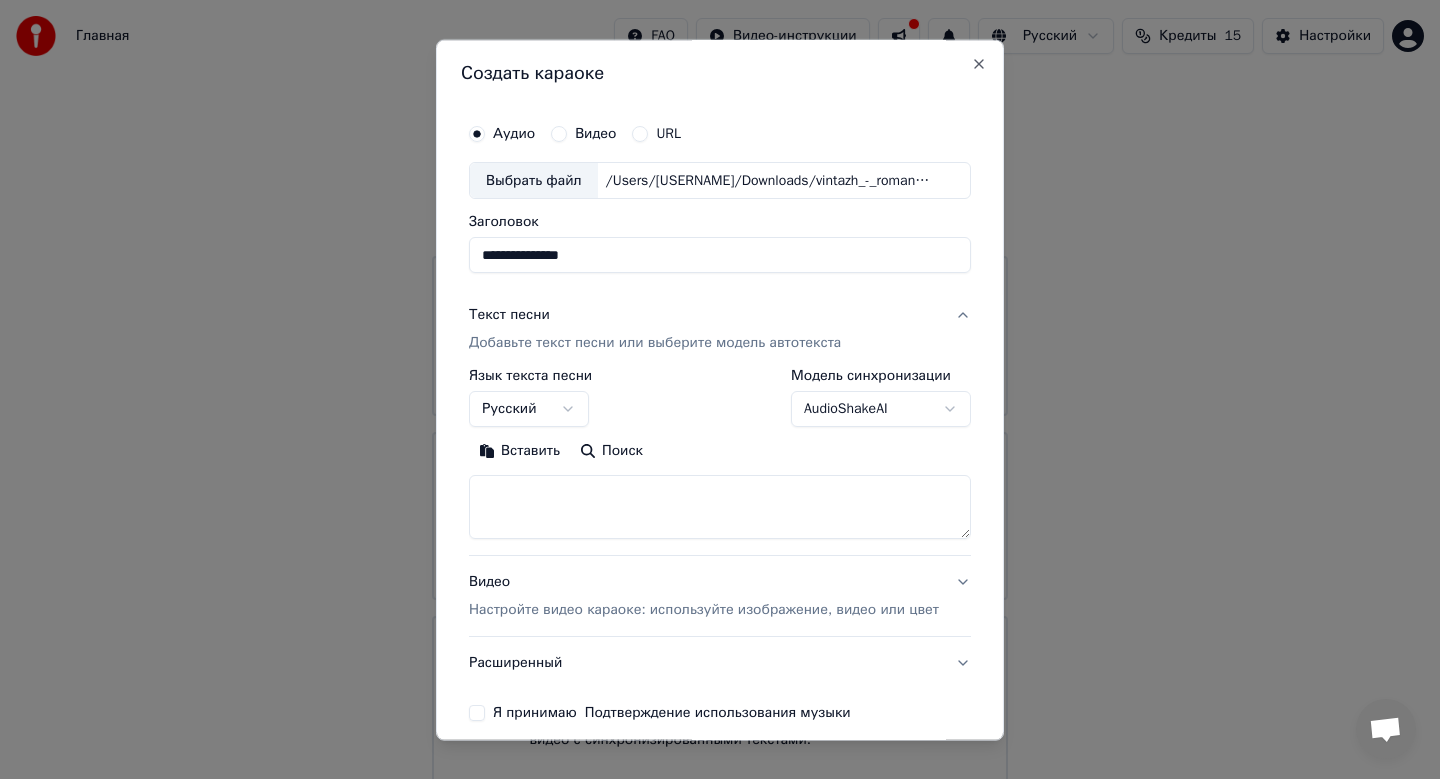 click at bounding box center [720, 508] 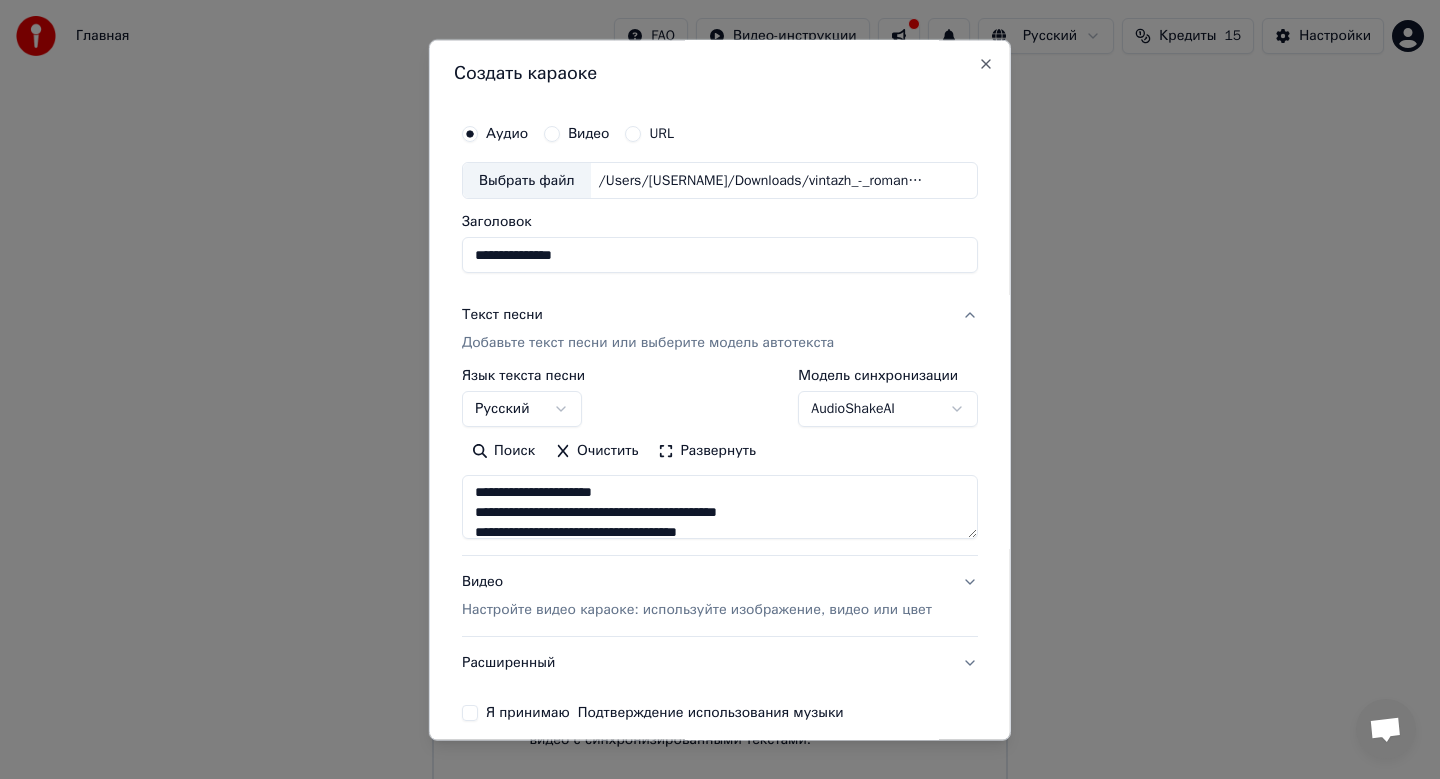 scroll, scrollTop: 0, scrollLeft: 0, axis: both 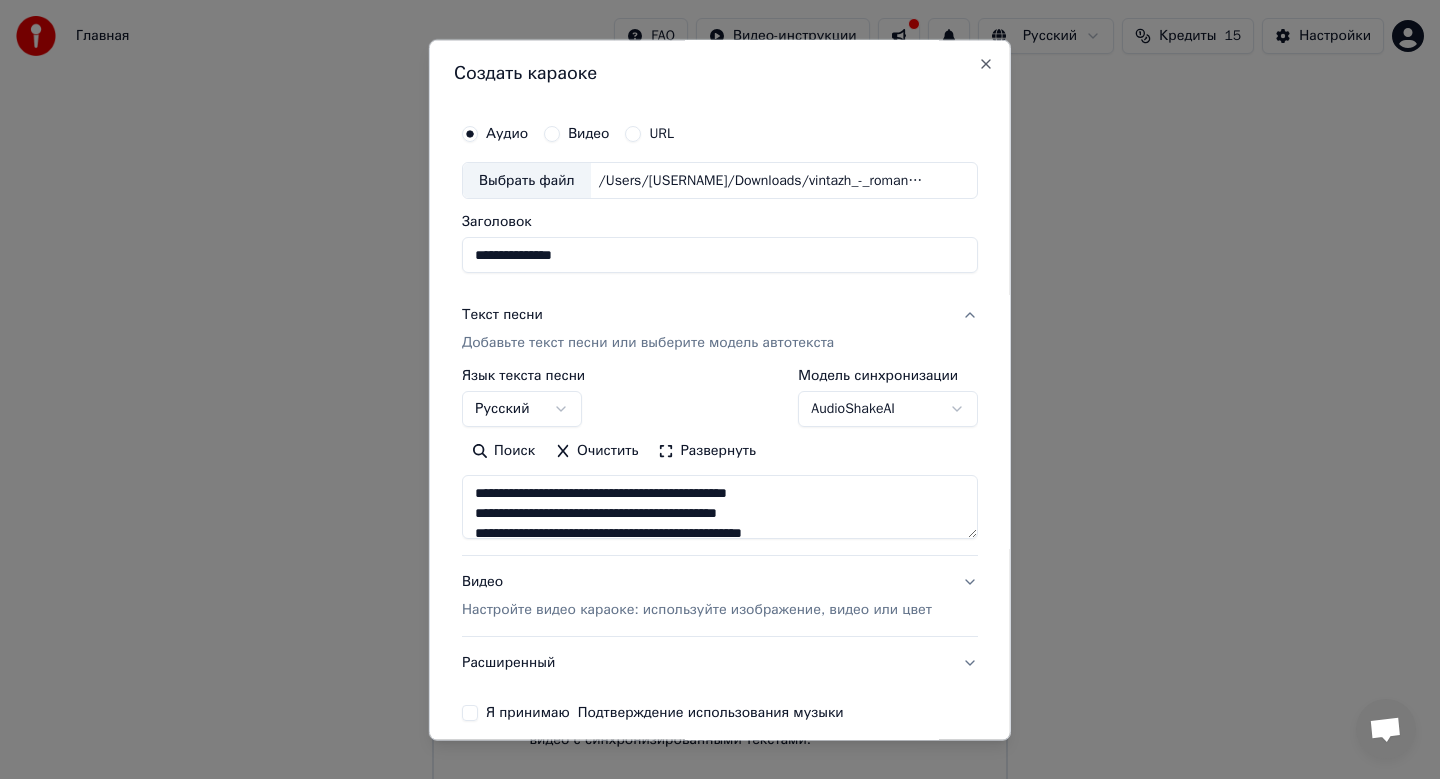 click at bounding box center (720, 508) 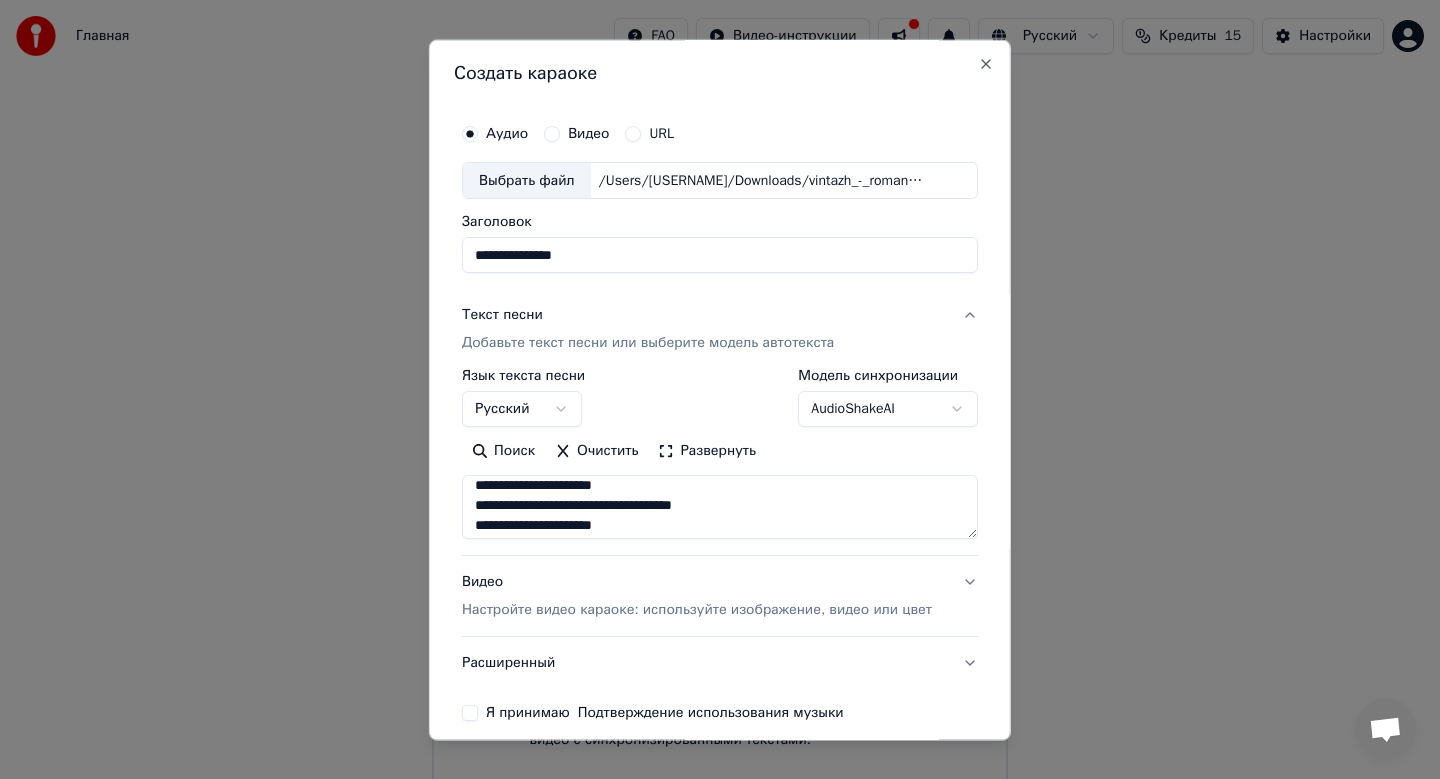 scroll, scrollTop: 853, scrollLeft: 0, axis: vertical 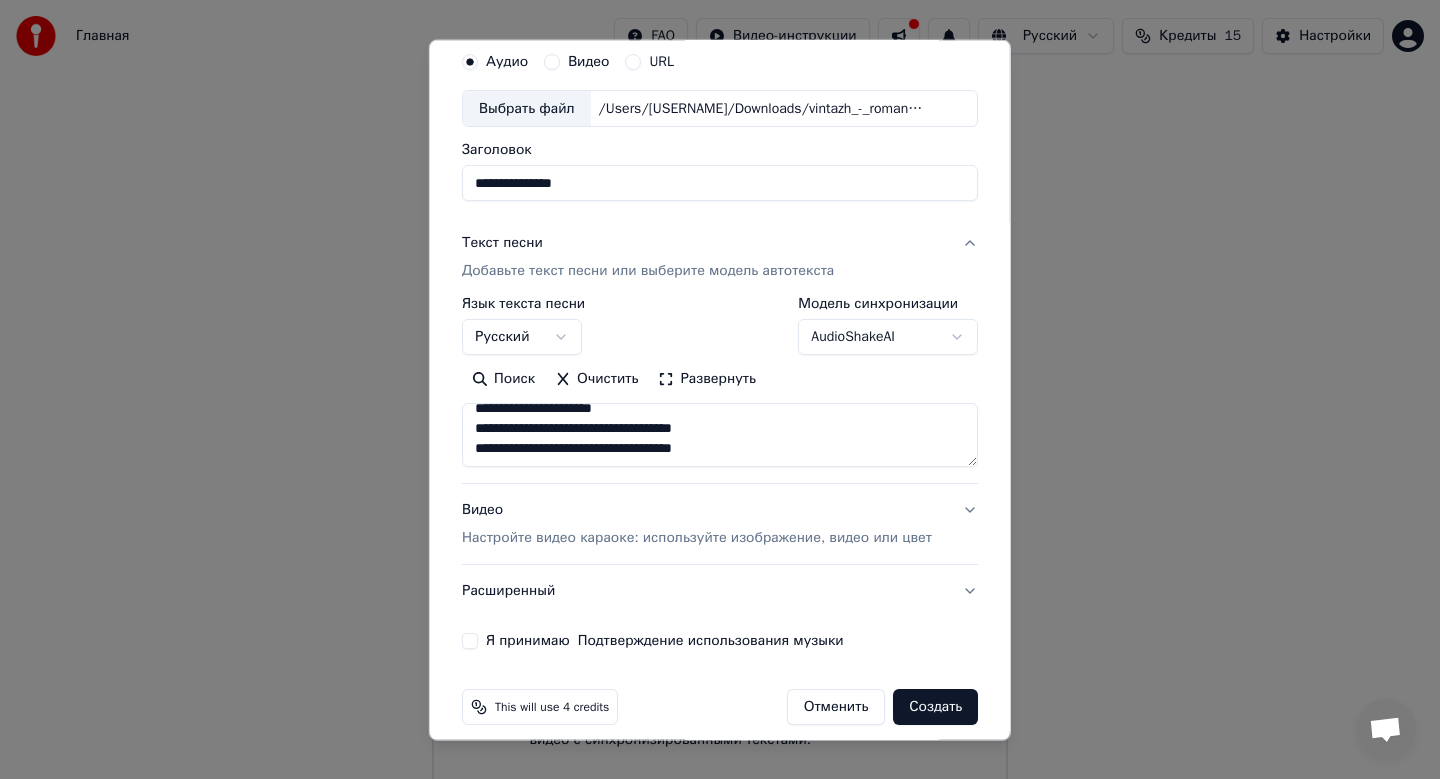 type on "**********" 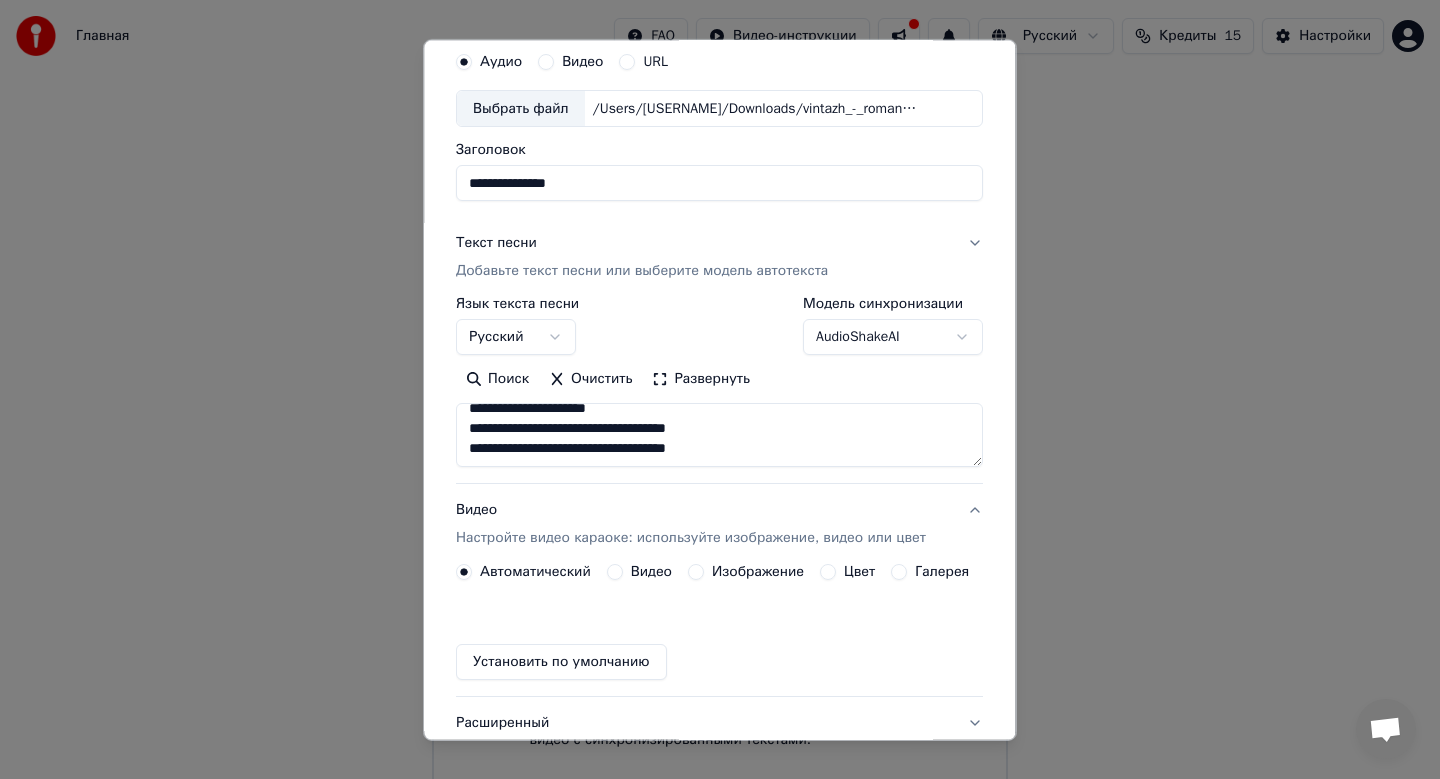 scroll, scrollTop: 37, scrollLeft: 0, axis: vertical 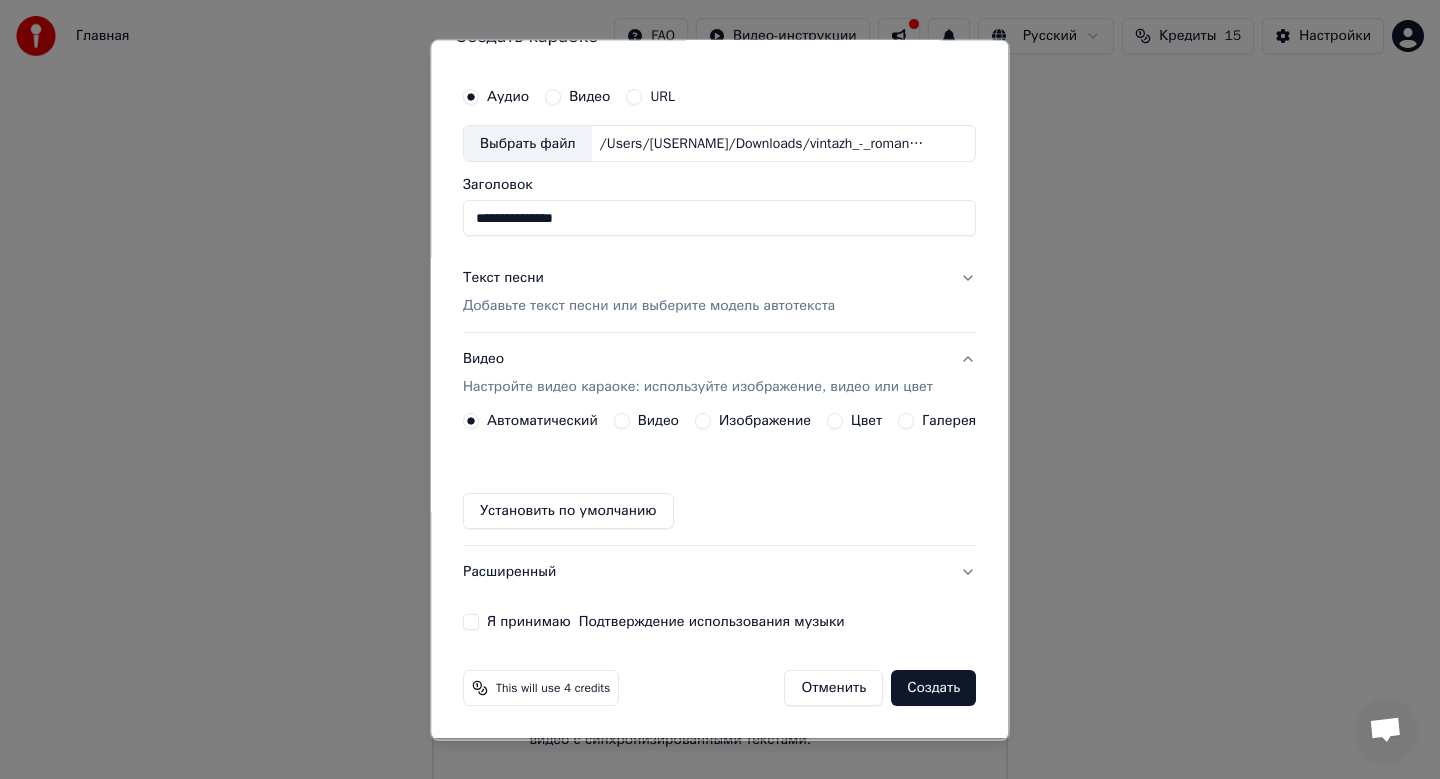 click on "Изображение" at bounding box center [765, 422] 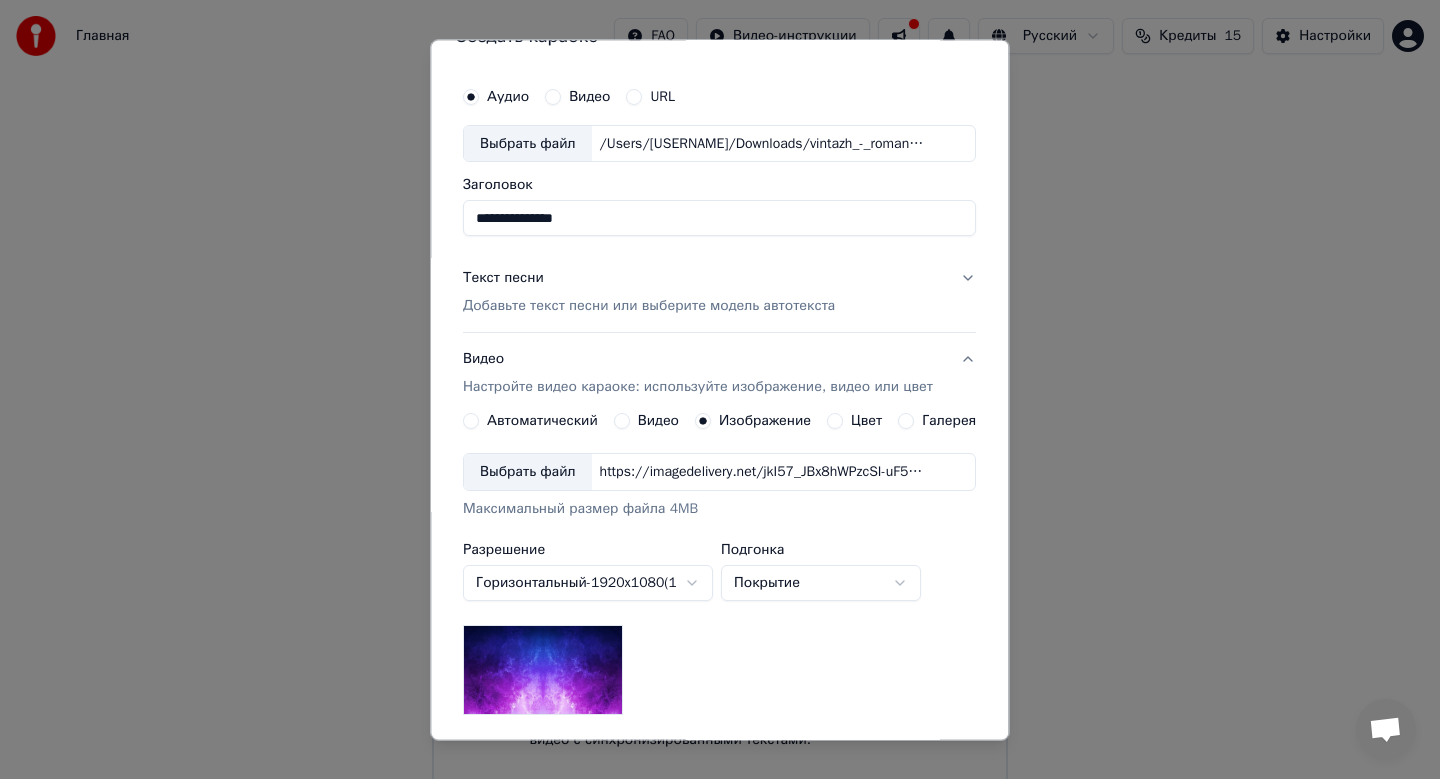 click on "Выбрать файл" at bounding box center [528, 473] 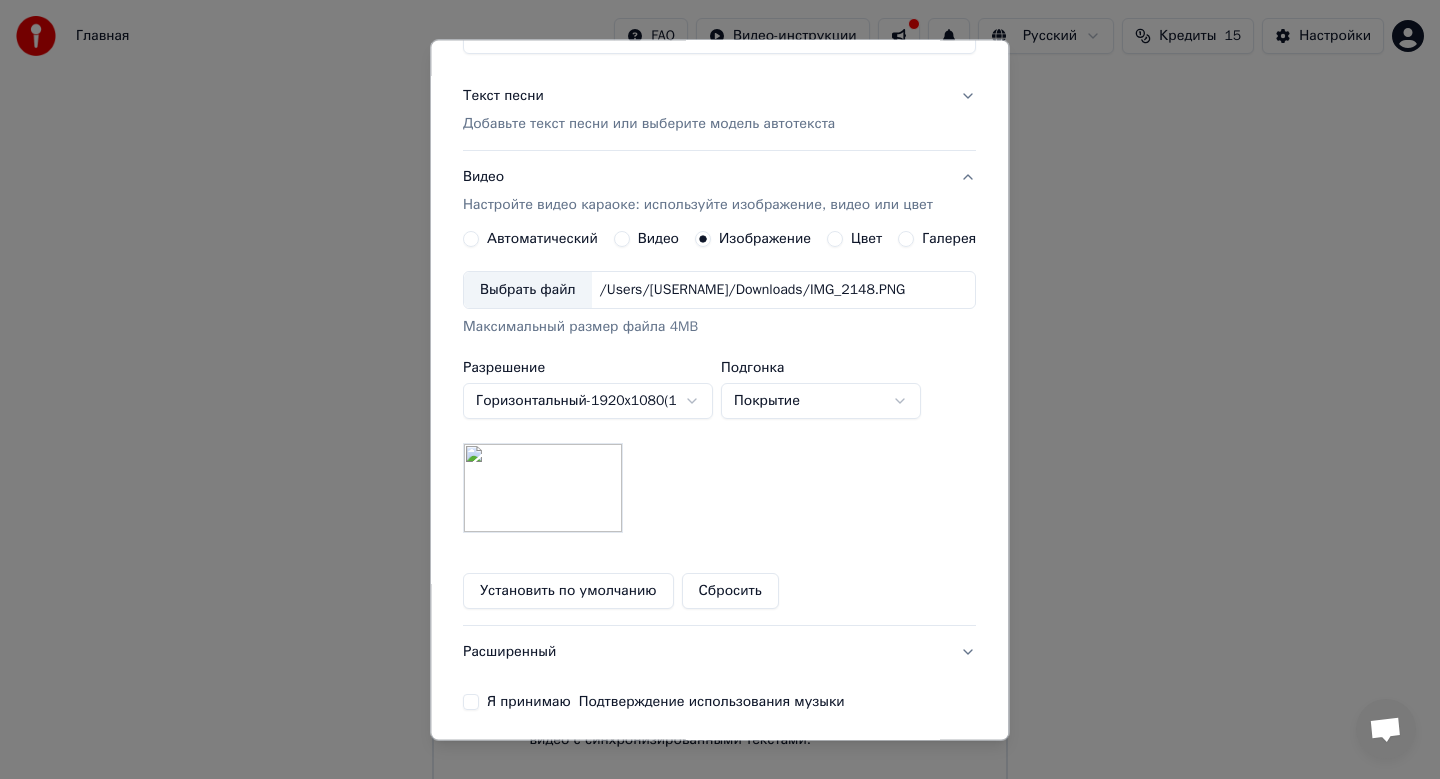 scroll, scrollTop: 299, scrollLeft: 0, axis: vertical 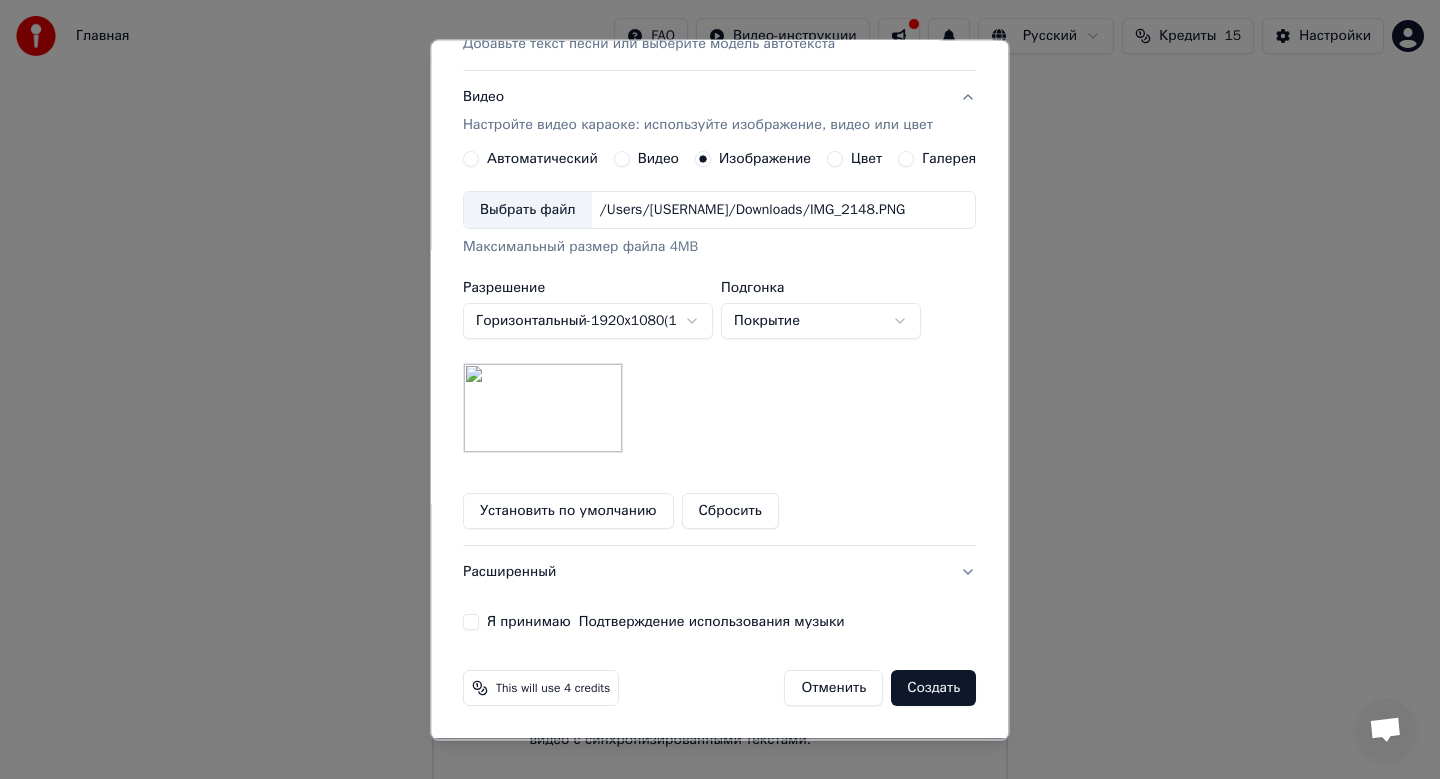 click on "Я принимаю   Подтверждение использования музыки" at bounding box center [471, 623] 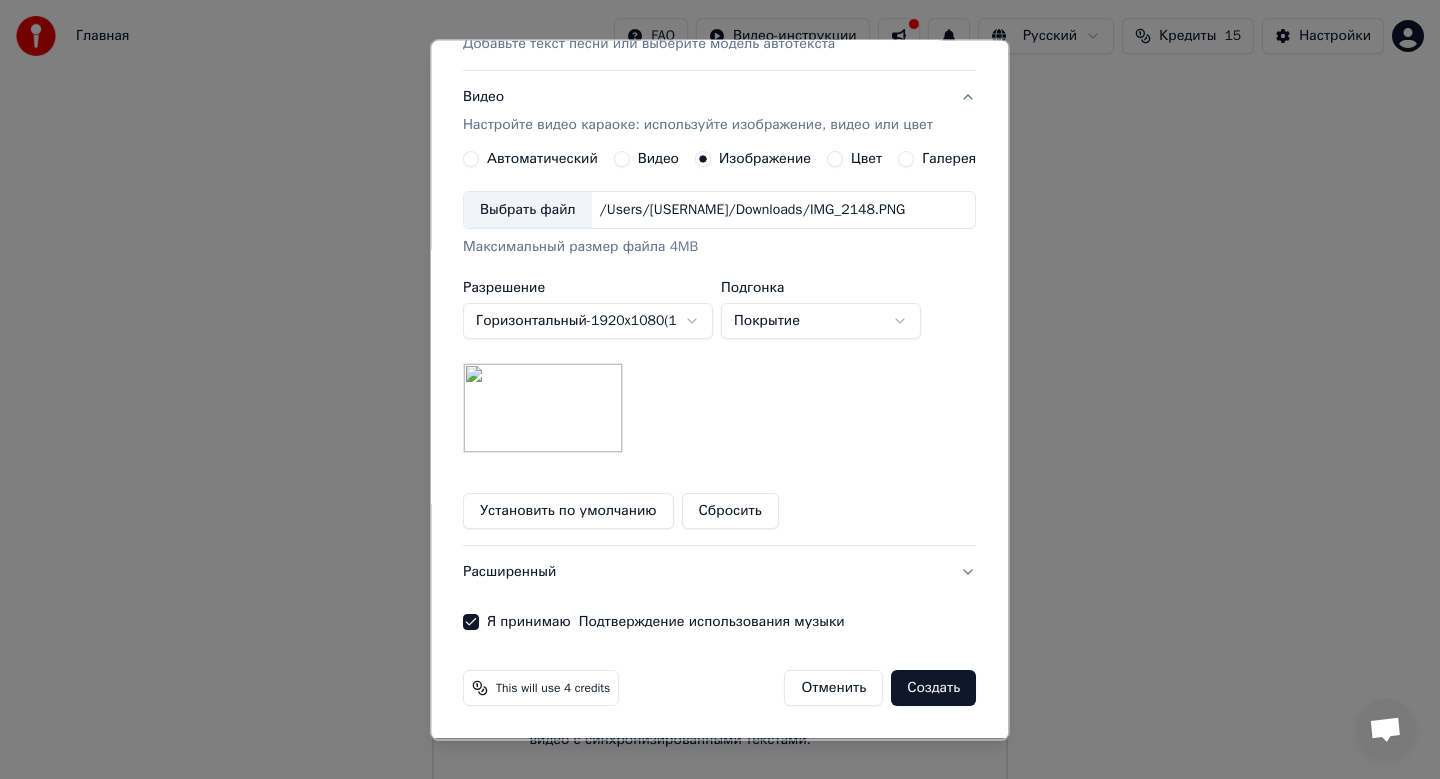 click on "Создать" at bounding box center [934, 689] 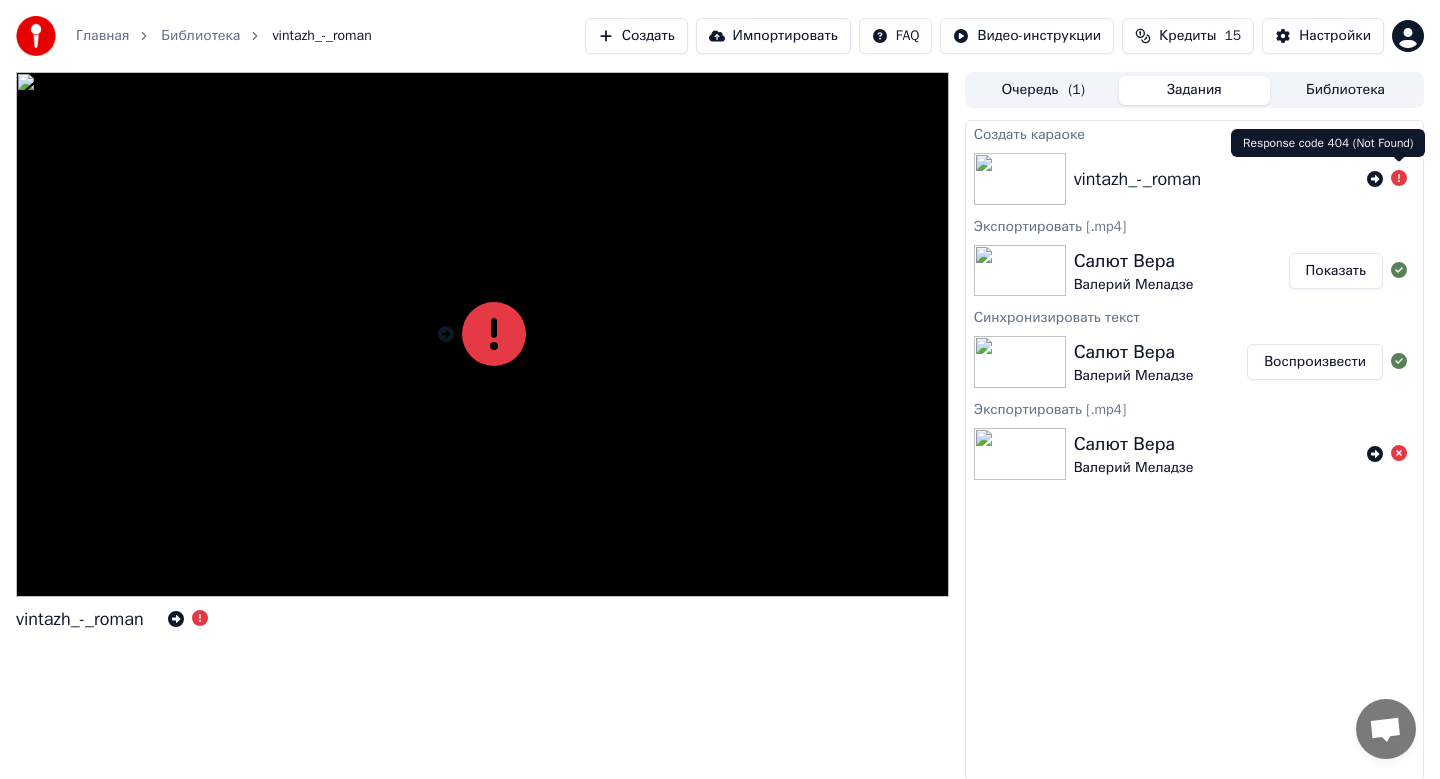 click 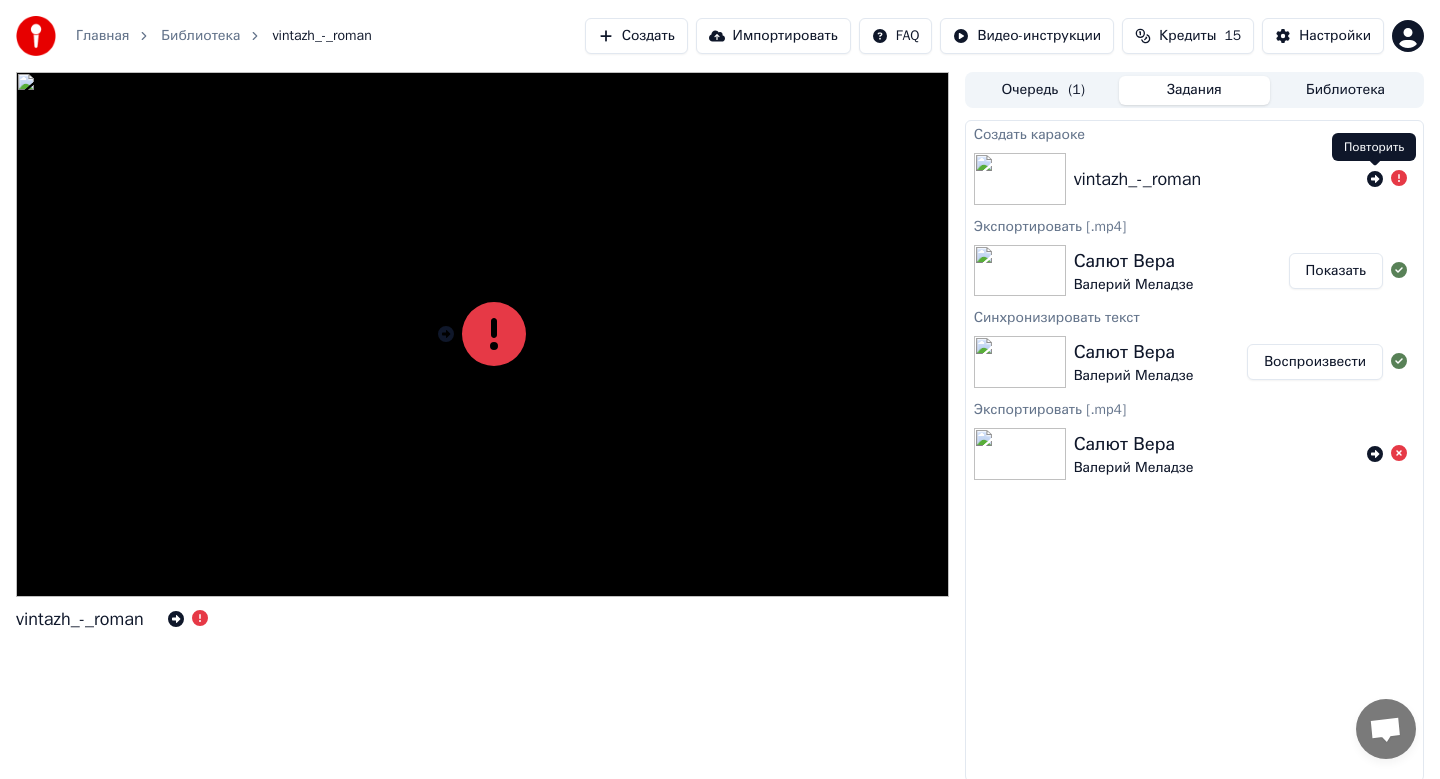 click 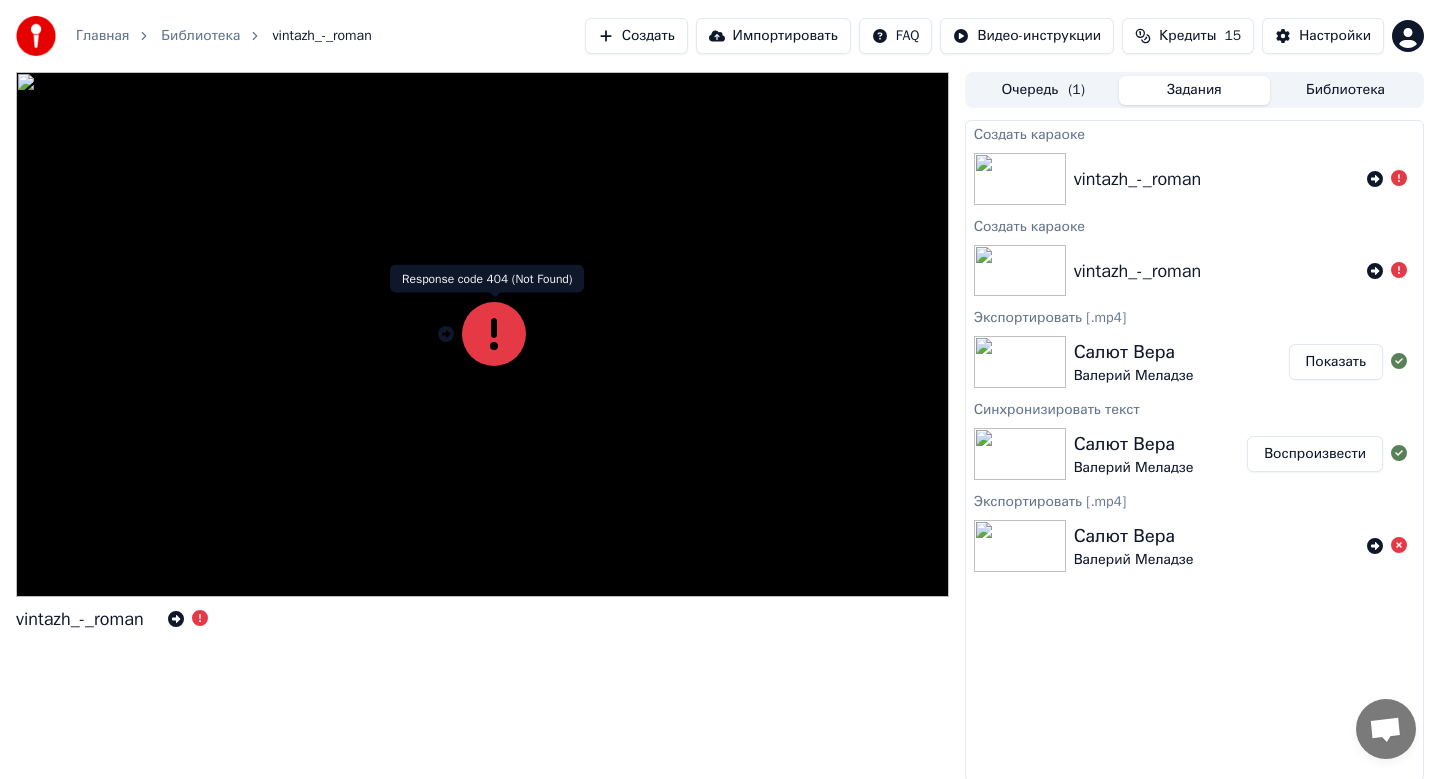 click 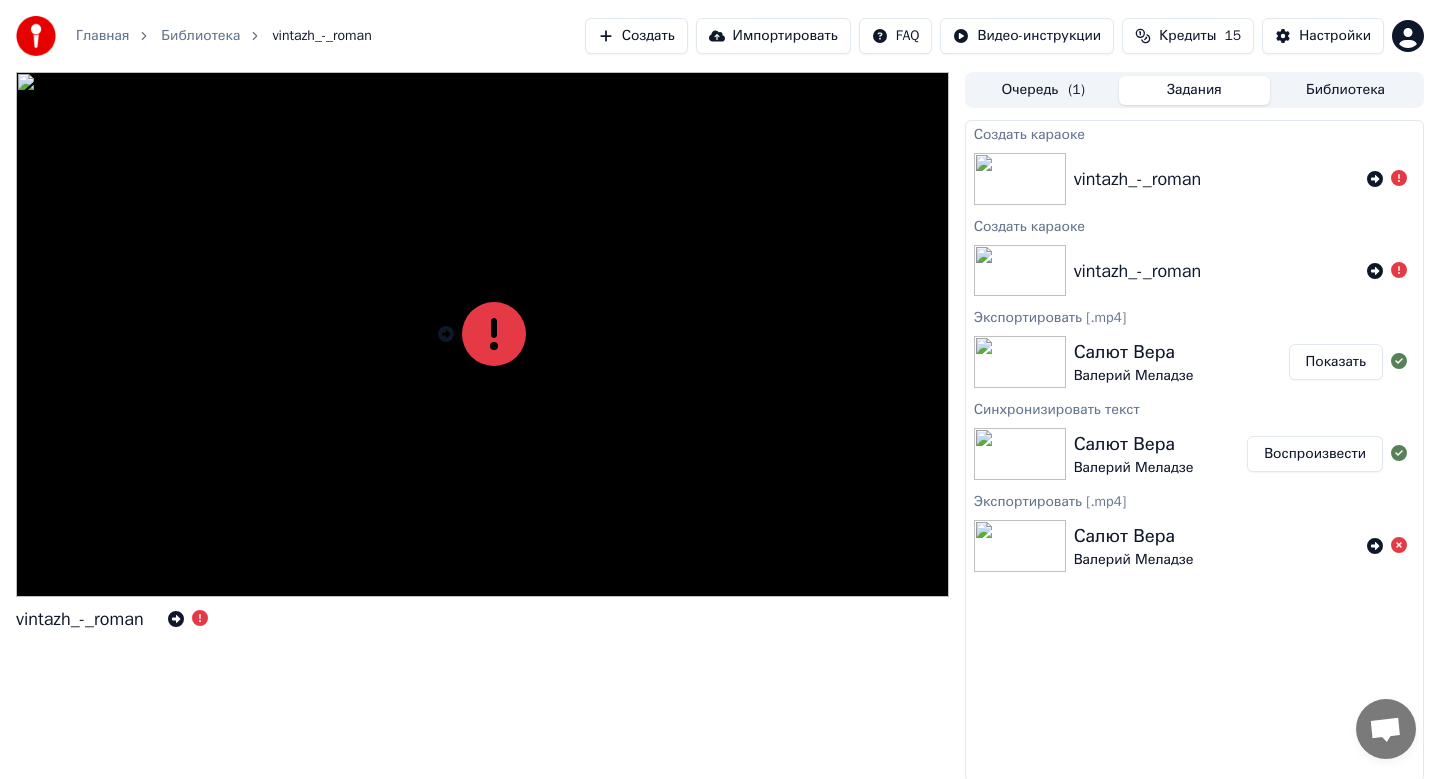 click 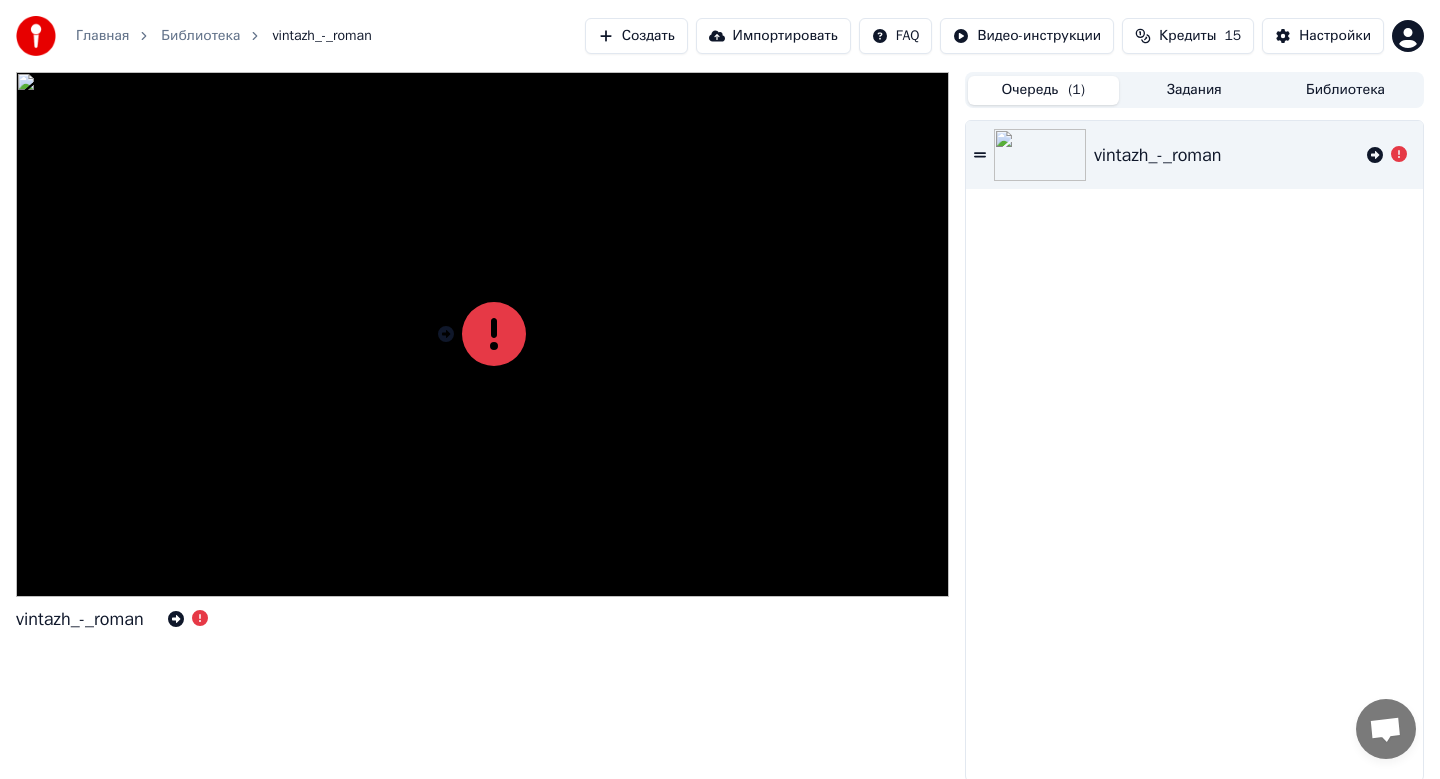 click on "Очередь ( 1 )" at bounding box center [1043, 90] 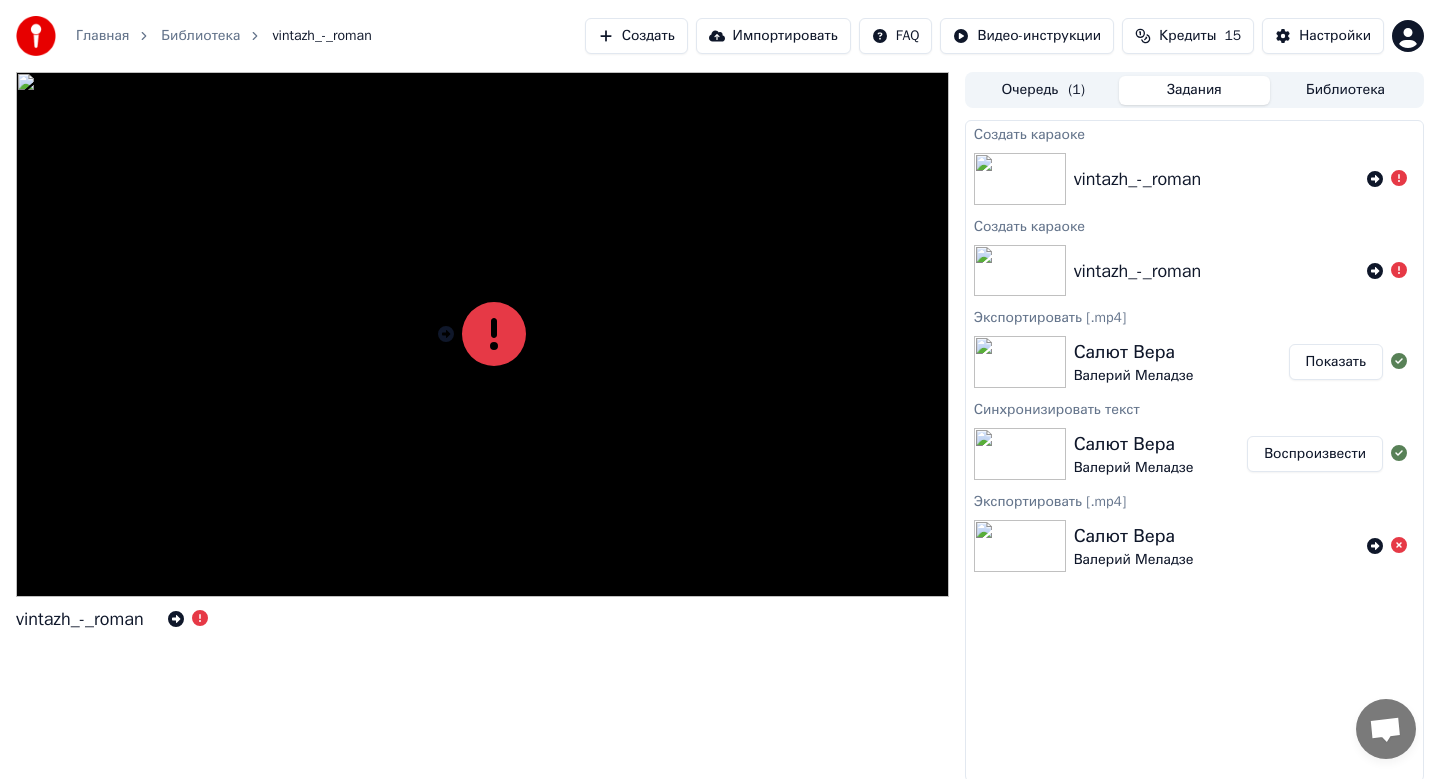 click on "Задания" at bounding box center (1194, 90) 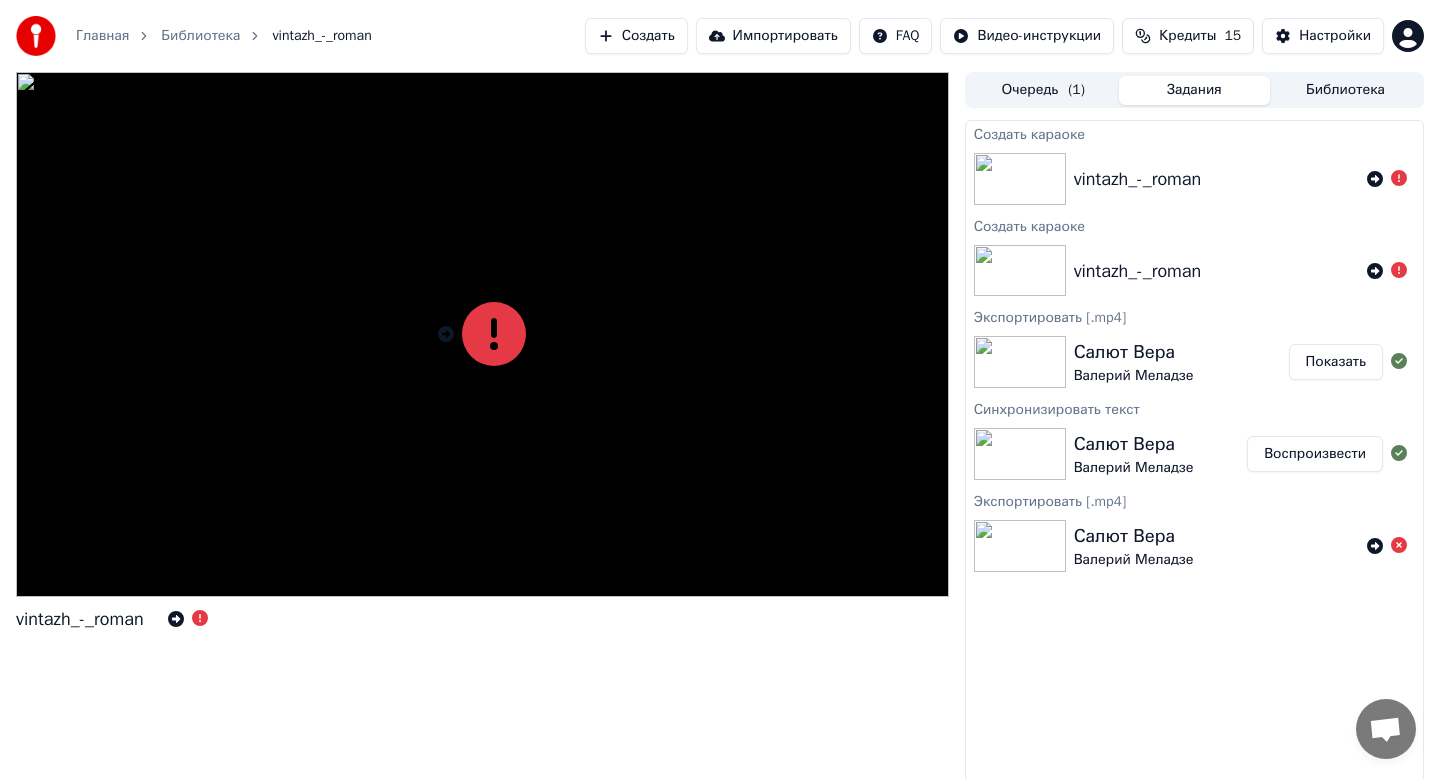click on "Создать" at bounding box center [636, 36] 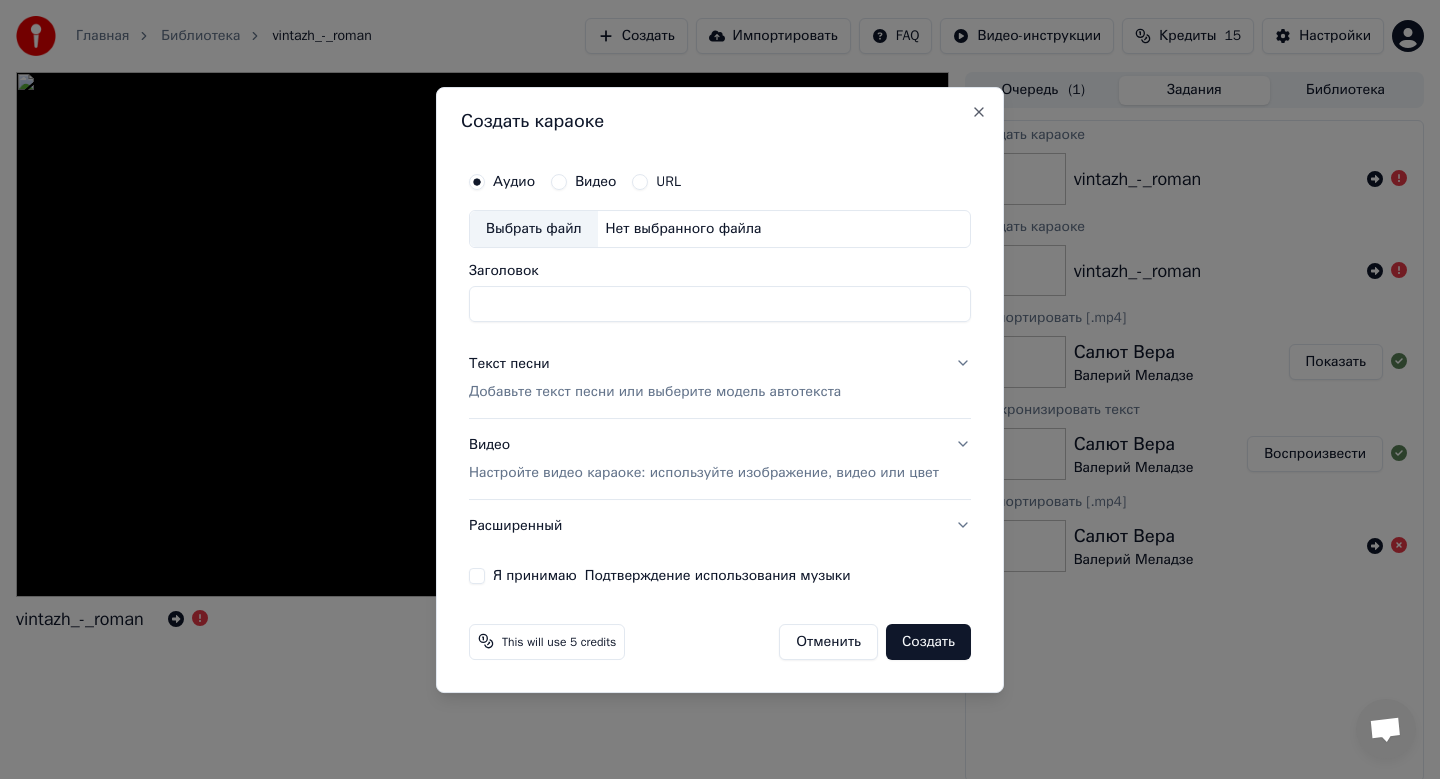 click on "Выбрать файл" at bounding box center [534, 229] 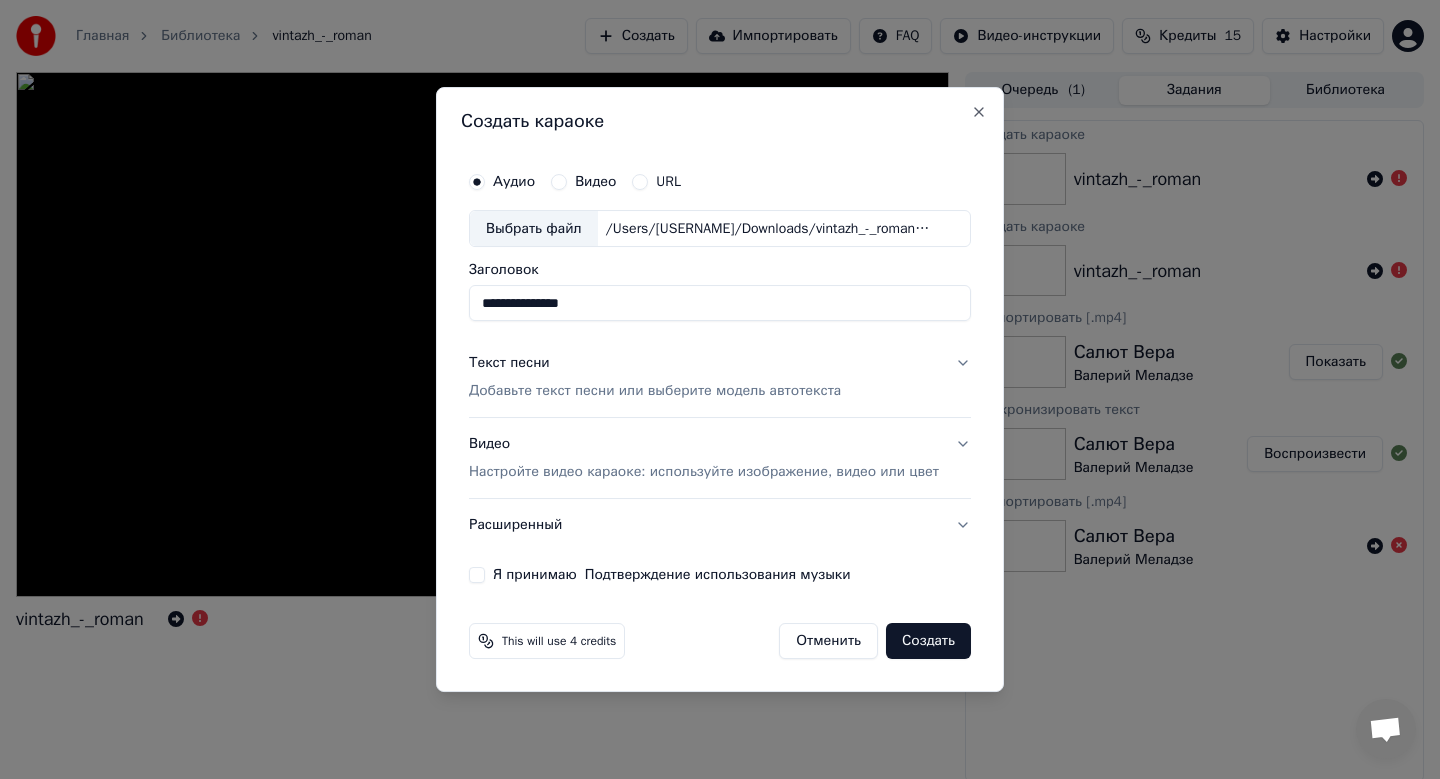 drag, startPoint x: 639, startPoint y: 306, endPoint x: 340, endPoint y: 313, distance: 299.08194 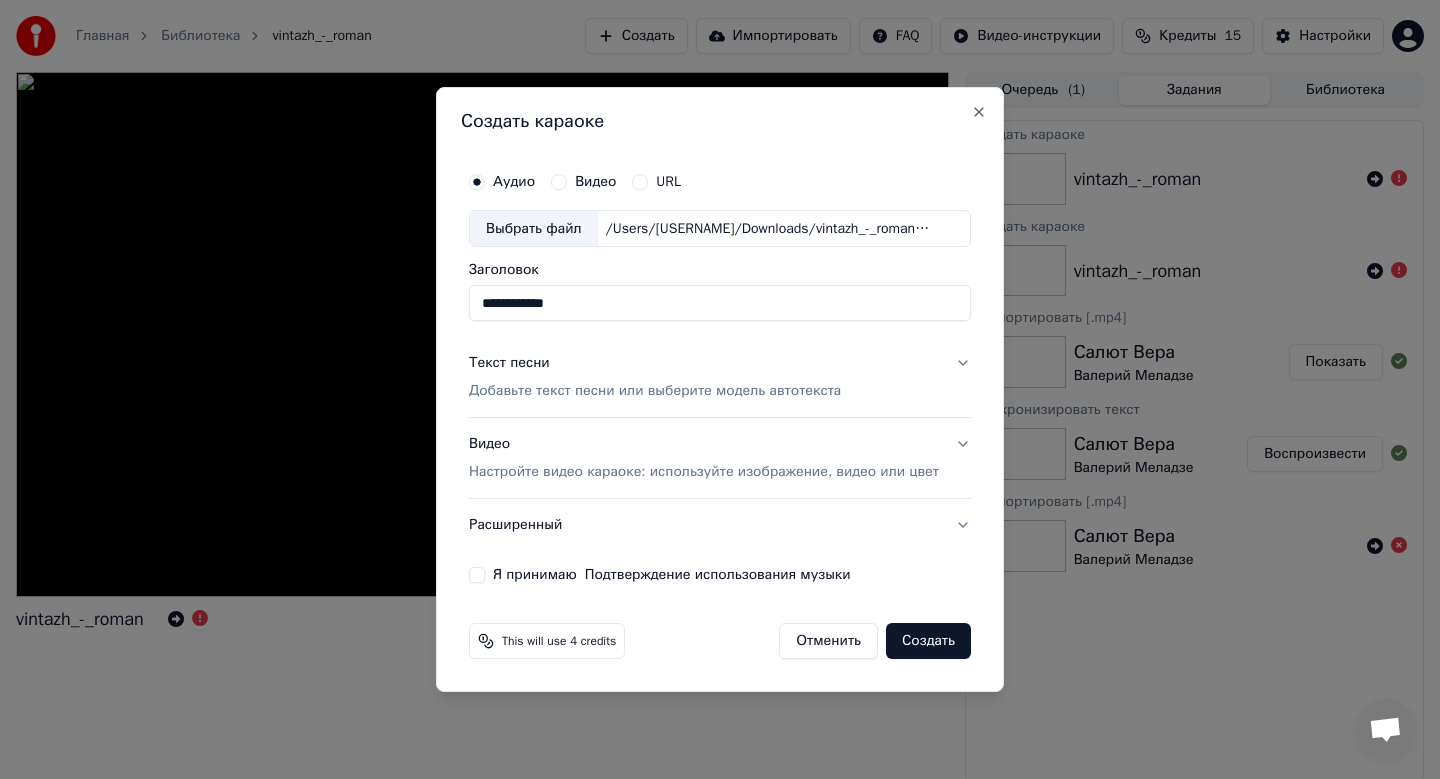 type on "**********" 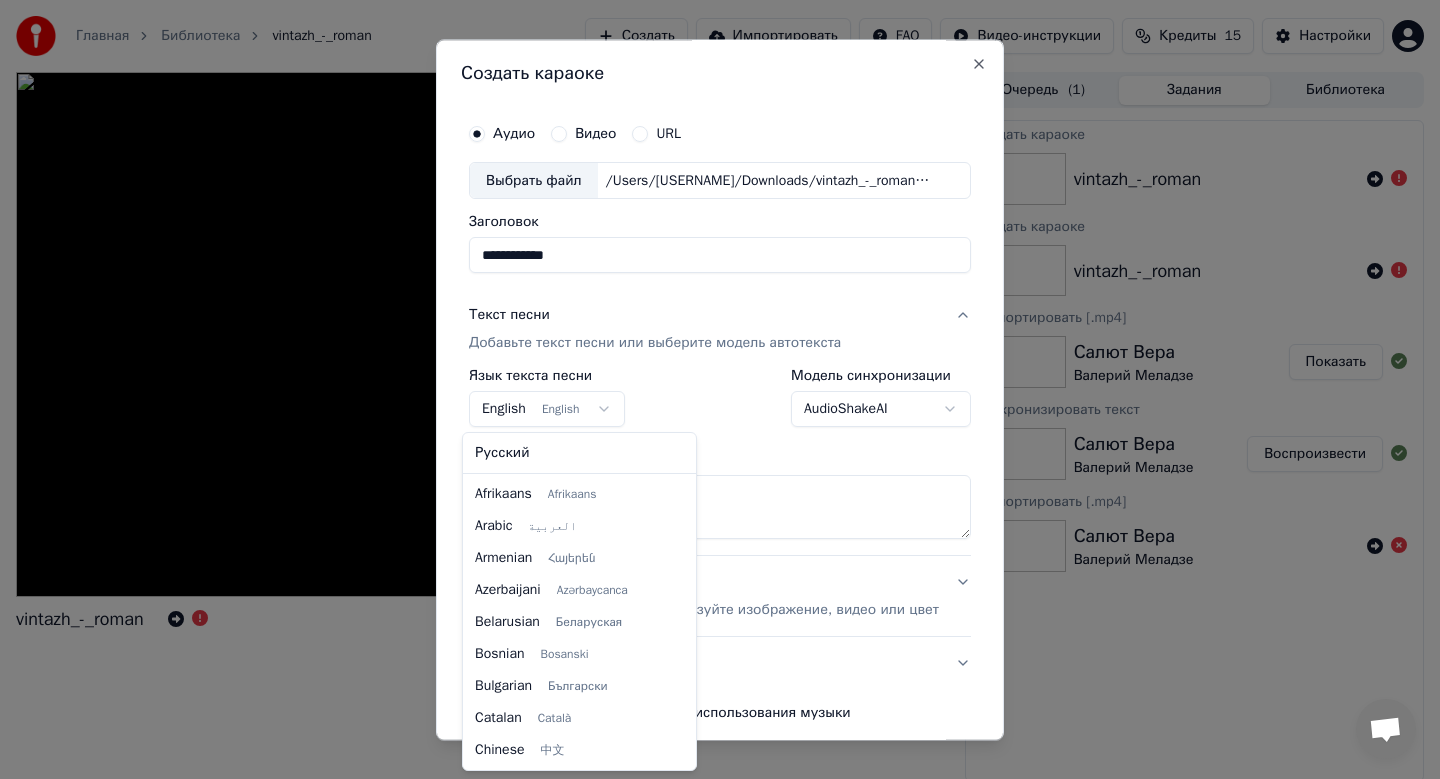 click on "**********" at bounding box center [720, 389] 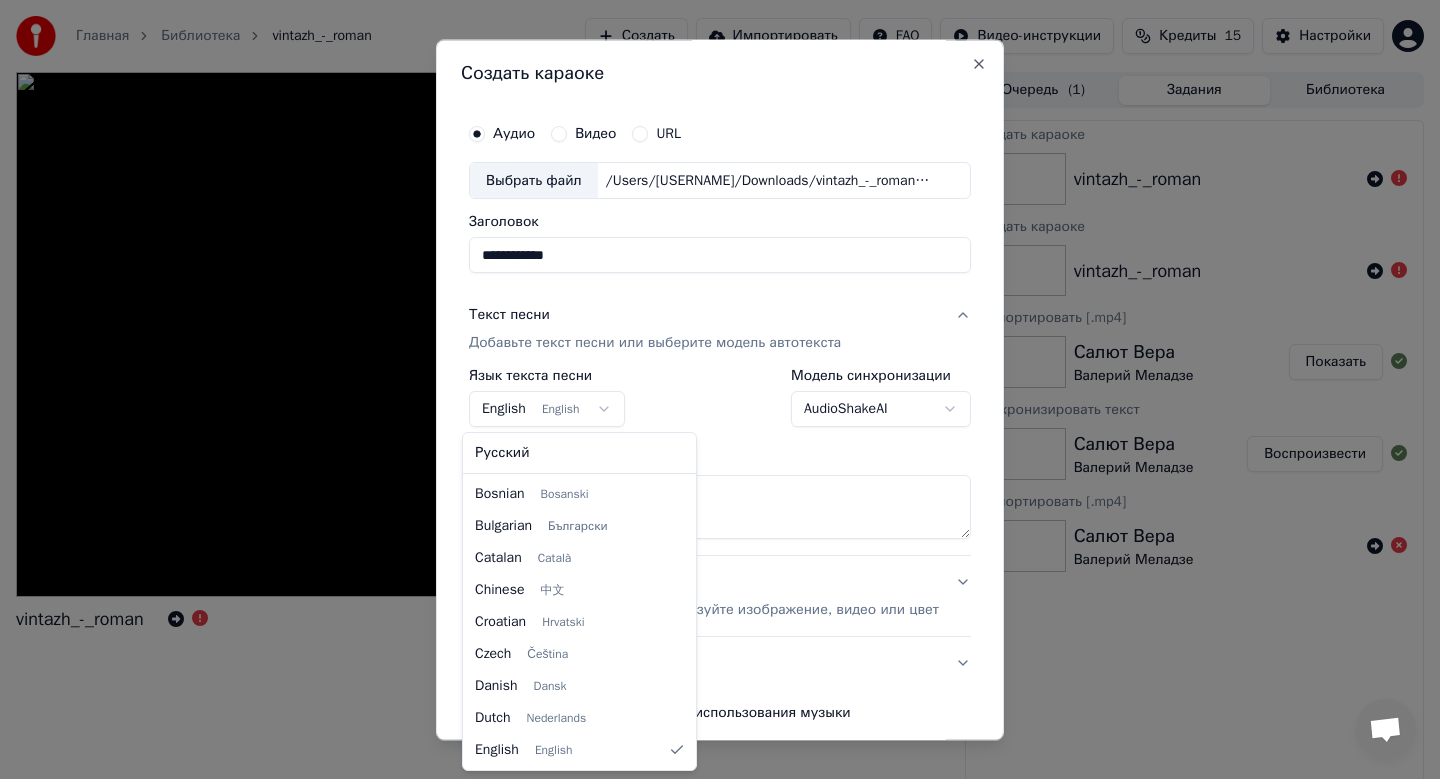 select on "**" 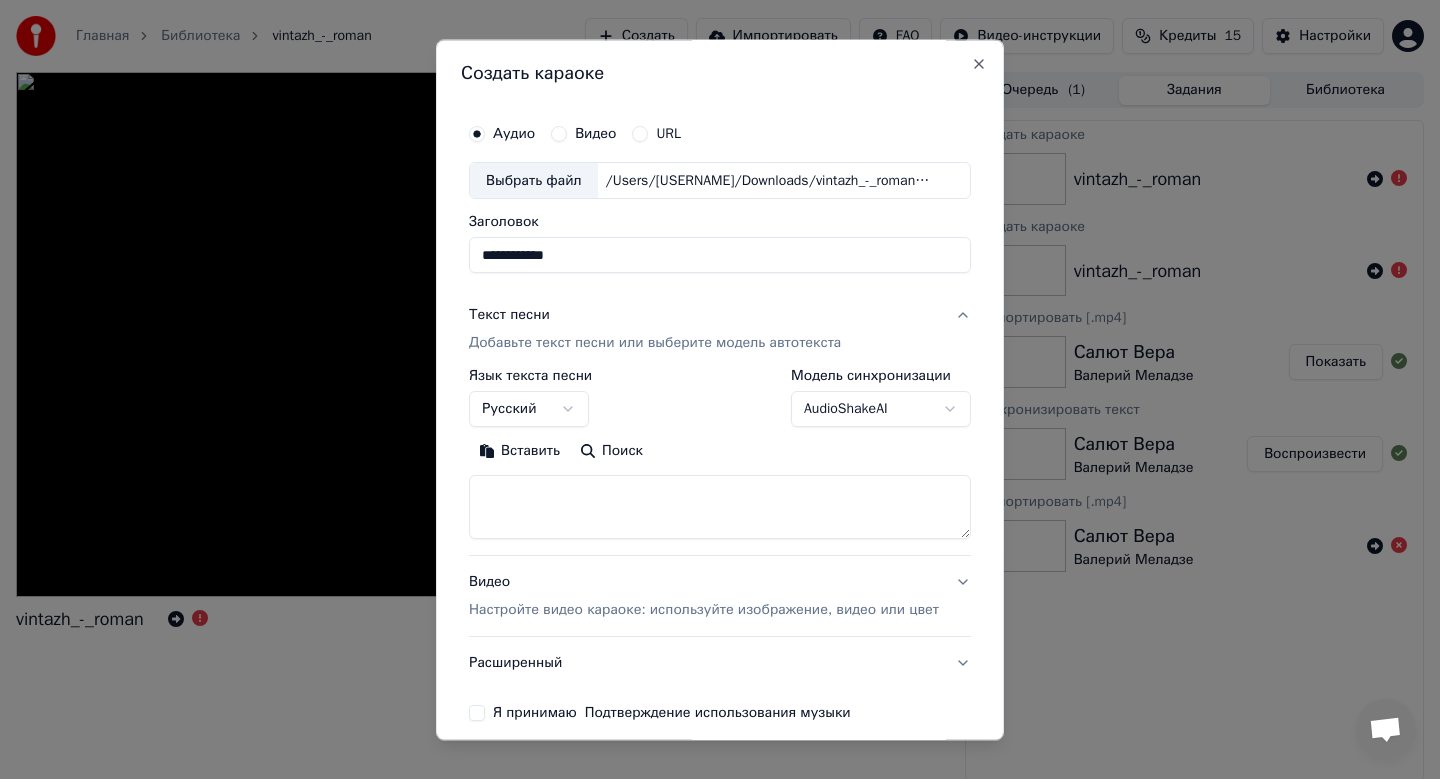 click at bounding box center (720, 508) 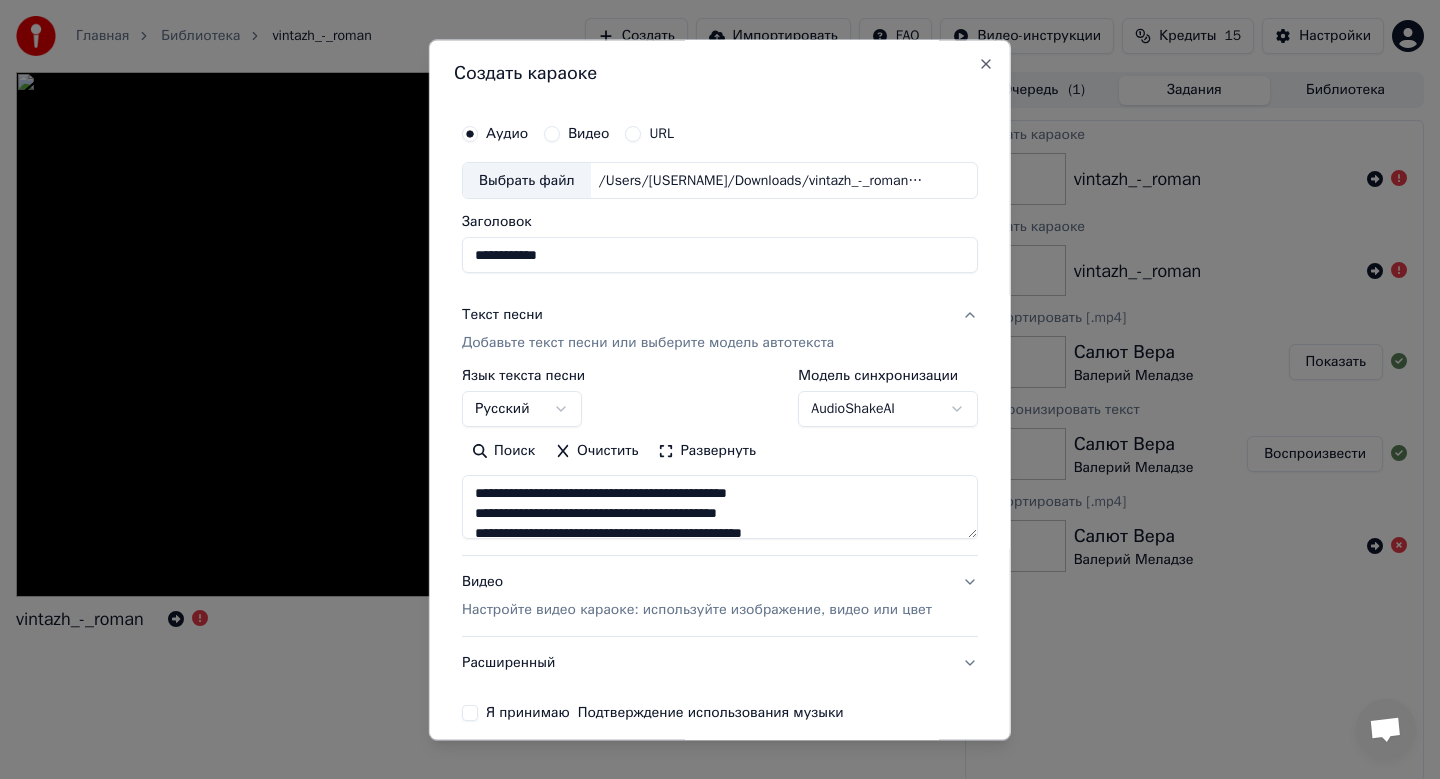 scroll, scrollTop: 844, scrollLeft: 0, axis: vertical 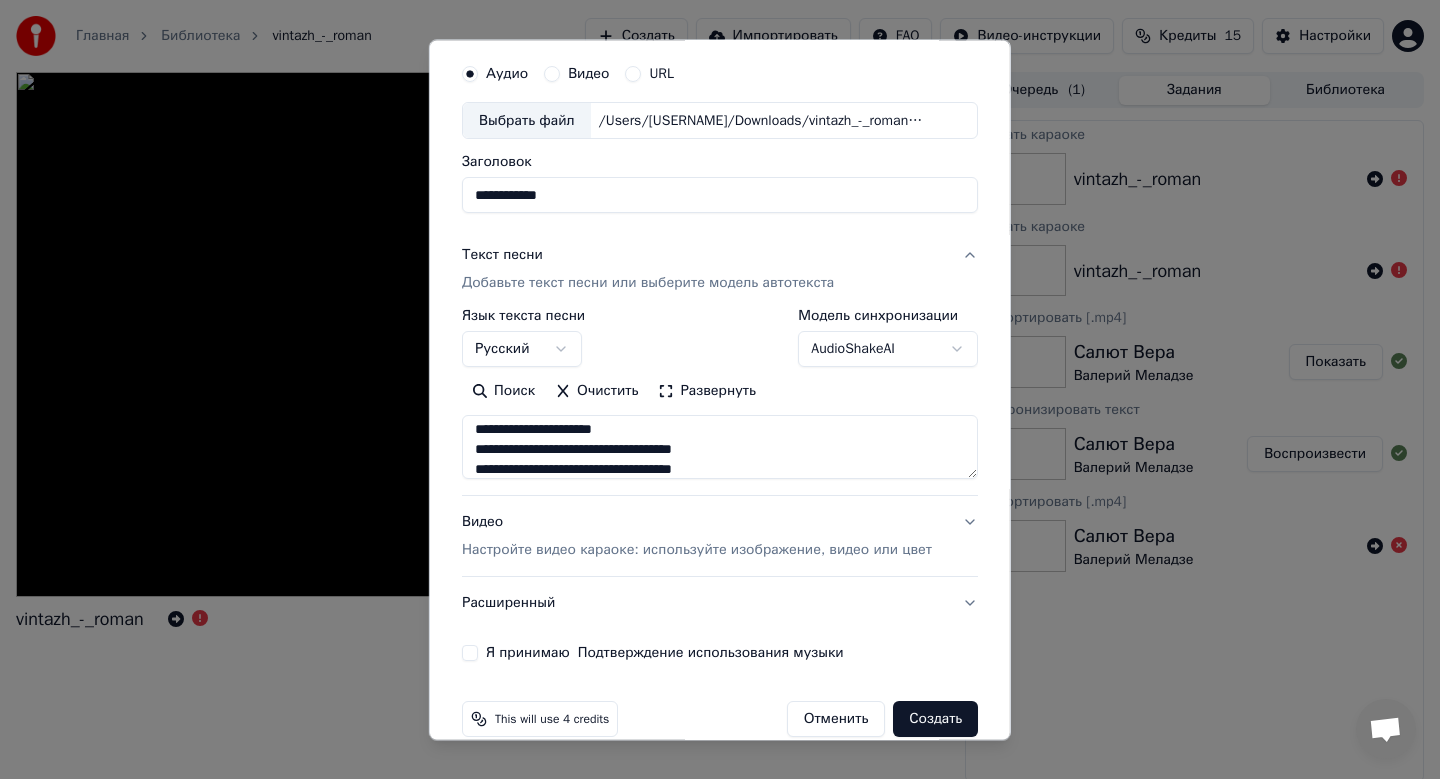 type on "**********" 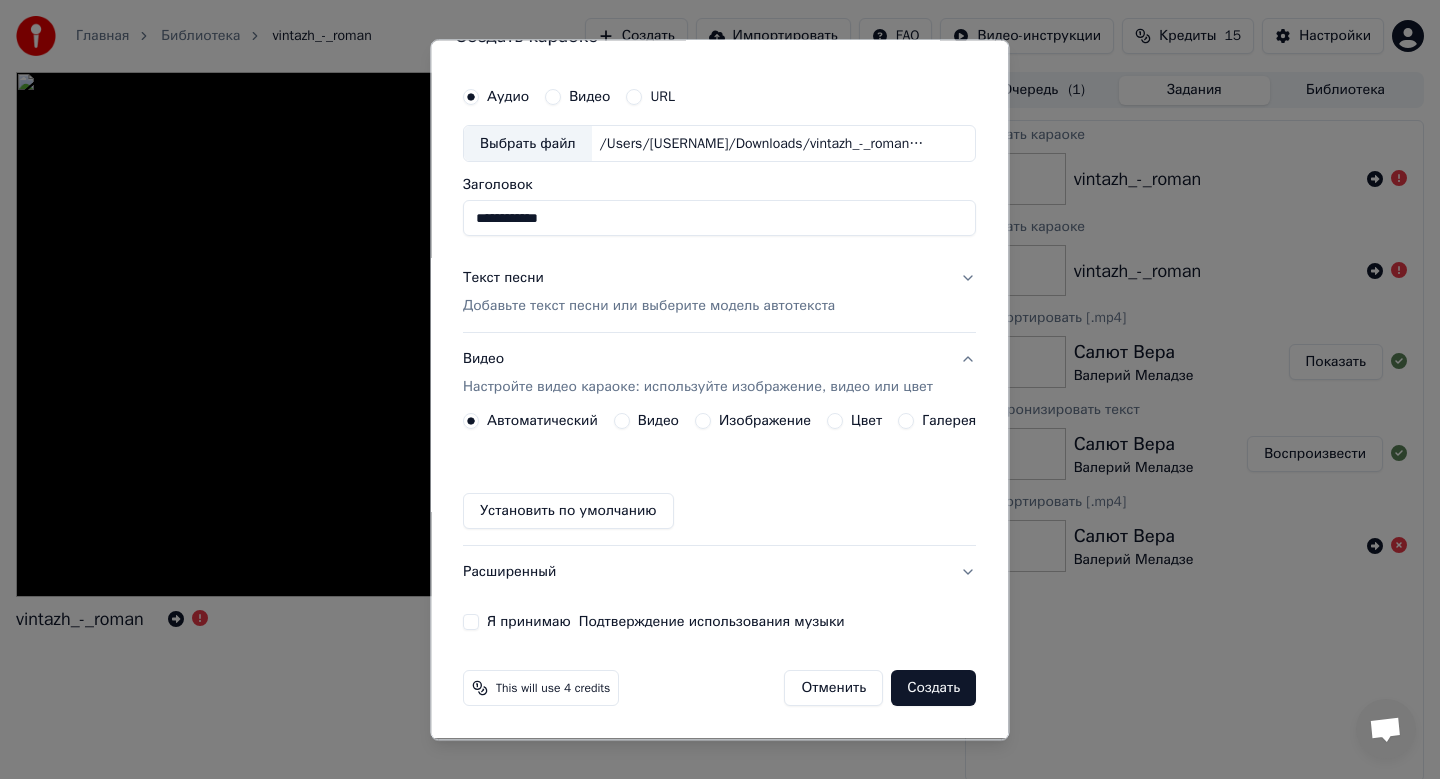scroll, scrollTop: 37, scrollLeft: 0, axis: vertical 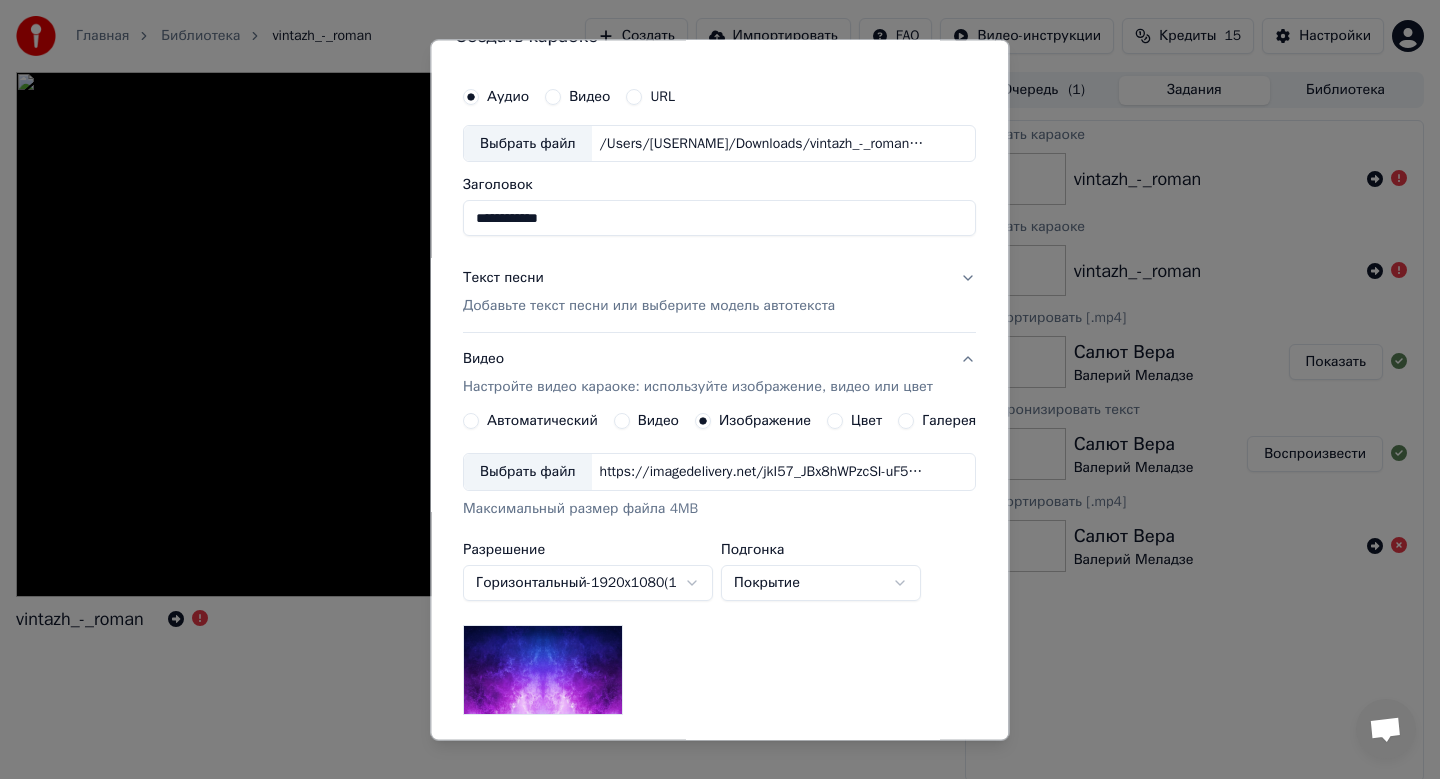 click on "Выбрать файл" at bounding box center [528, 473] 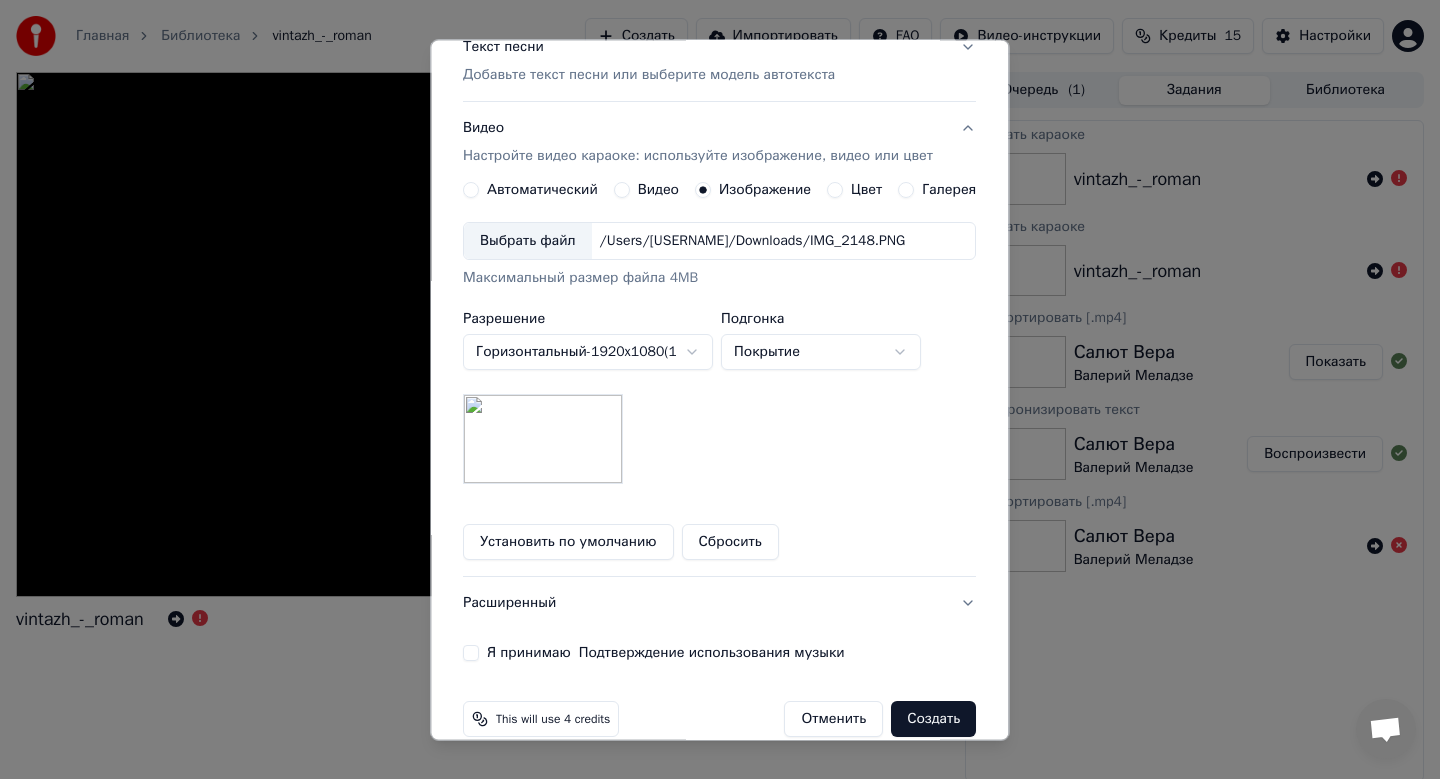 scroll, scrollTop: 299, scrollLeft: 0, axis: vertical 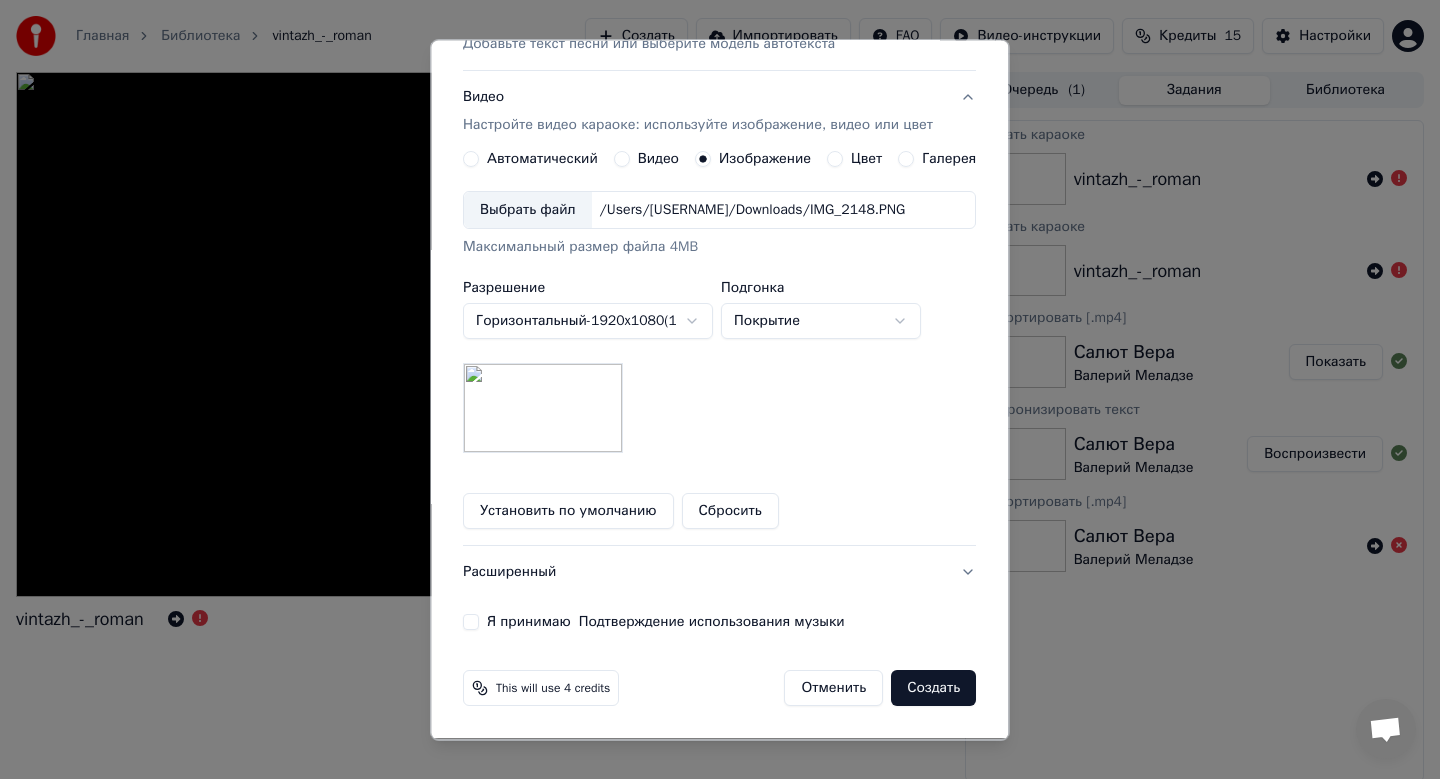 click on "Я принимаю   Подтверждение использования музыки" at bounding box center (471, 623) 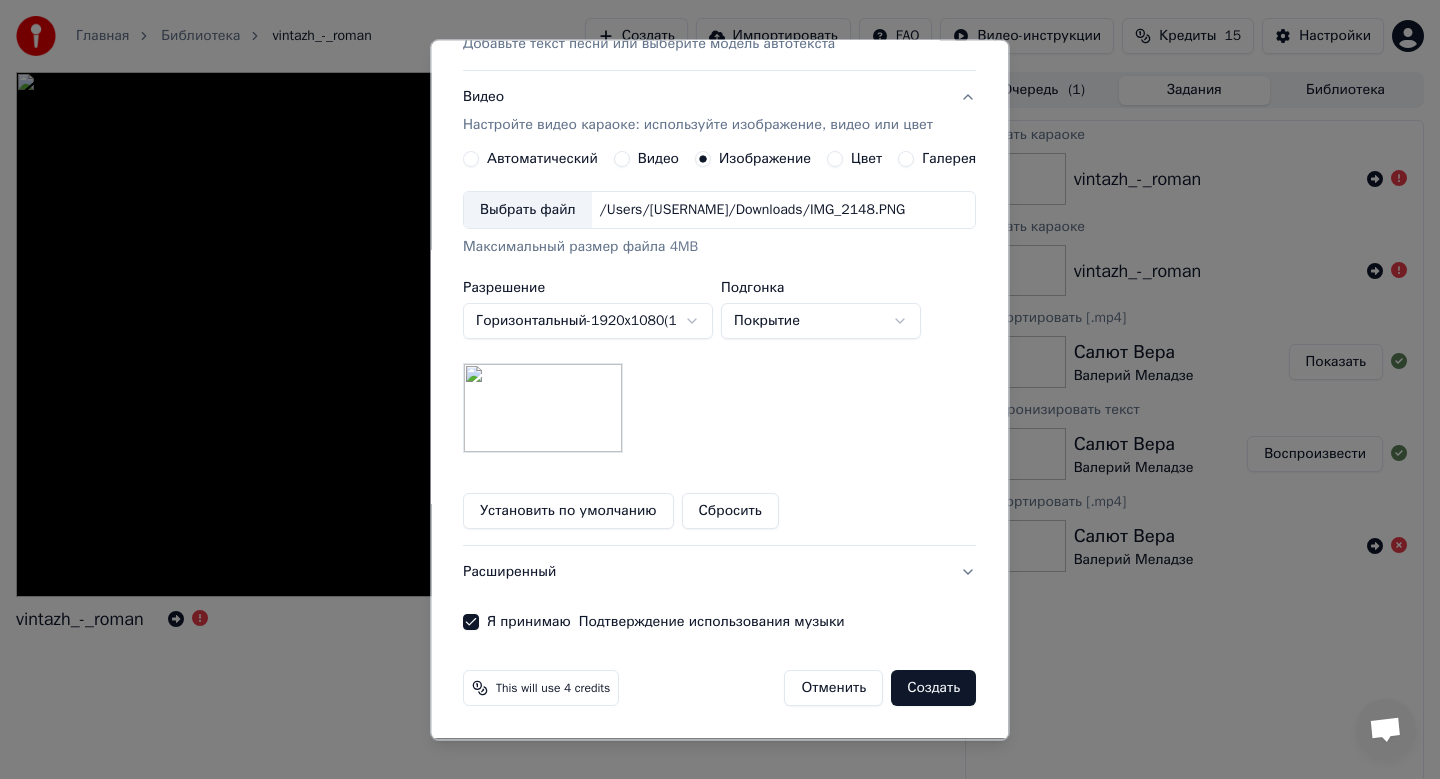 click on "Создать" at bounding box center (934, 689) 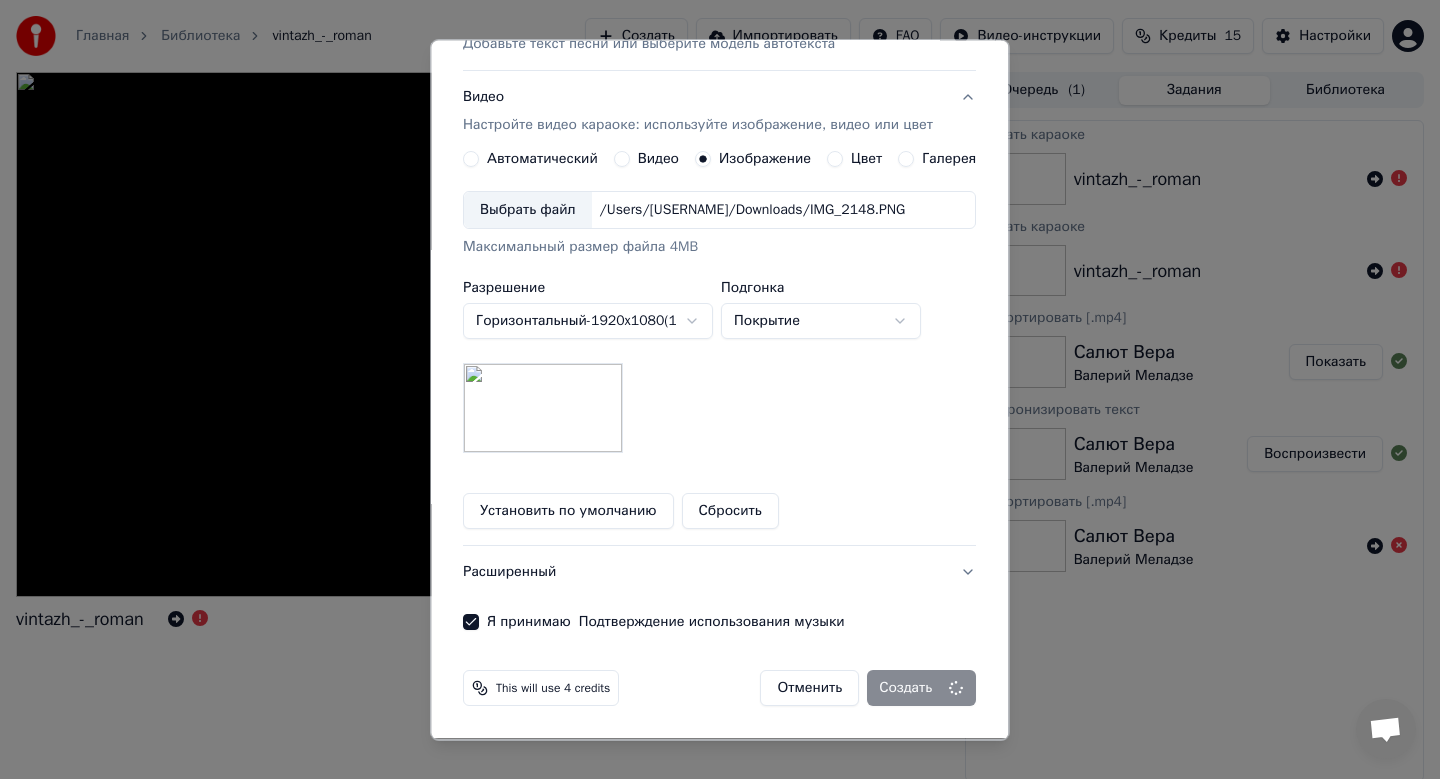 type 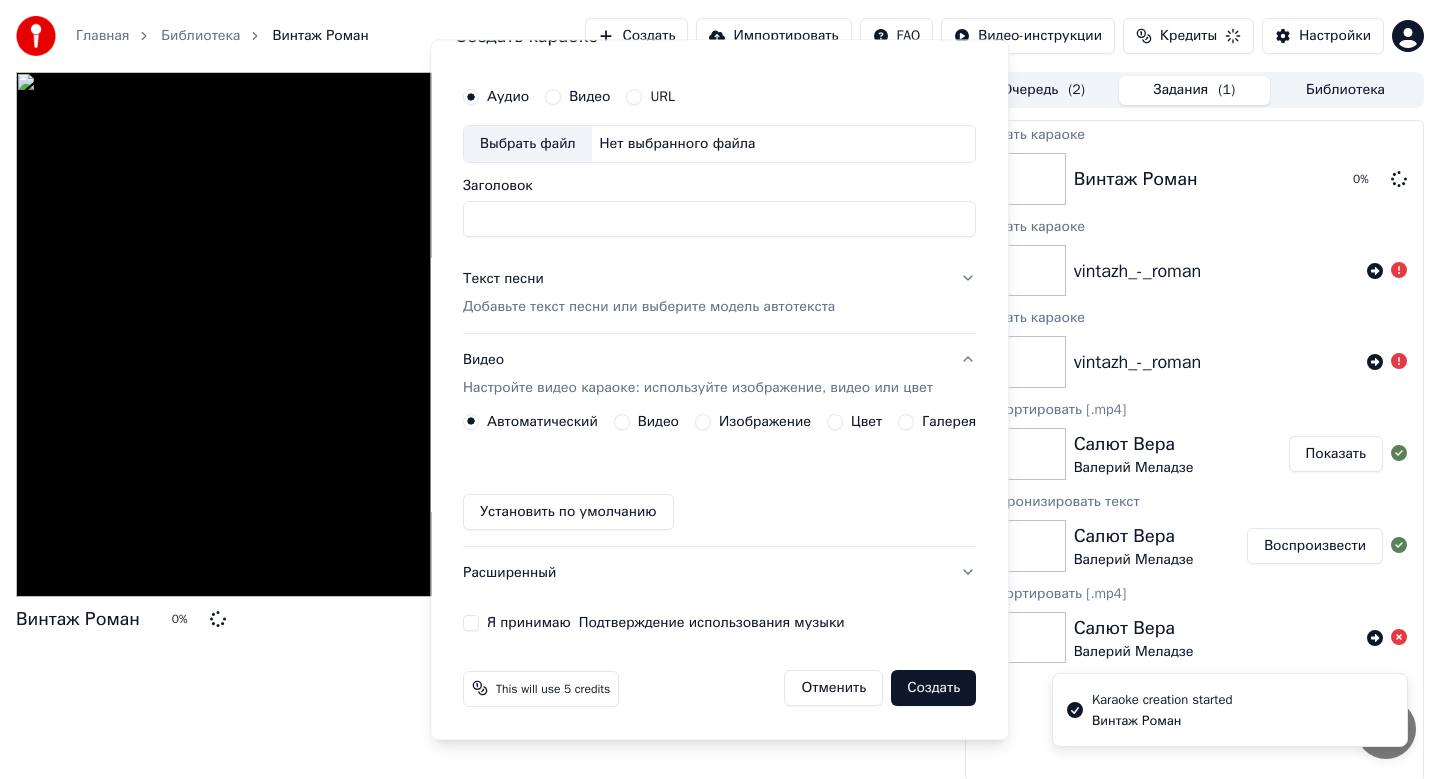 scroll, scrollTop: 37, scrollLeft: 0, axis: vertical 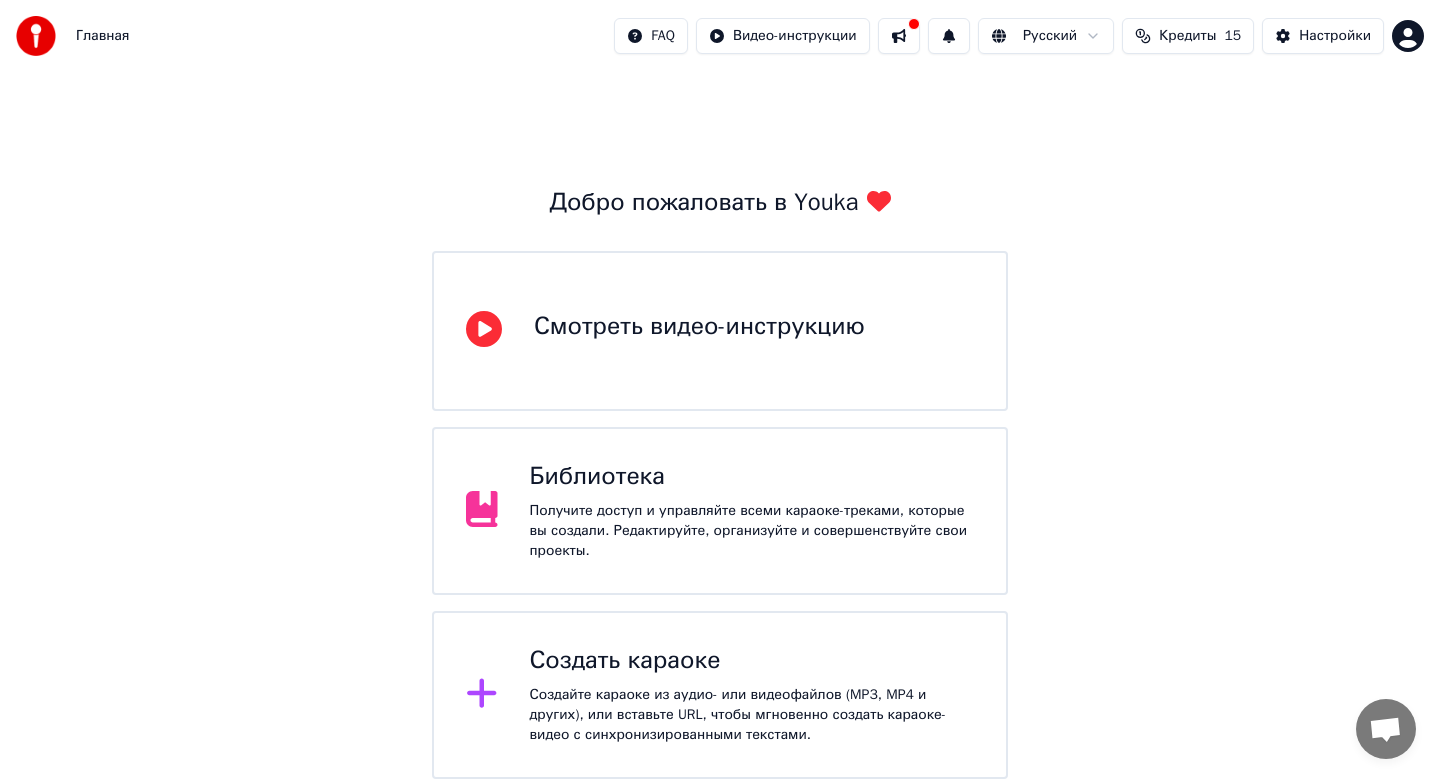 click on "Создать караоке" at bounding box center (752, 661) 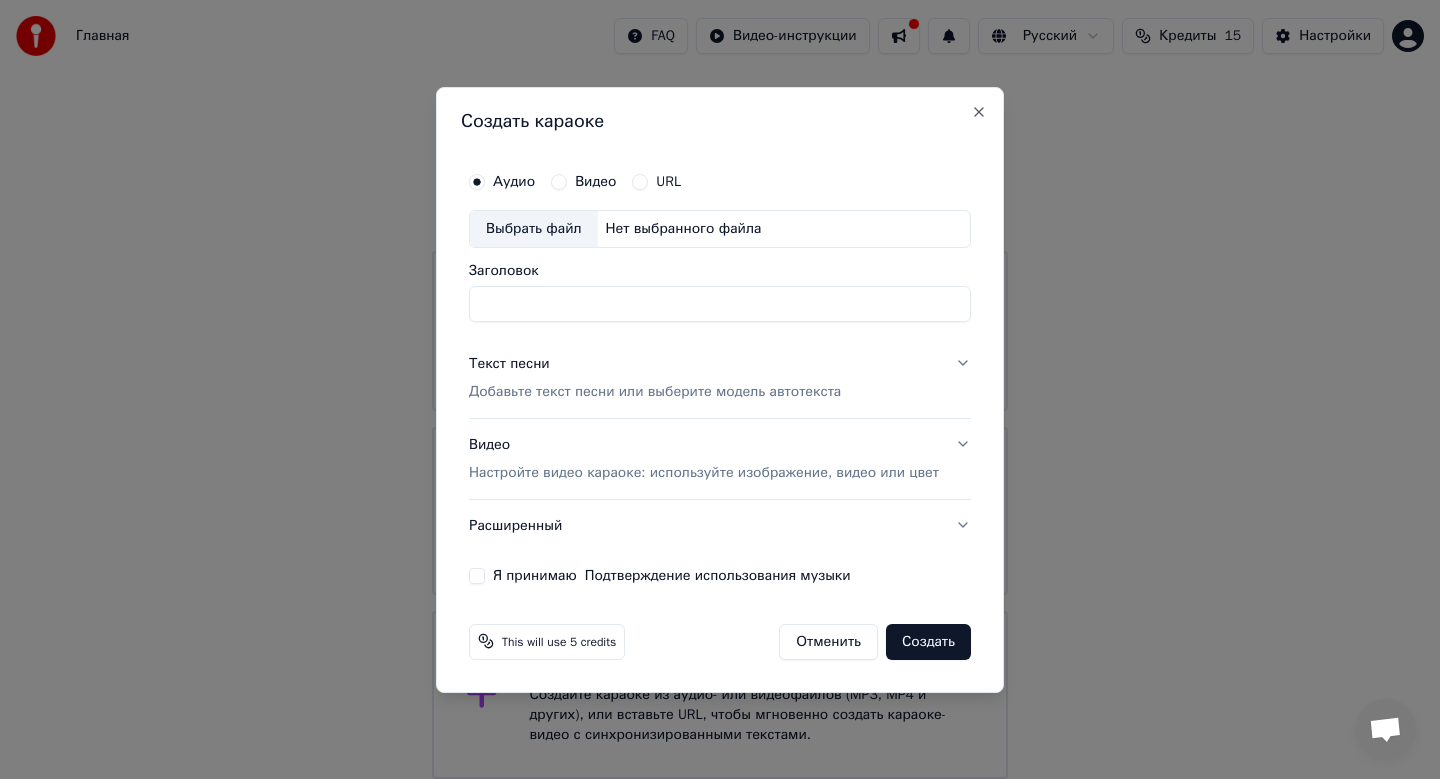 click on "Выбрать файл" at bounding box center (534, 229) 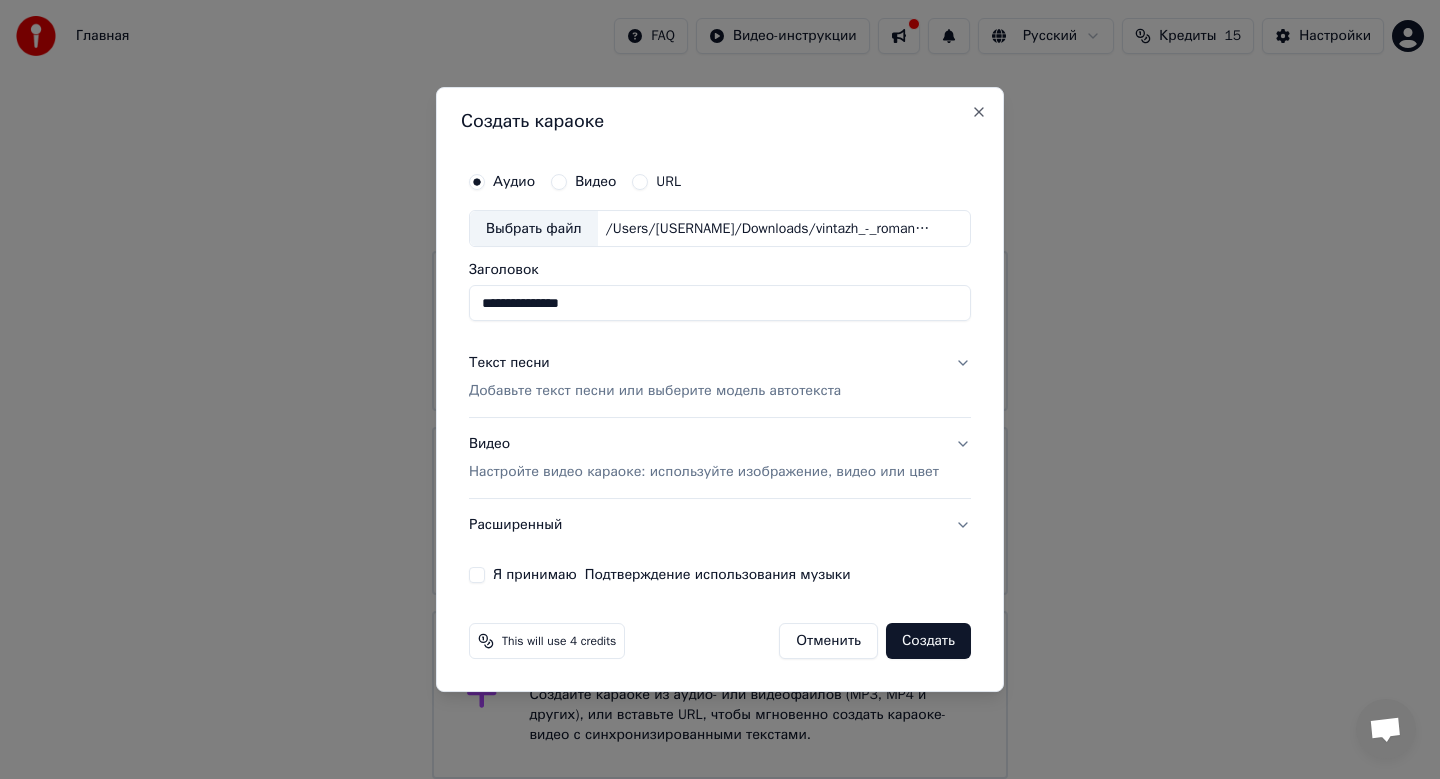 drag, startPoint x: 665, startPoint y: 302, endPoint x: 363, endPoint y: 280, distance: 302.80026 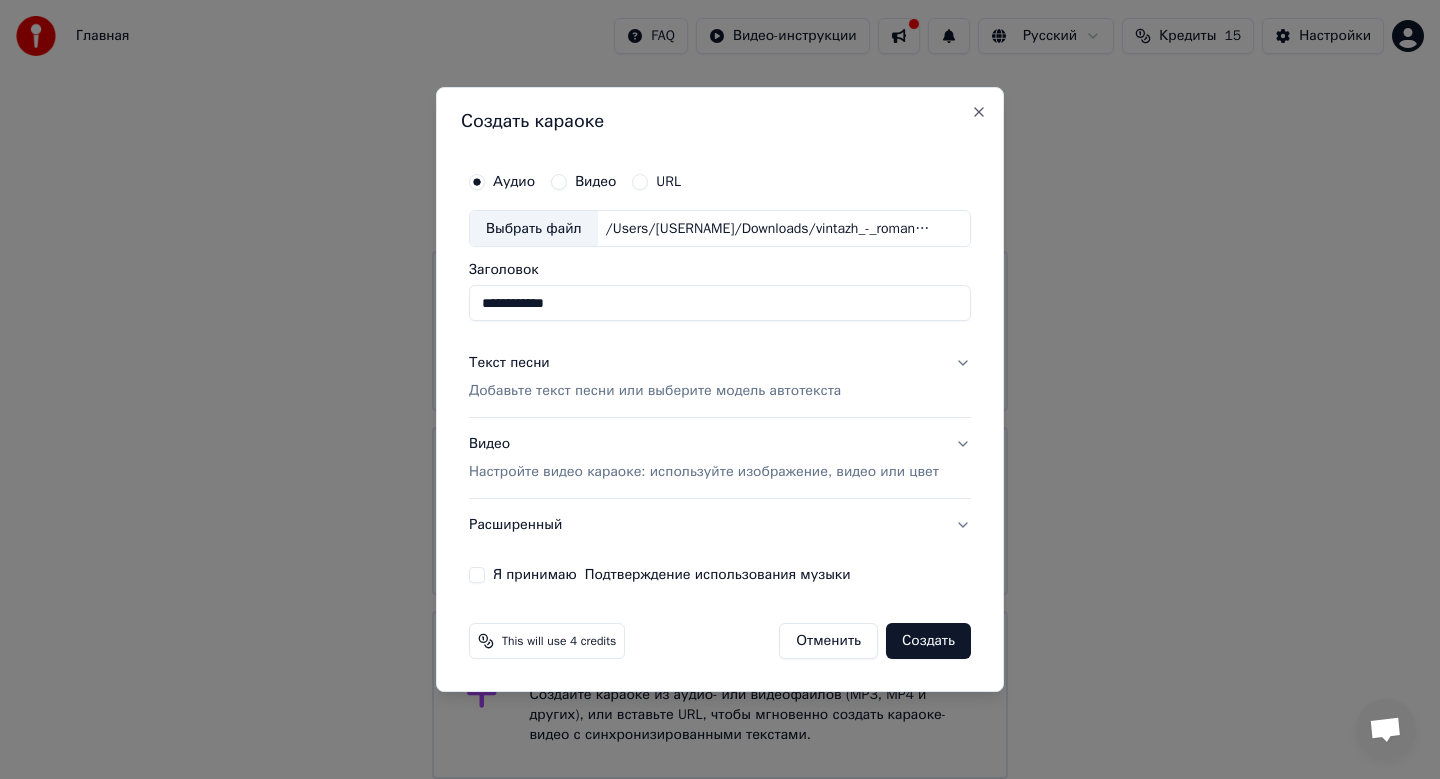 type on "**********" 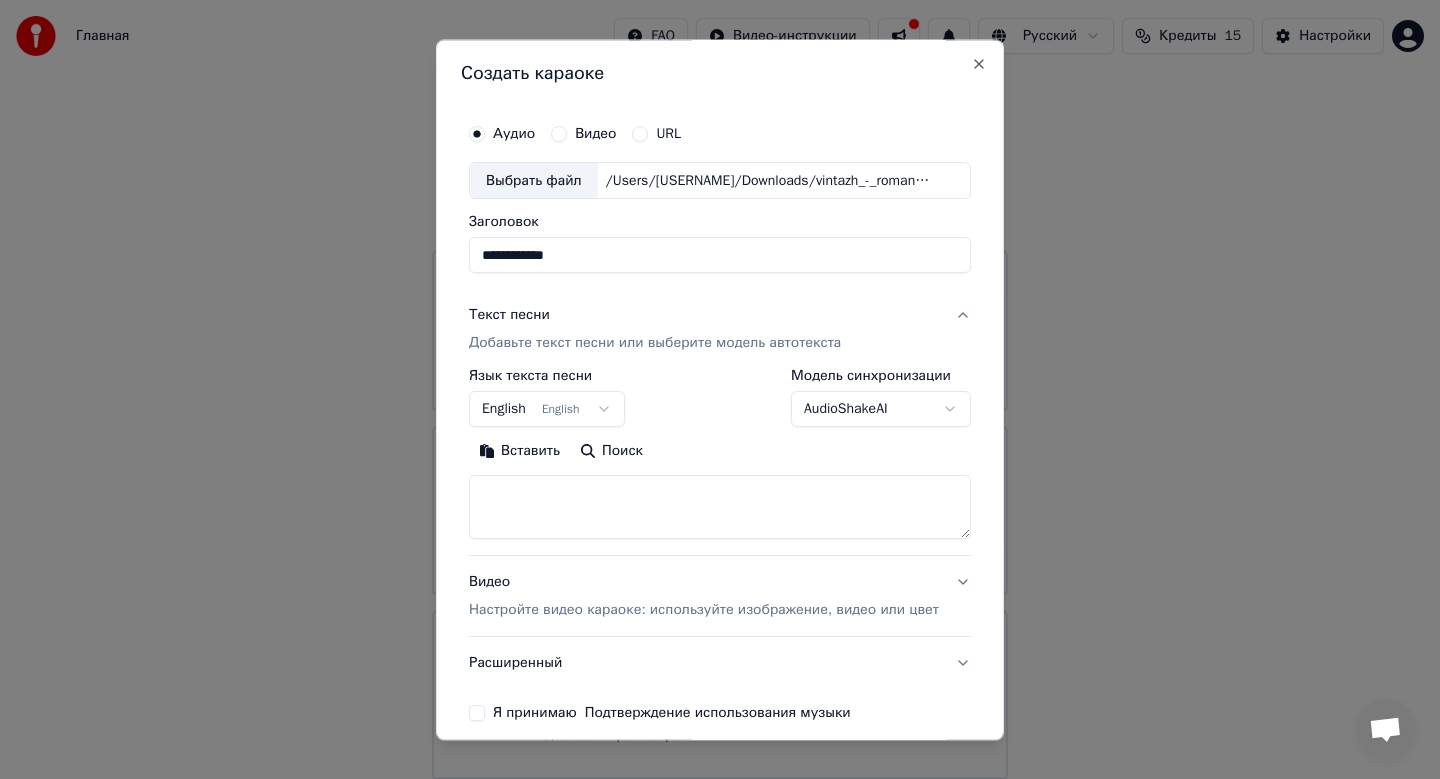 click on "English English" at bounding box center [547, 410] 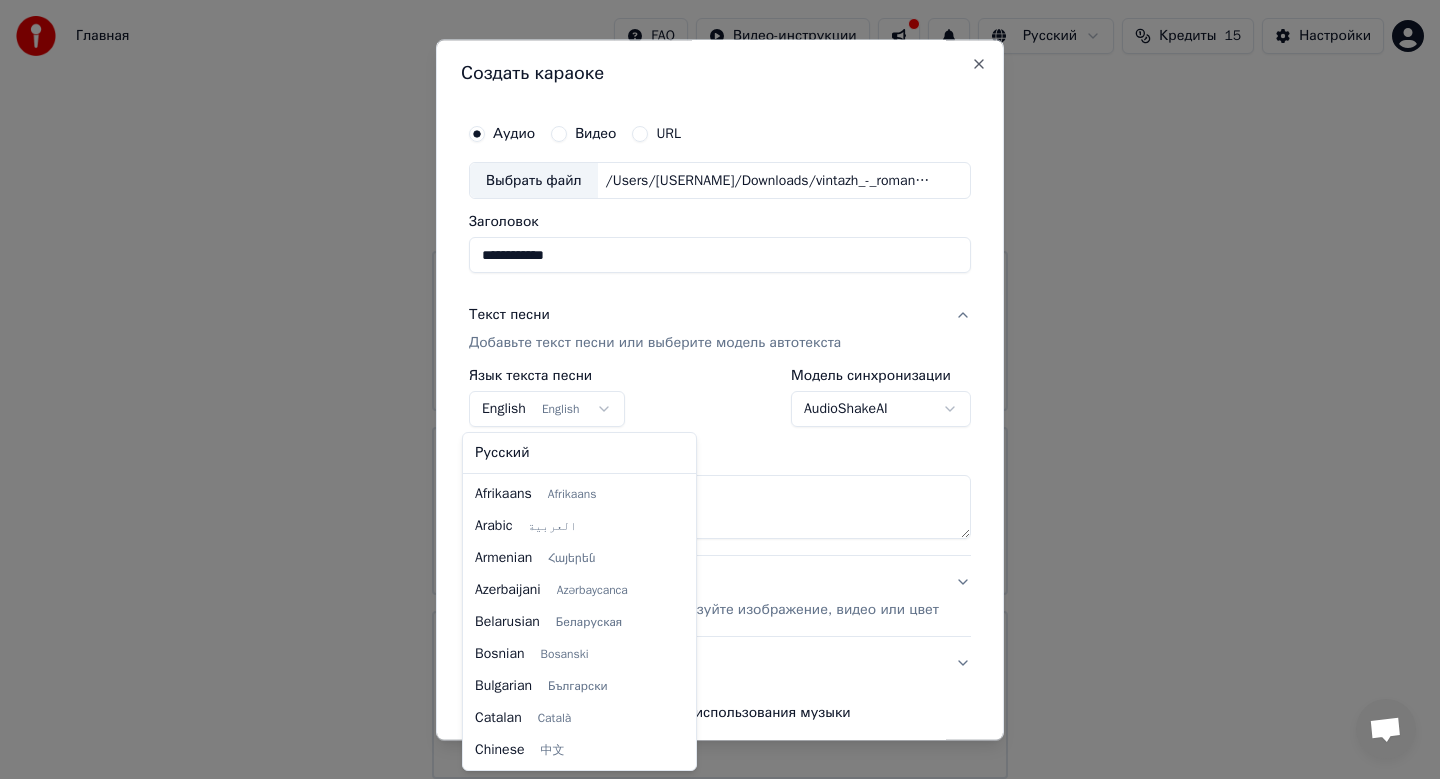 scroll, scrollTop: 160, scrollLeft: 0, axis: vertical 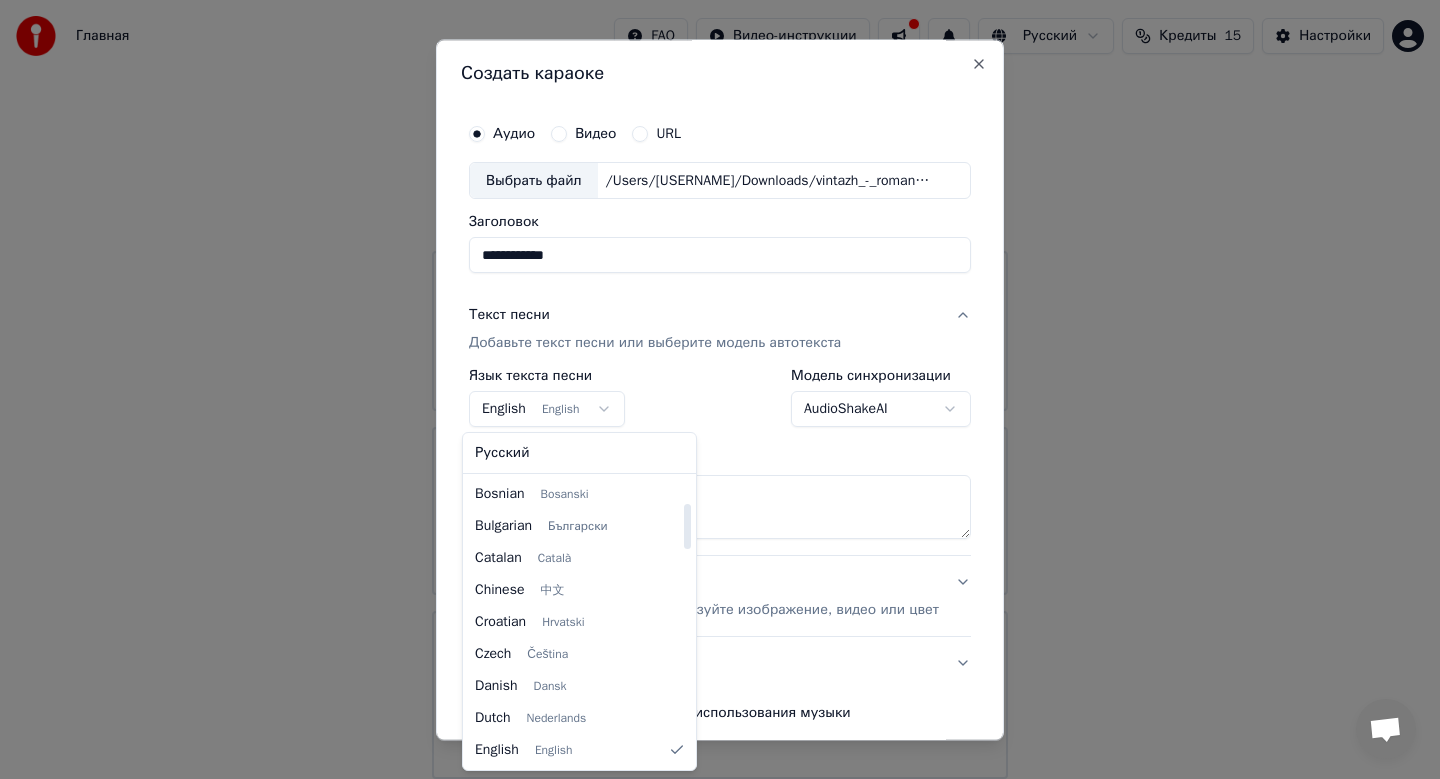select on "**" 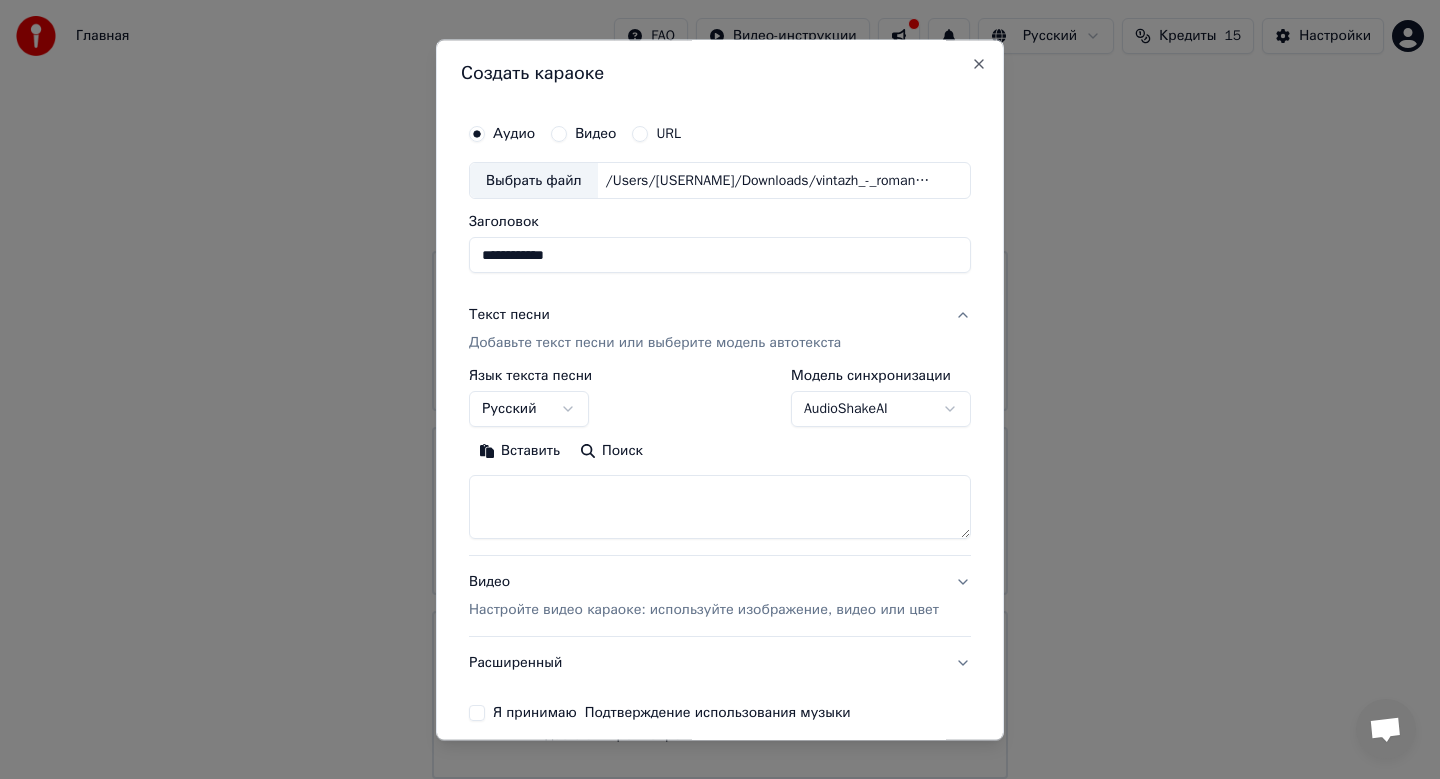 click at bounding box center (720, 508) 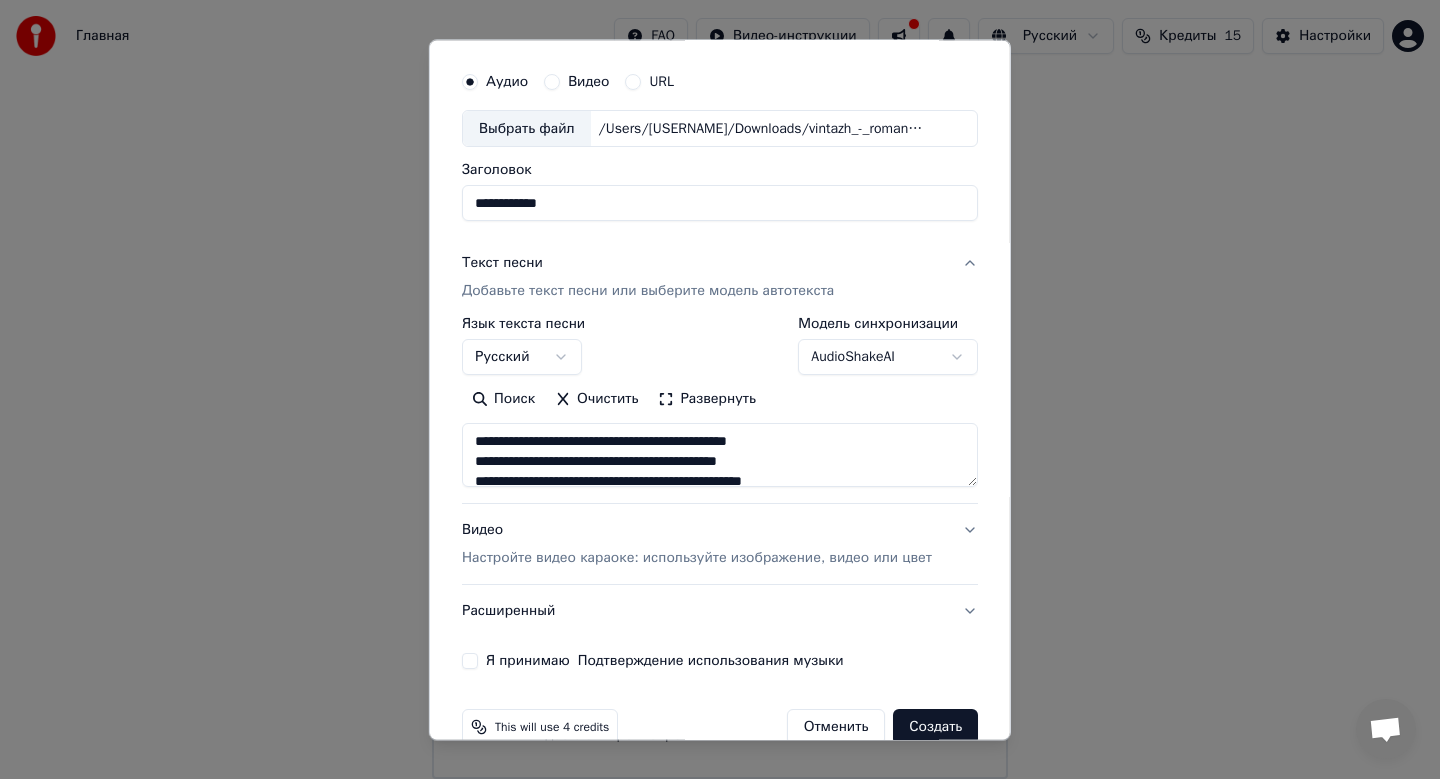 scroll, scrollTop: 54, scrollLeft: 0, axis: vertical 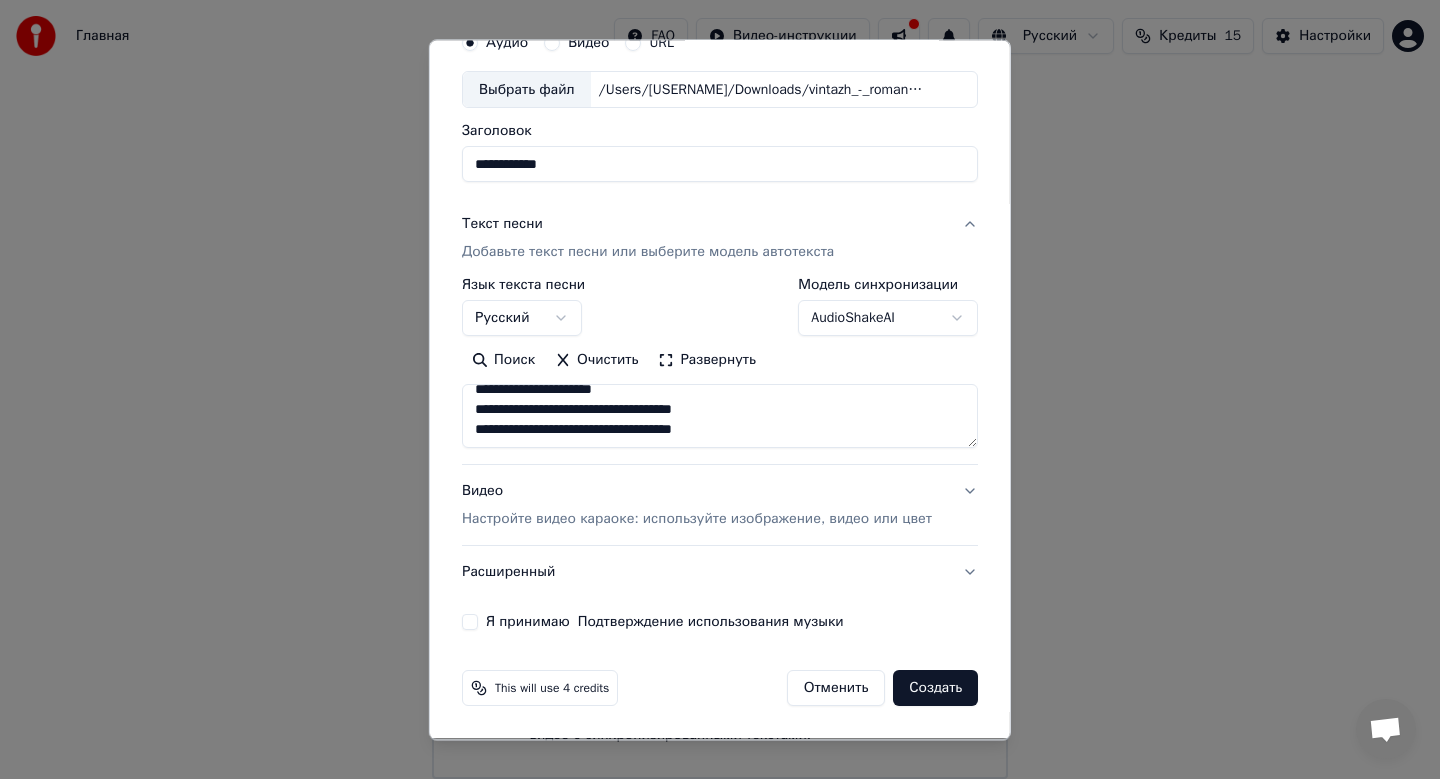 click on "Настройте видео караоке: используйте изображение, видео или цвет" at bounding box center (697, 520) 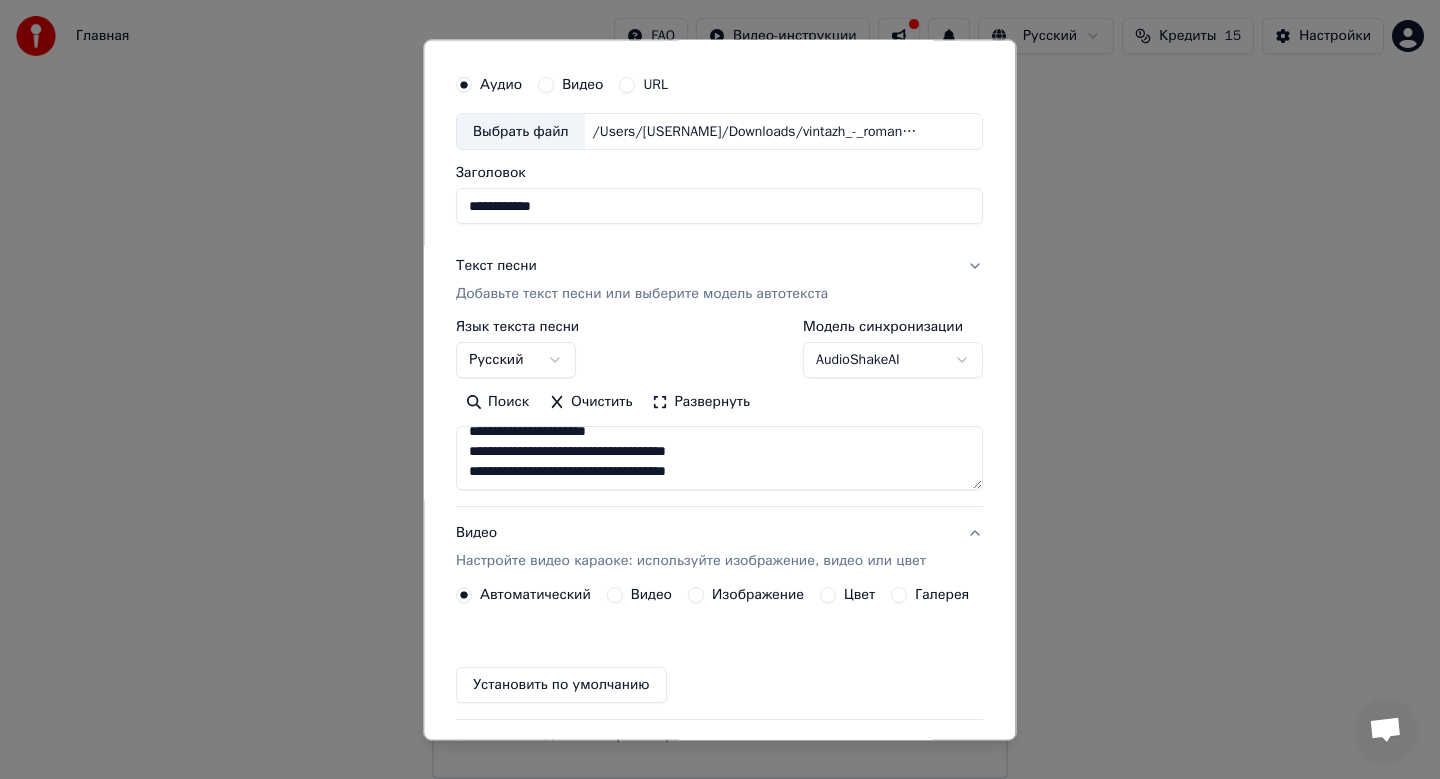 scroll, scrollTop: 37, scrollLeft: 0, axis: vertical 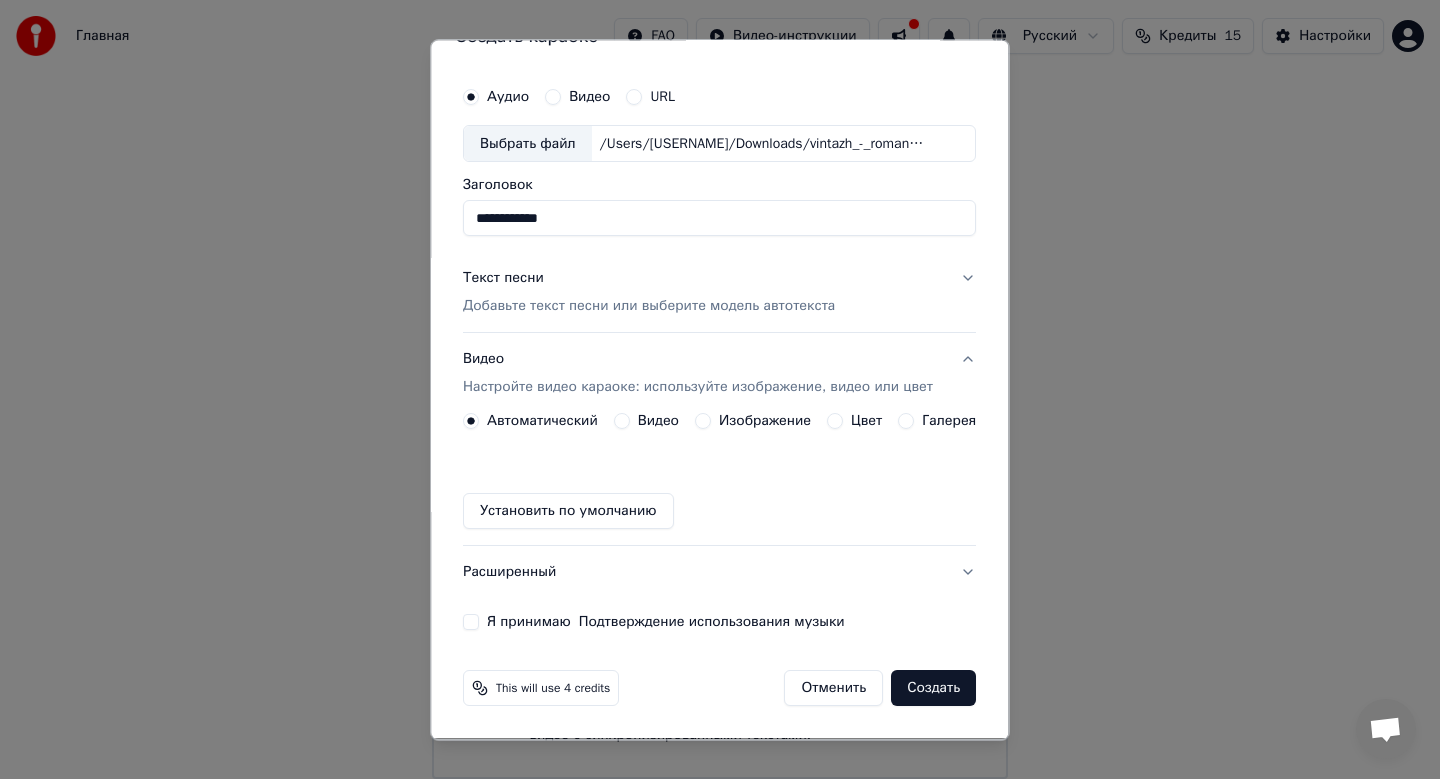 click on "Изображение" at bounding box center [753, 422] 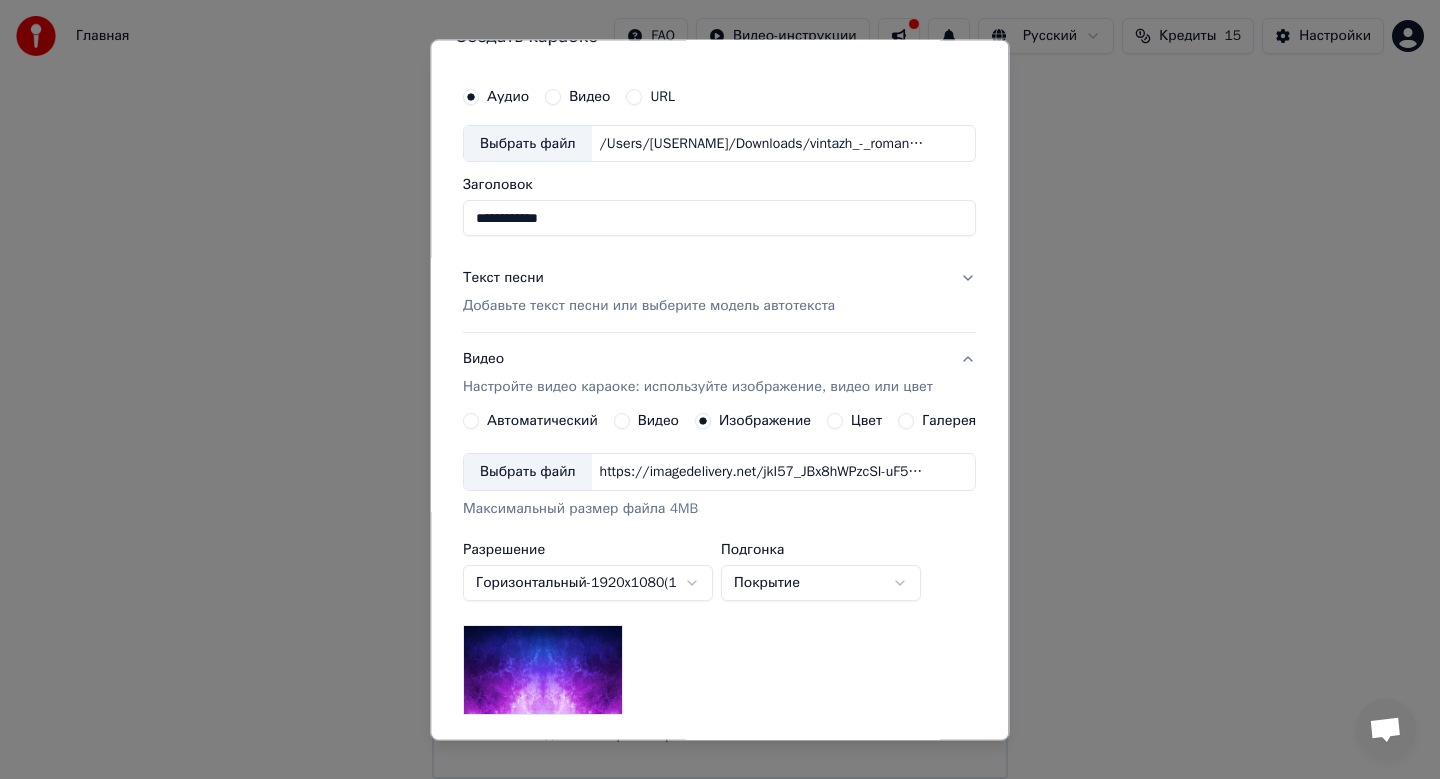 click on "Выбрать файл" at bounding box center [528, 473] 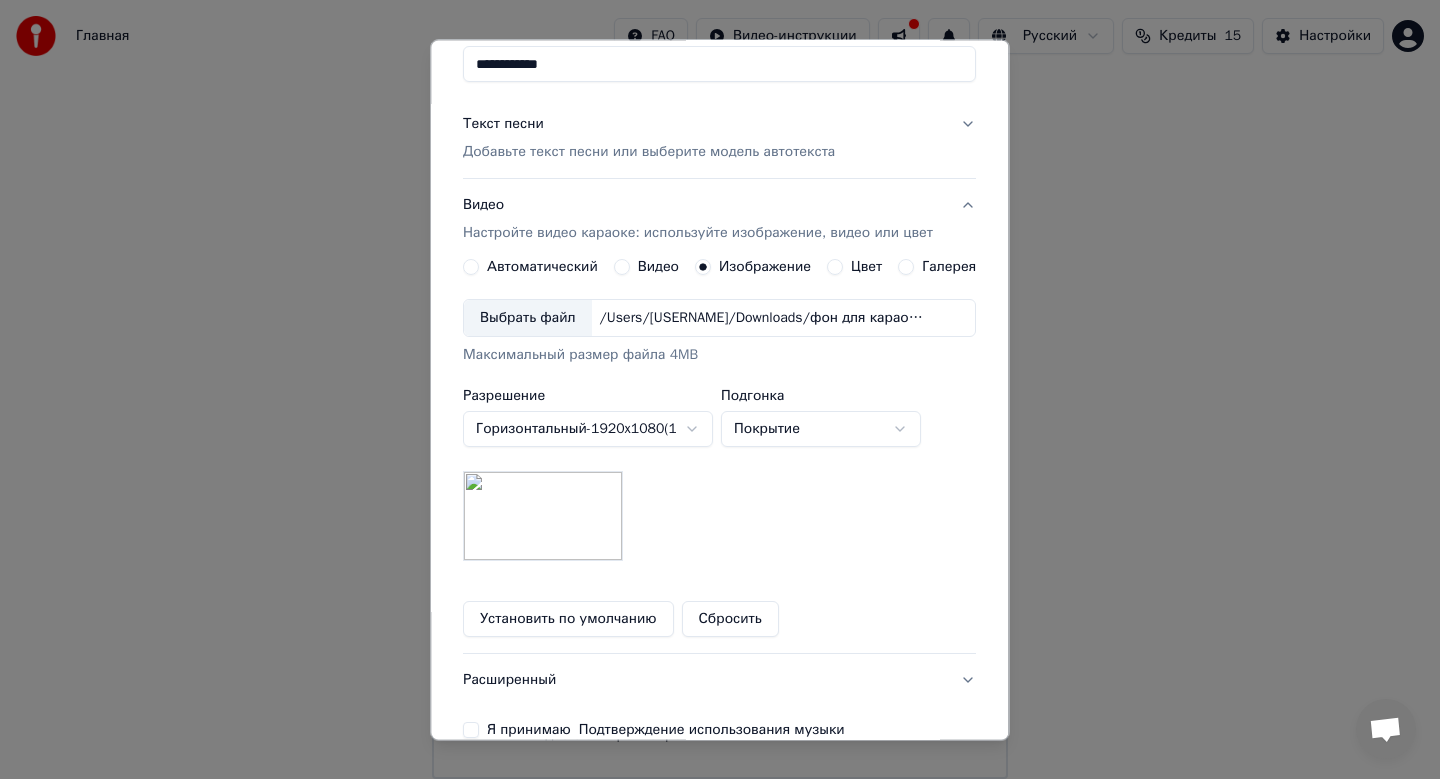 scroll, scrollTop: 299, scrollLeft: 0, axis: vertical 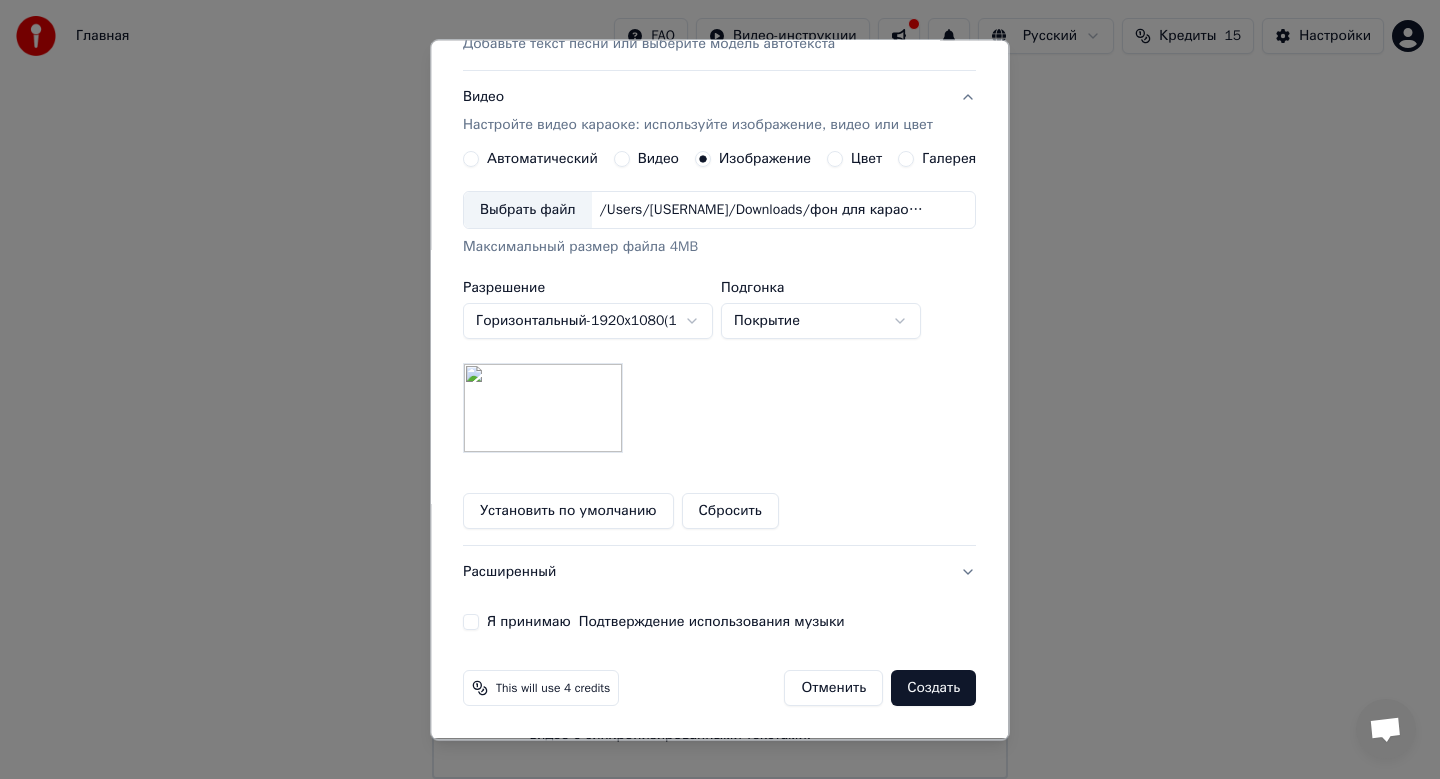 click on "Я принимаю   Подтверждение использования музыки" at bounding box center [471, 623] 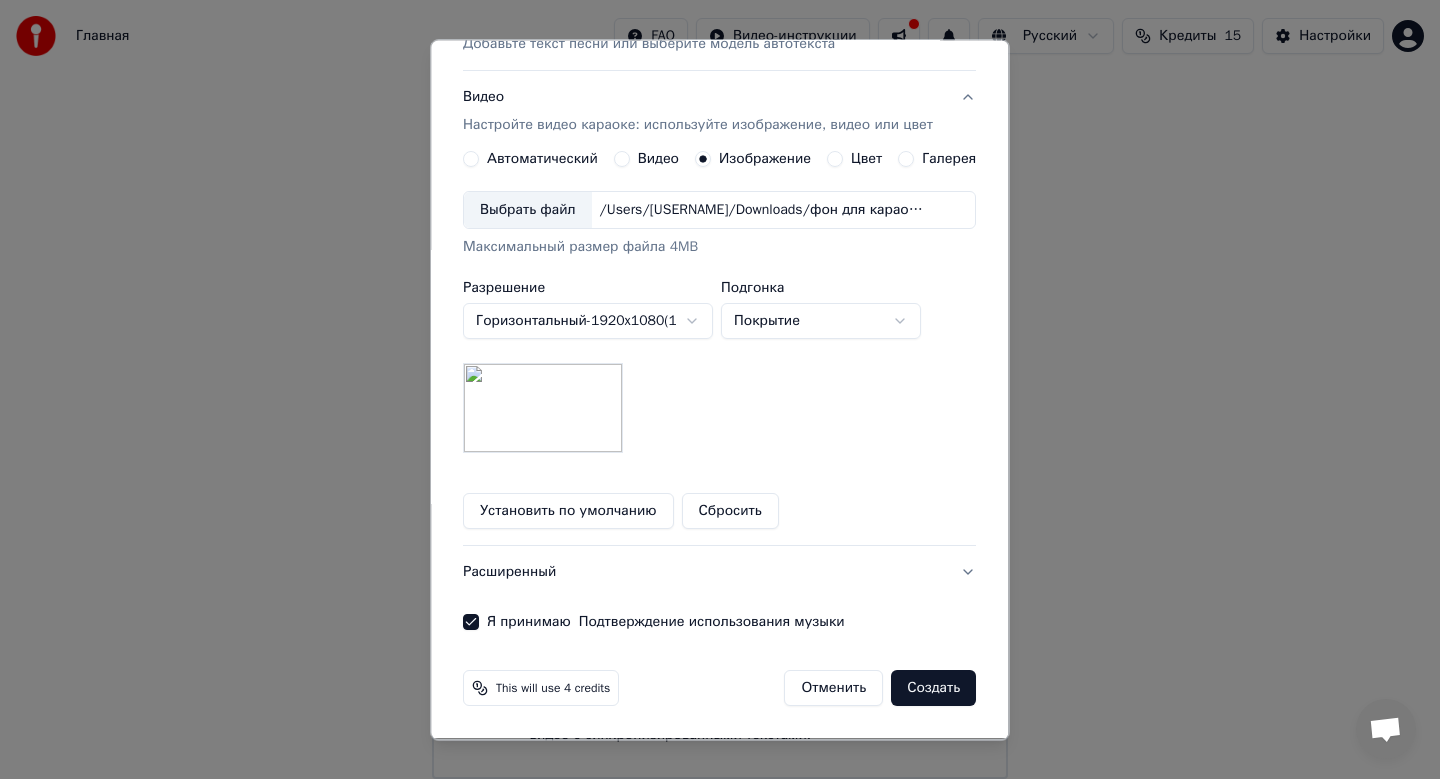 click on "Создать" at bounding box center (934, 689) 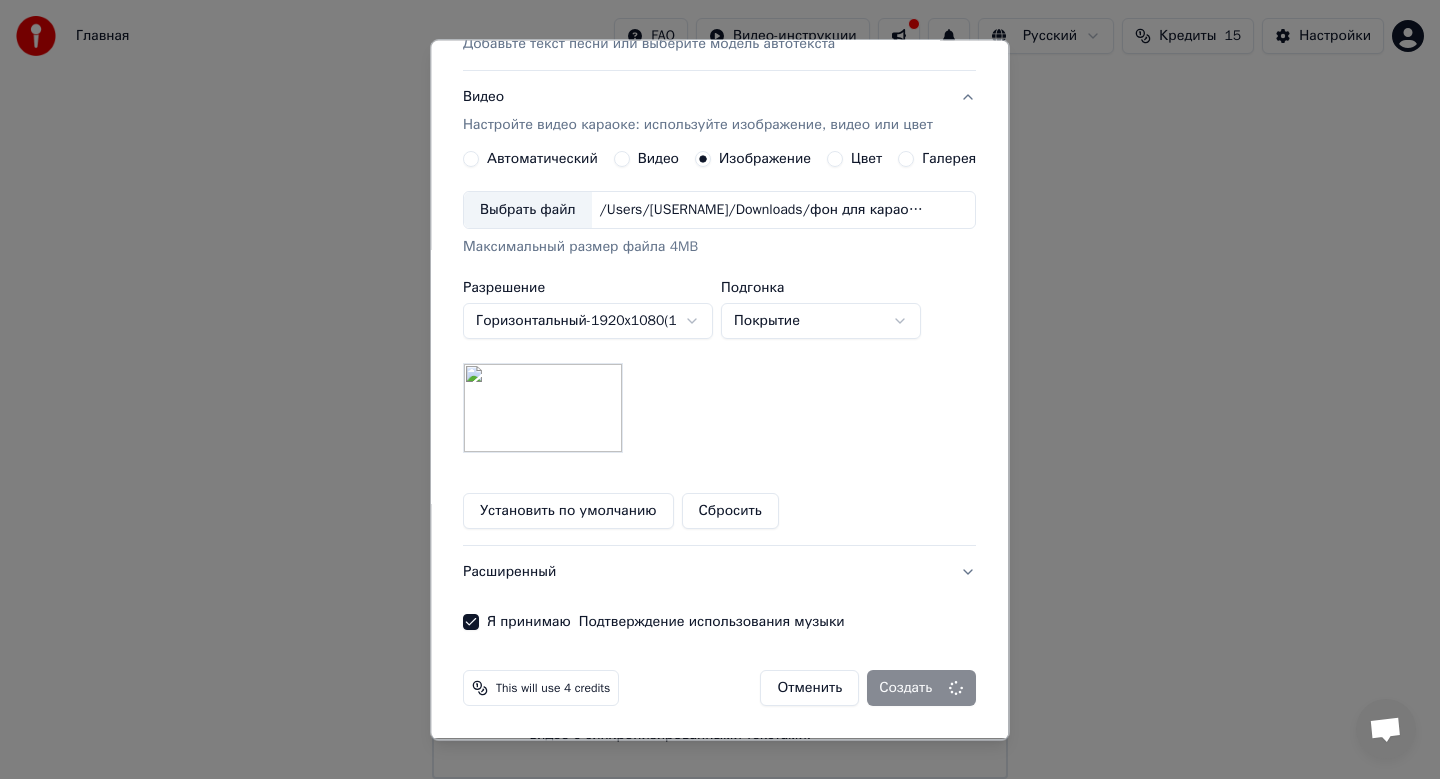 scroll, scrollTop: 3, scrollLeft: 0, axis: vertical 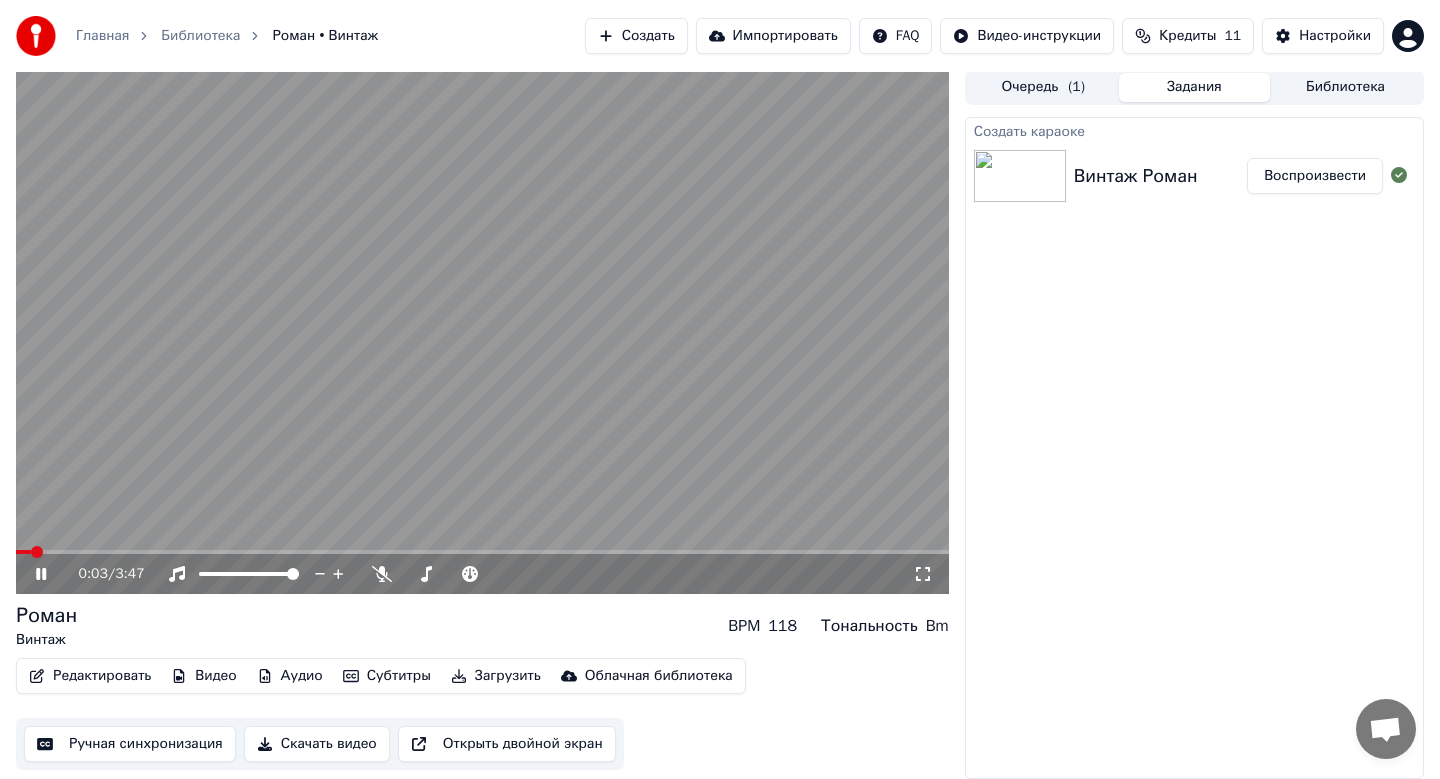 click at bounding box center (482, 331) 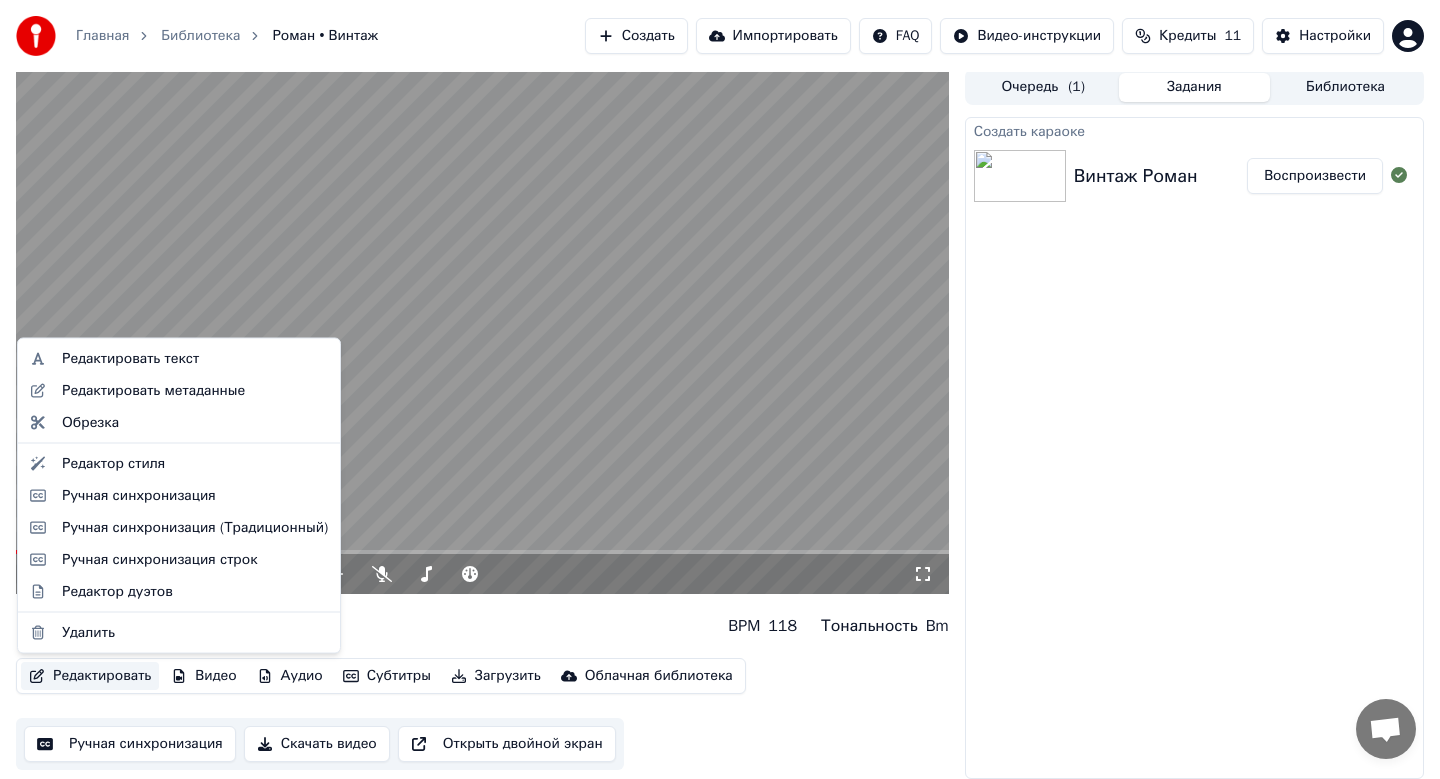 click on "Редактировать" at bounding box center (90, 676) 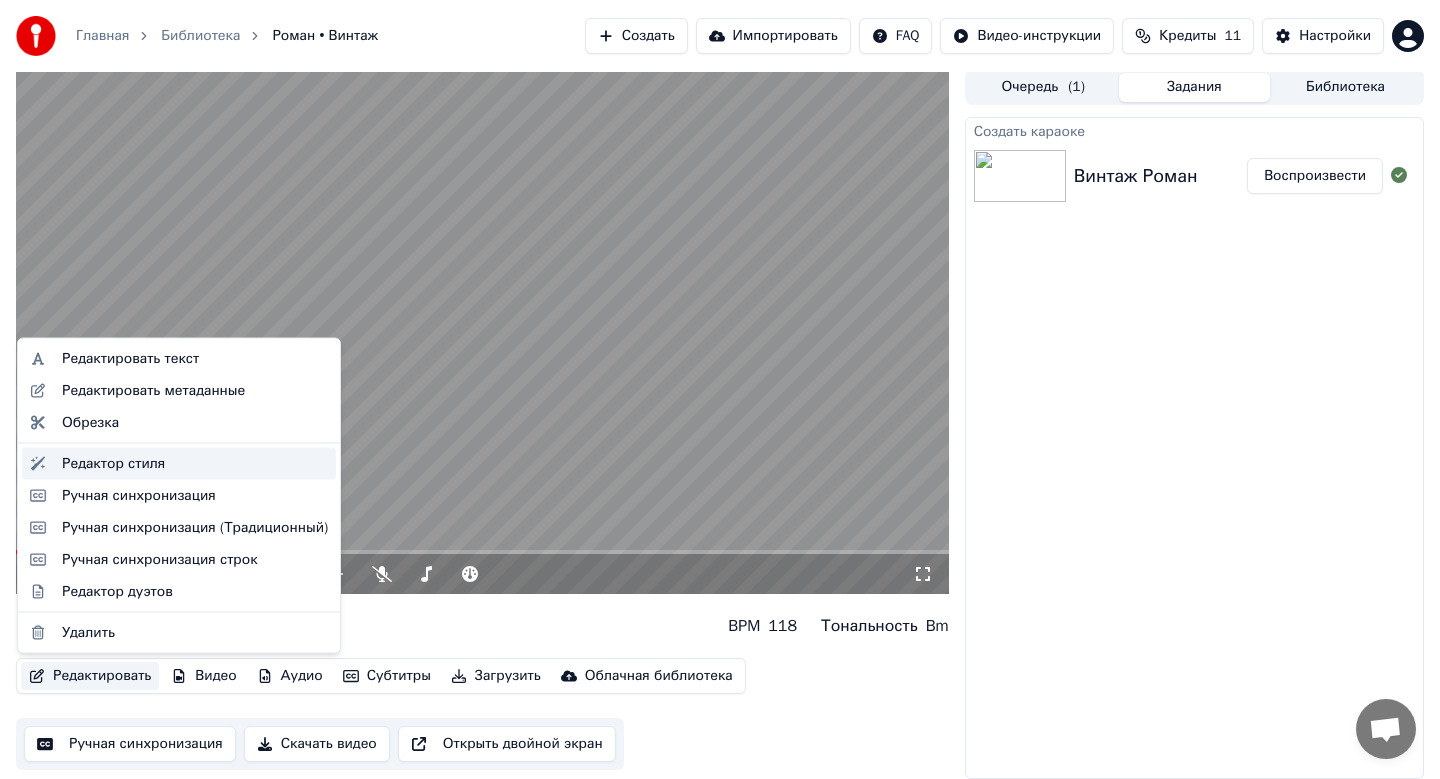 click on "Редактор стиля" at bounding box center [113, 463] 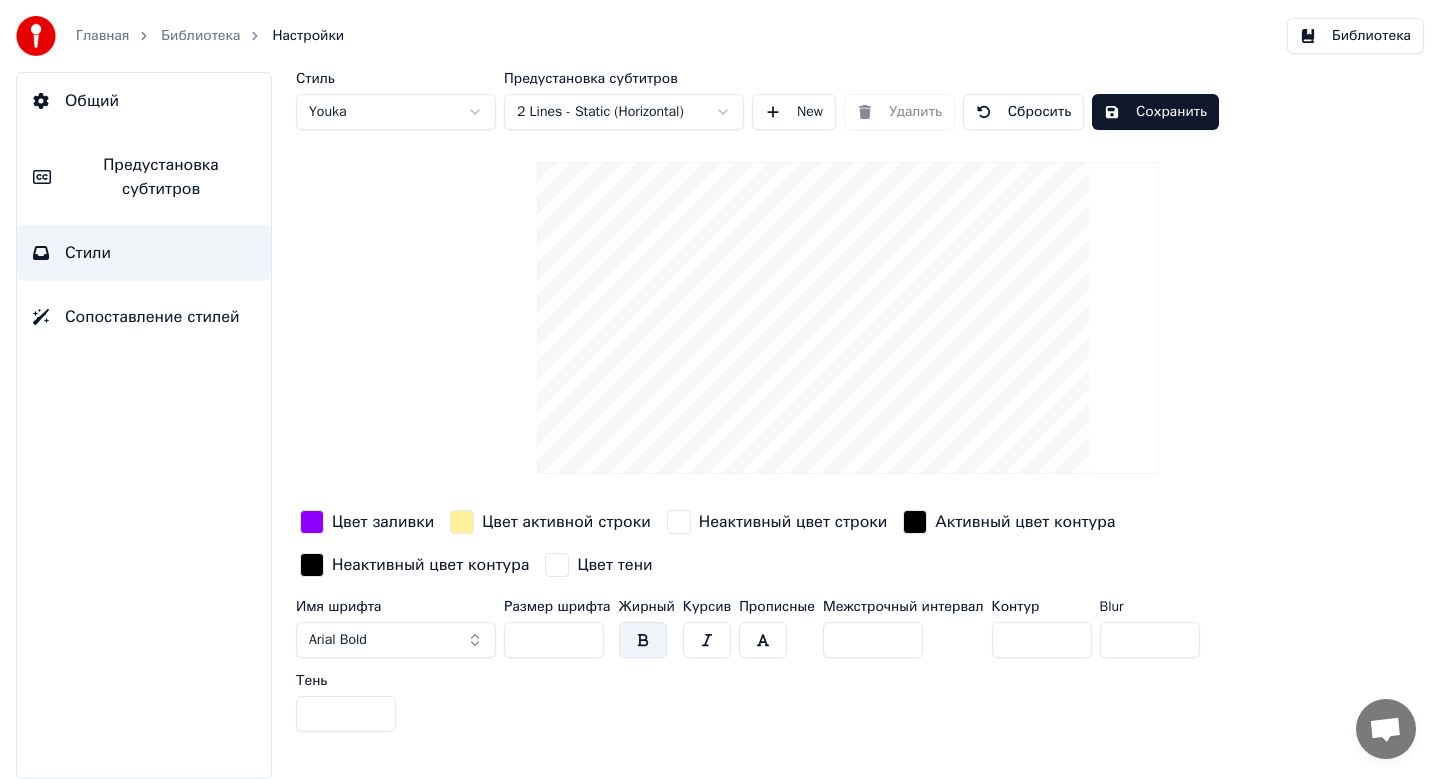 scroll, scrollTop: 0, scrollLeft: 0, axis: both 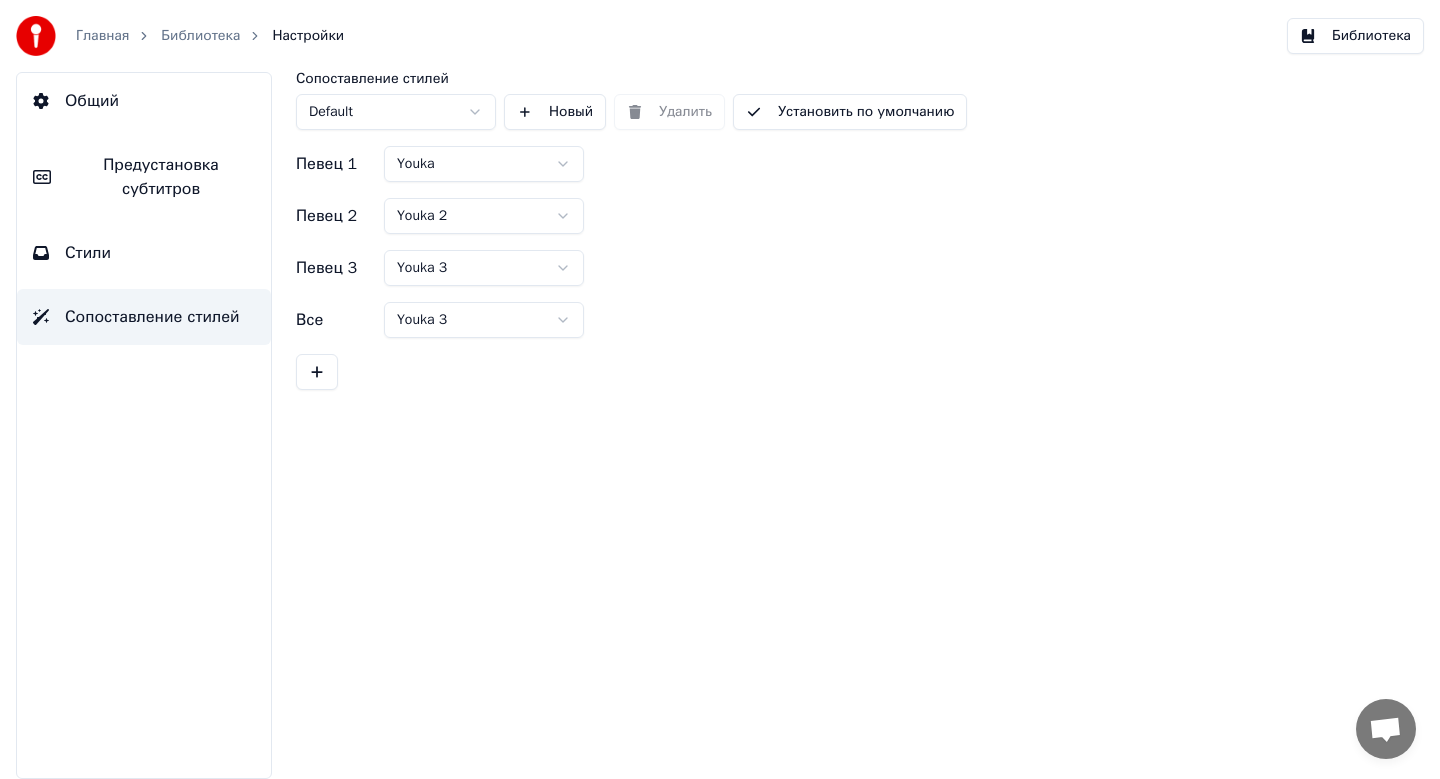 click on "Стили" at bounding box center [144, 253] 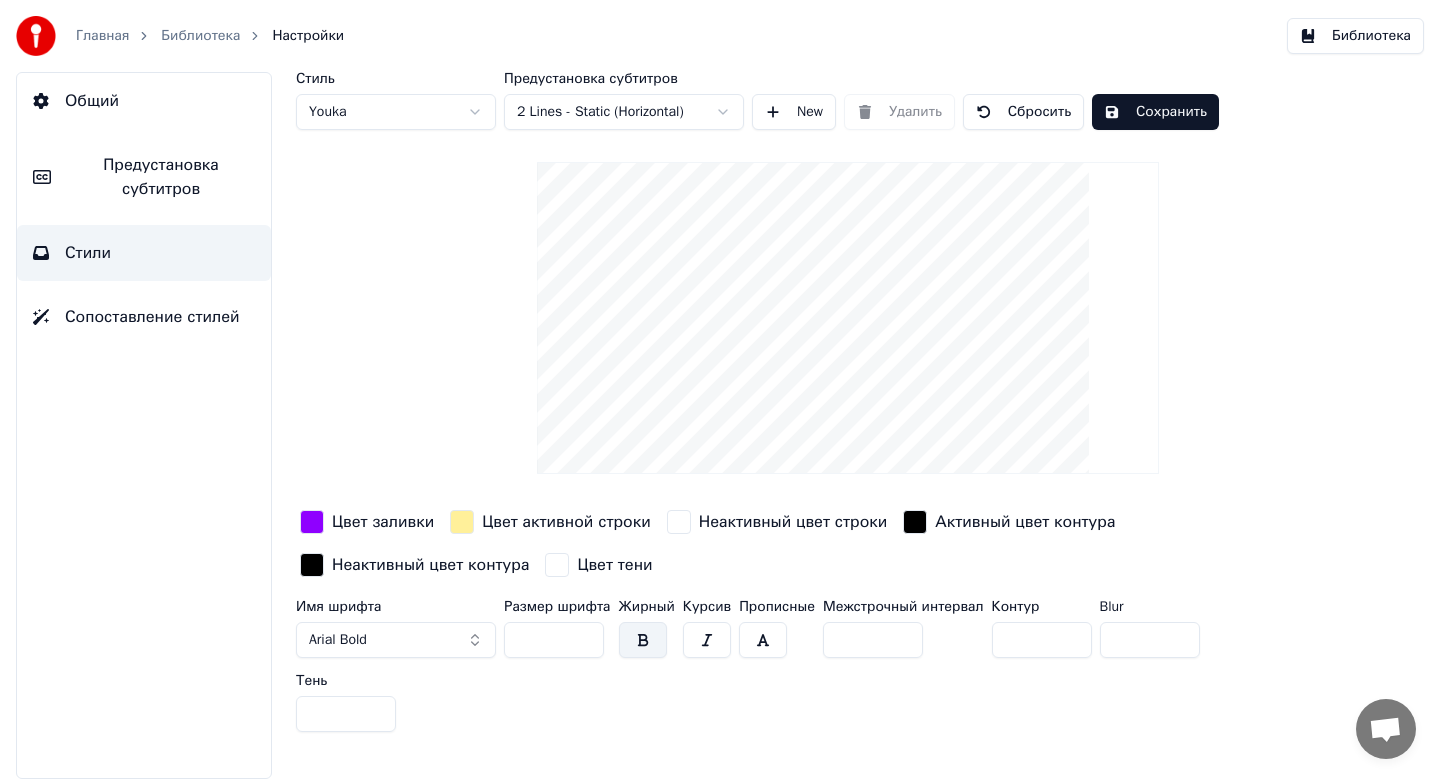 click on "Предустановка субтитров" at bounding box center [161, 177] 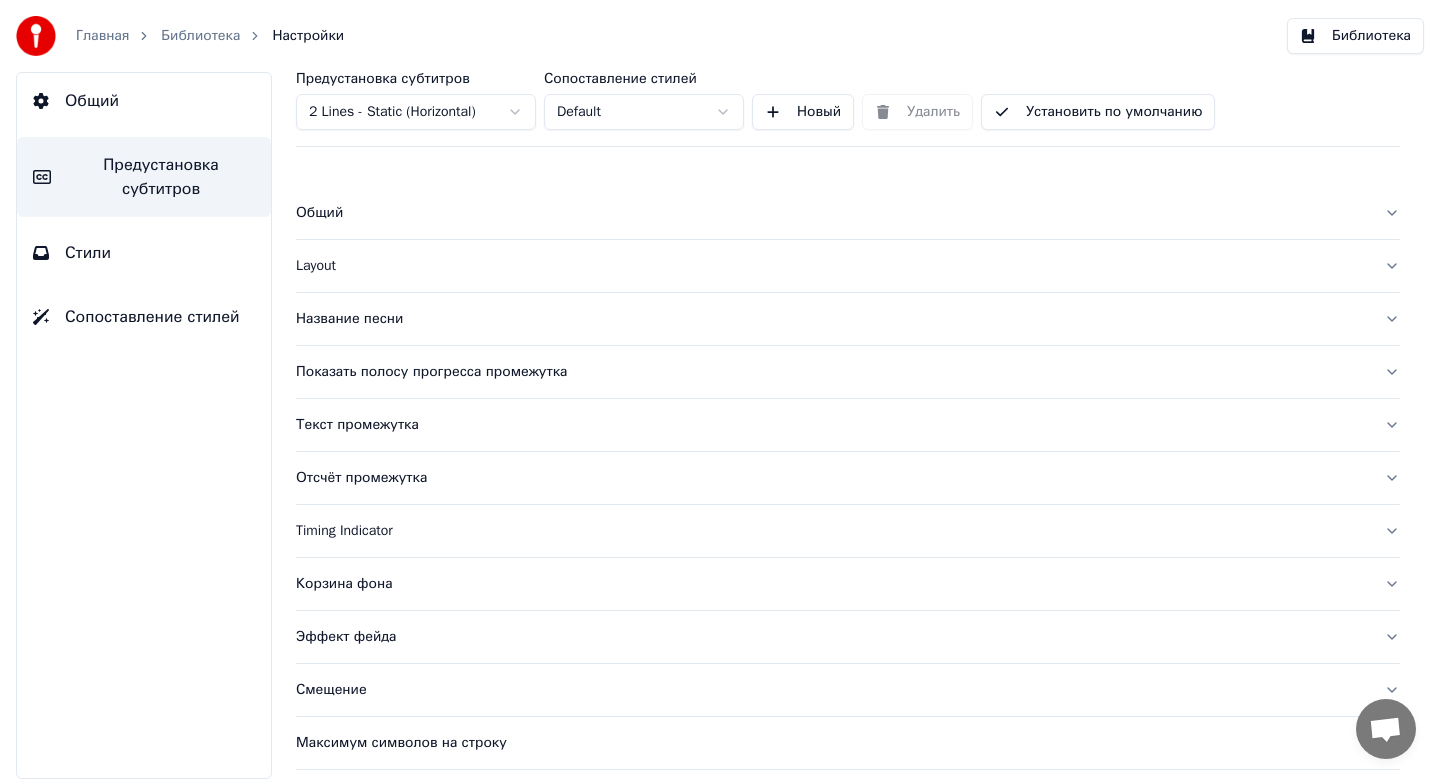 click on "Отсчёт промежутка" at bounding box center (832, 478) 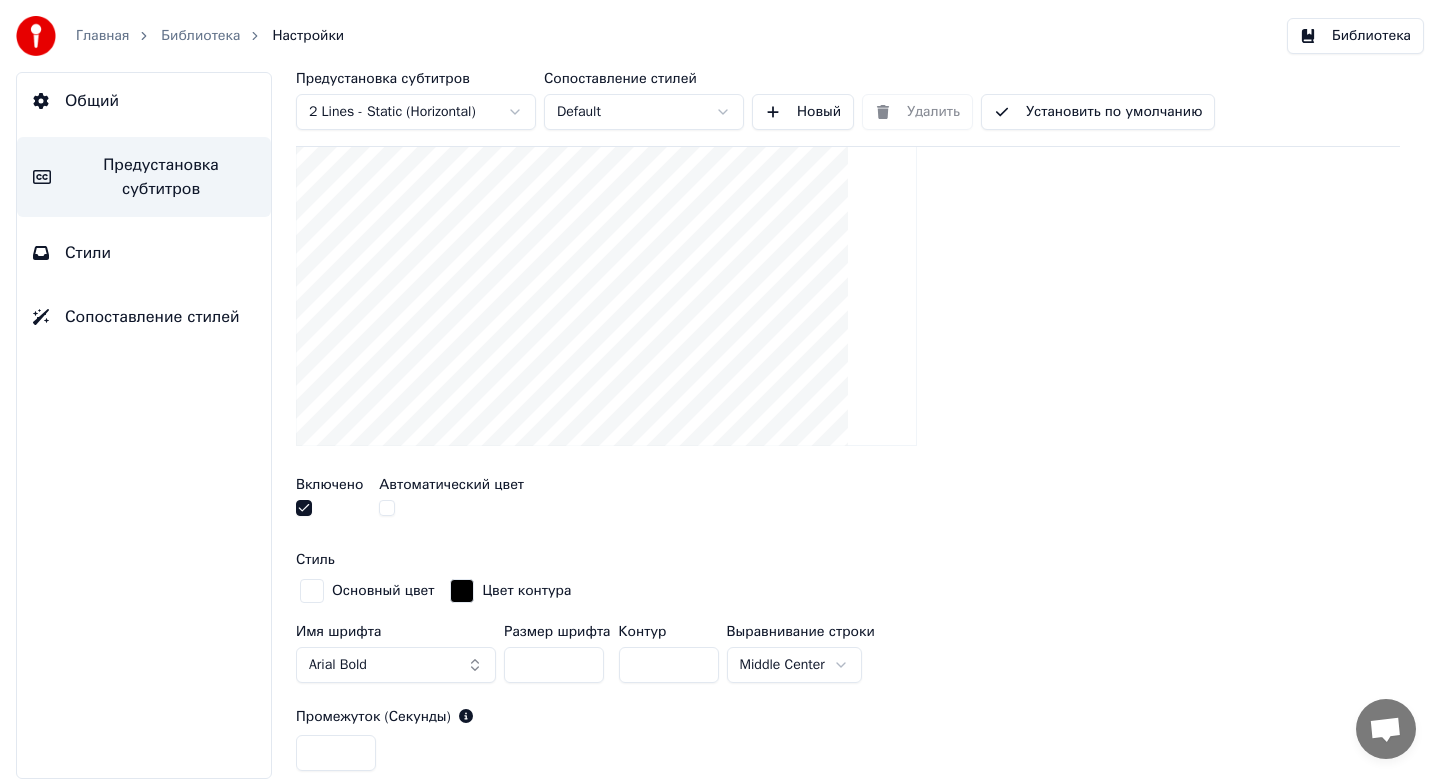 scroll, scrollTop: 421, scrollLeft: 0, axis: vertical 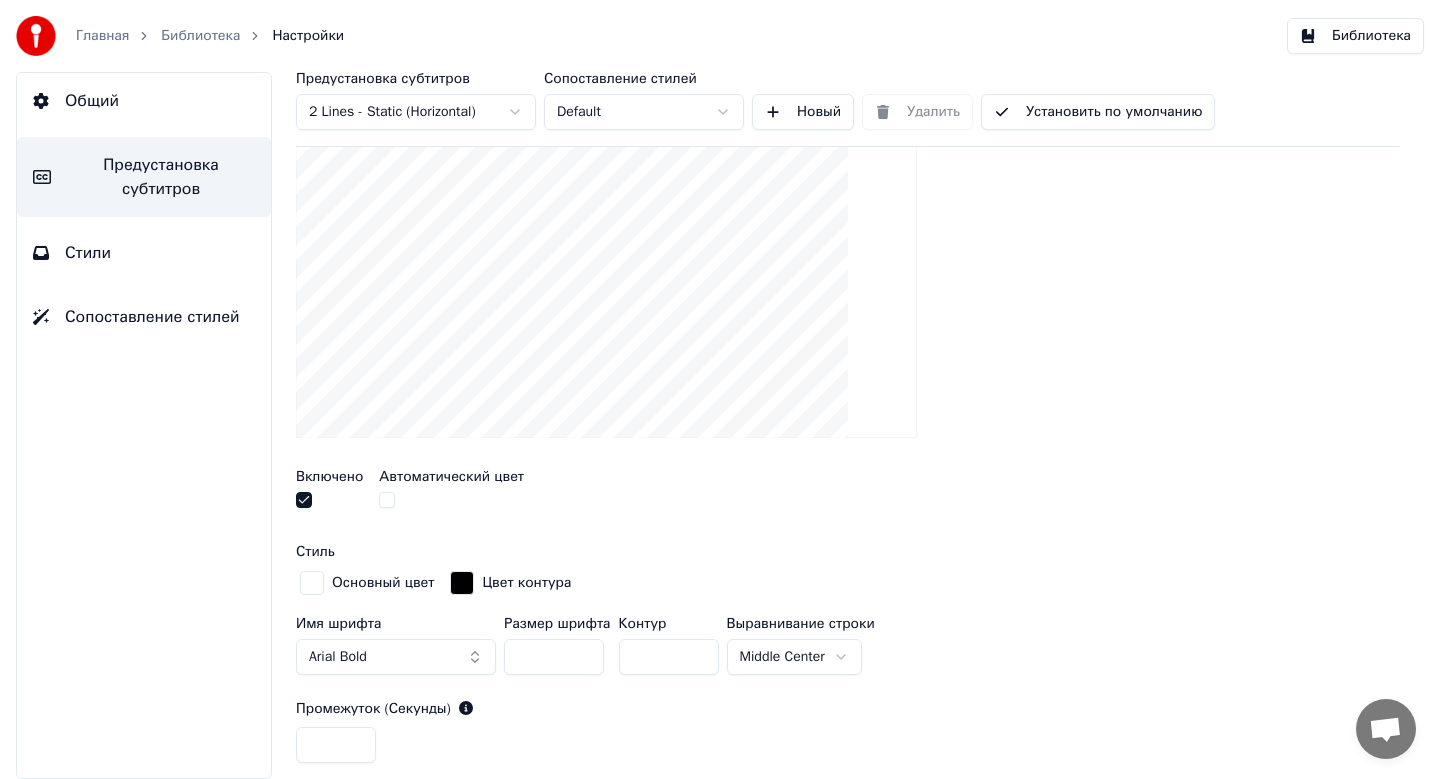 click at bounding box center [304, 500] 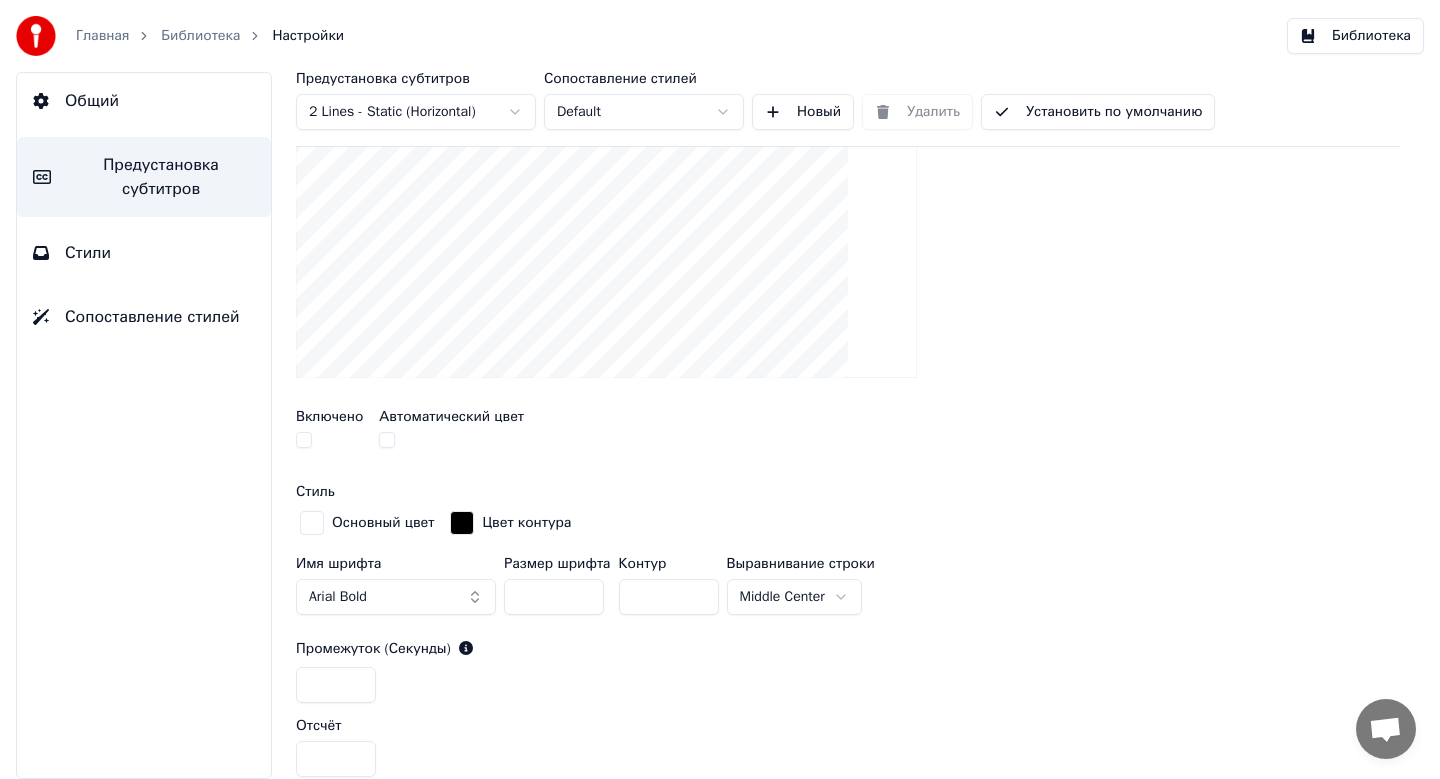 scroll, scrollTop: 489, scrollLeft: 0, axis: vertical 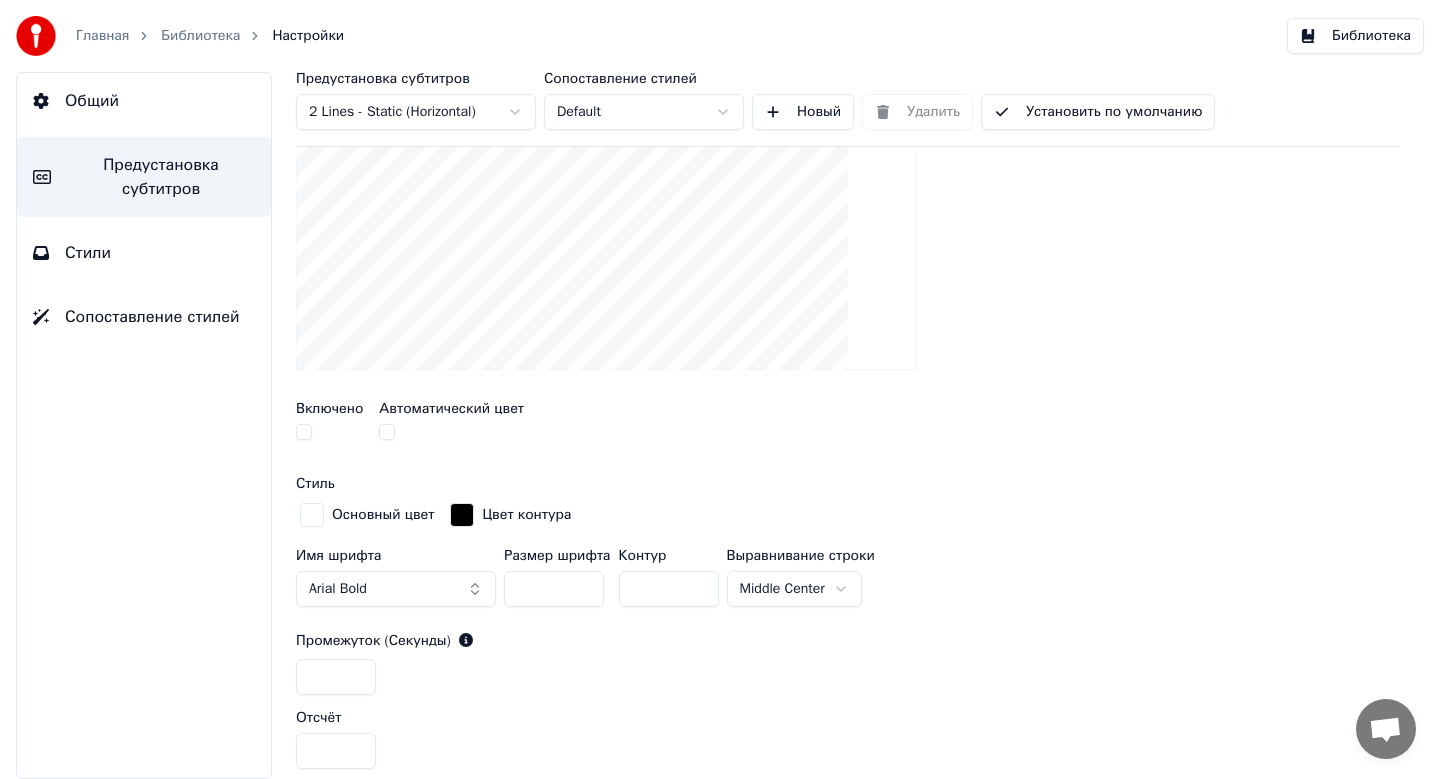 click on "Главная Библиотека Настройки Библиотека Общий Предустановка субтитров Стили Сопоставление стилей Предустановка субтитров 2 Lines - Static (Horizontal) Сопоставление стилей Default Новый Удалить Установить по умолчанию Общий Layout Название песни Показать полосу прогресса промежутка Текст промежутка Отсчёт промежутка Показать отсчёт в промежутке между субтитрами Включено Автоматический цвет Стиль Основный цвет Цвет контура Имя шрифта Arial Bold Размер шрифта ** Контур * Выравнивание строки Middle Center Промежуток (Секунды) * Отсчёт * Сбросить Timing Indicator Корзина фона Смещение" at bounding box center [720, 389] 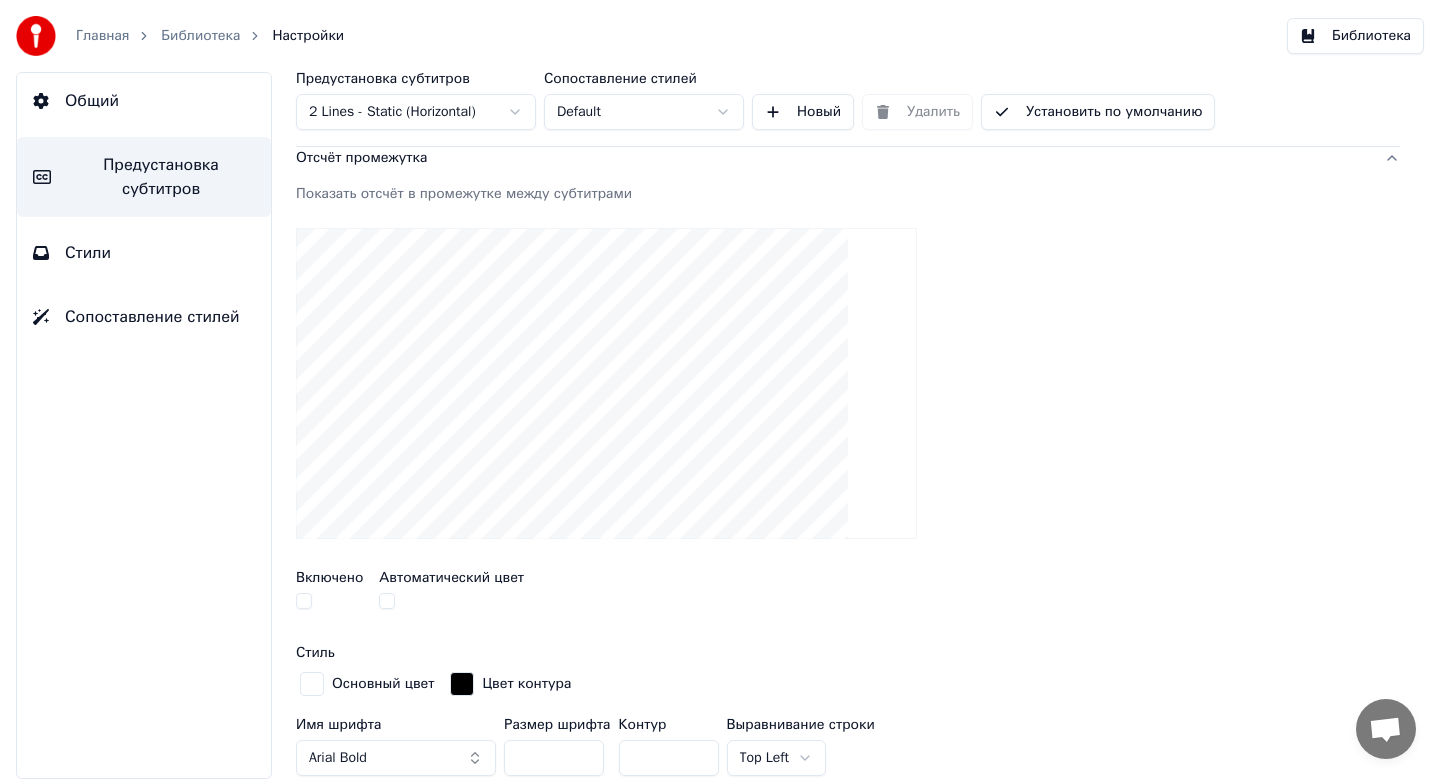 scroll, scrollTop: 329, scrollLeft: 0, axis: vertical 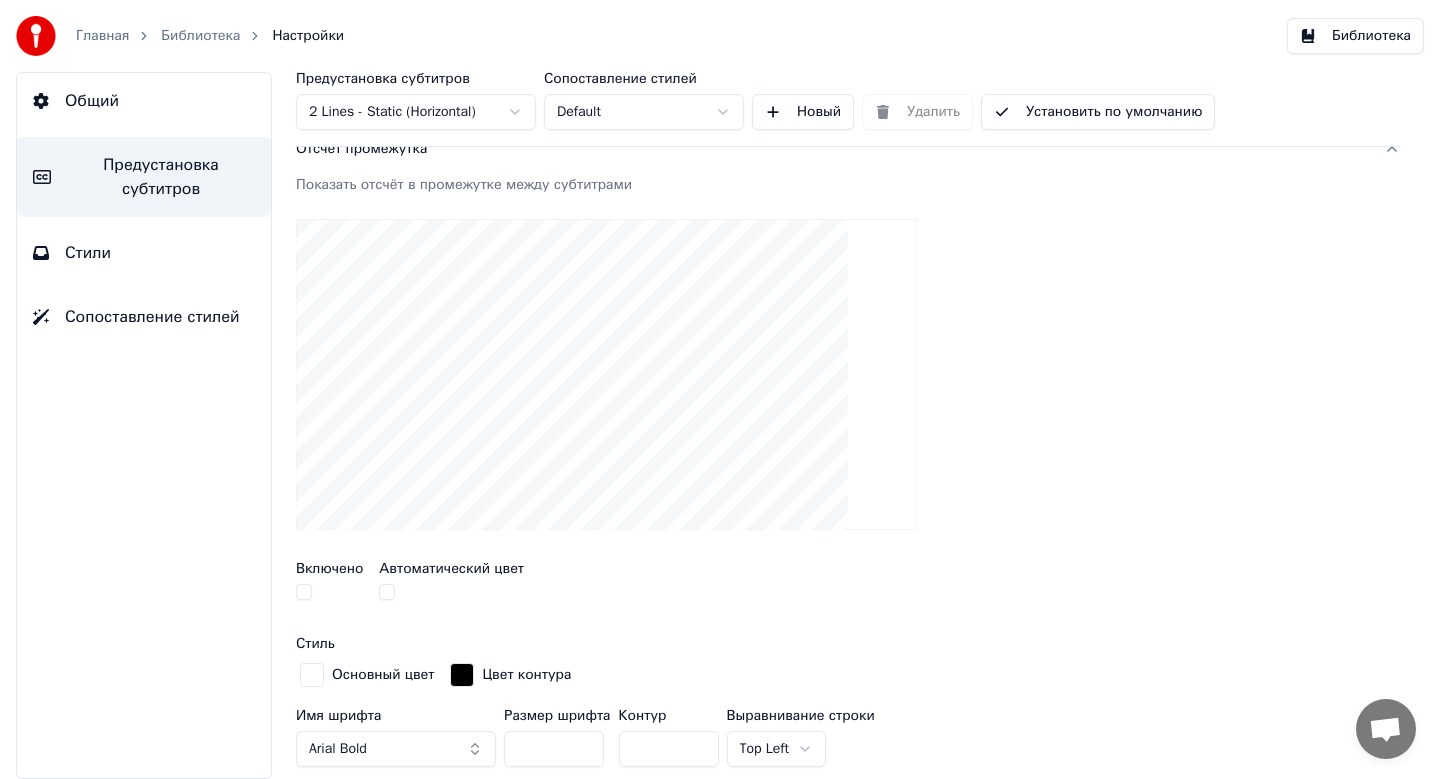 click at bounding box center (304, 592) 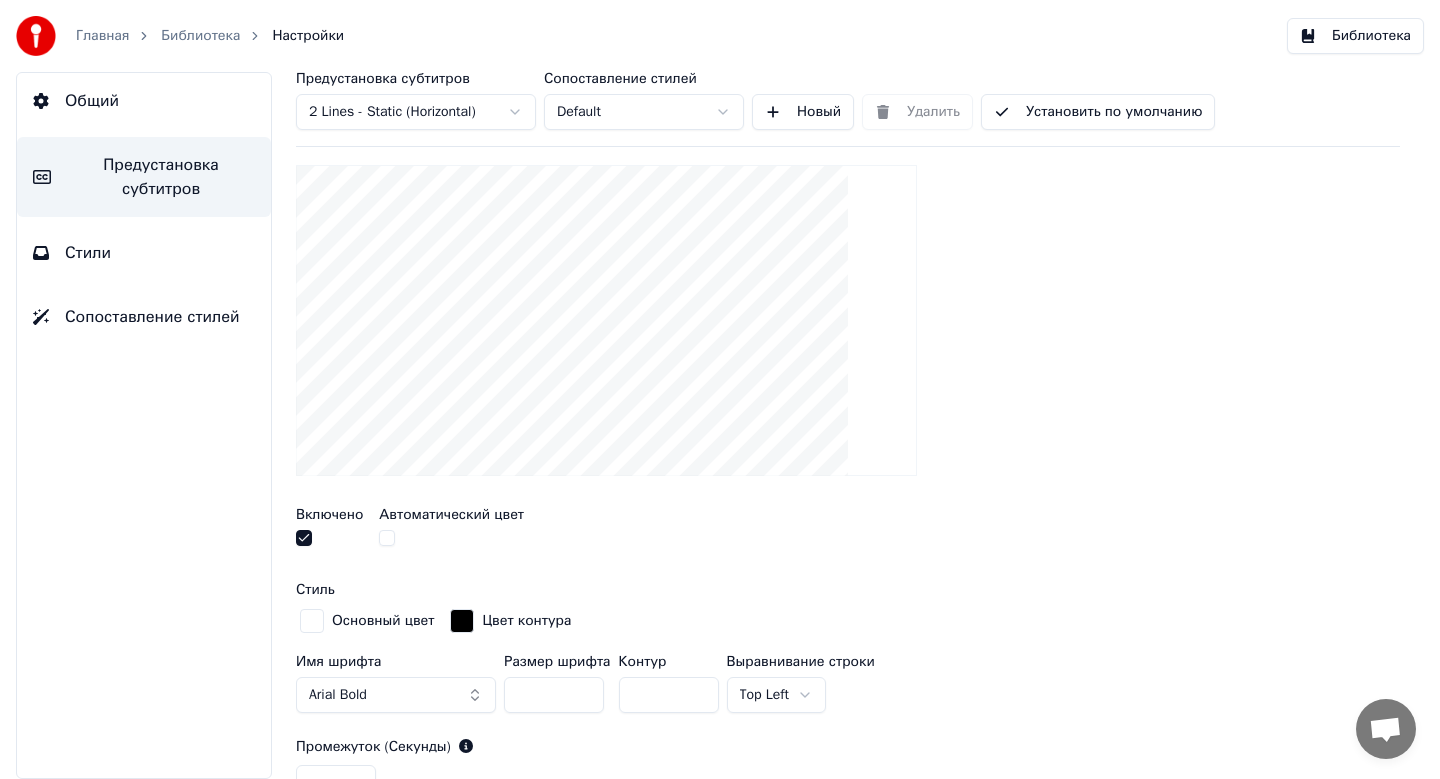 scroll, scrollTop: 412, scrollLeft: 0, axis: vertical 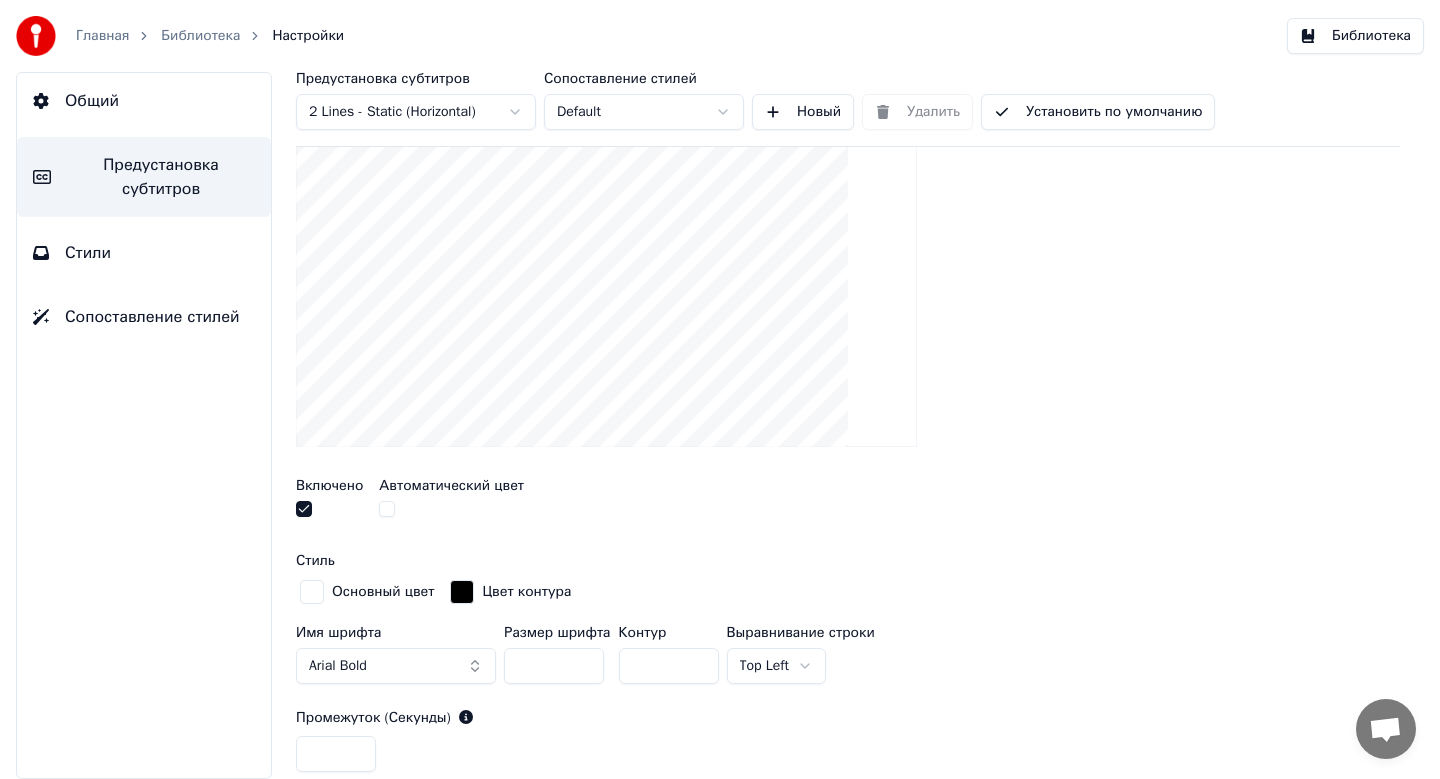 click on "Главная Библиотека Настройки Библиотека Общий Предустановка субтитров Стили Сопоставление стилей Предустановка субтитров 2 Lines - Static (Horizontal) Сопоставление стилей Default Новый Удалить Установить по умолчанию Общий Layout Название песни Показать полосу прогресса промежутка Текст промежутка Отсчёт промежутка Показать отсчёт в промежутке между субтитрами Включено Автоматический цвет Стиль Основный цвет Цвет контура Имя шрифта Arial Bold Размер шрифта ** Контур * Выравнивание строки Top Left Промежуток (Секунды) * Отсчёт * Сбросить Timing Indicator Корзина фона Эффект фейда" at bounding box center (720, 389) 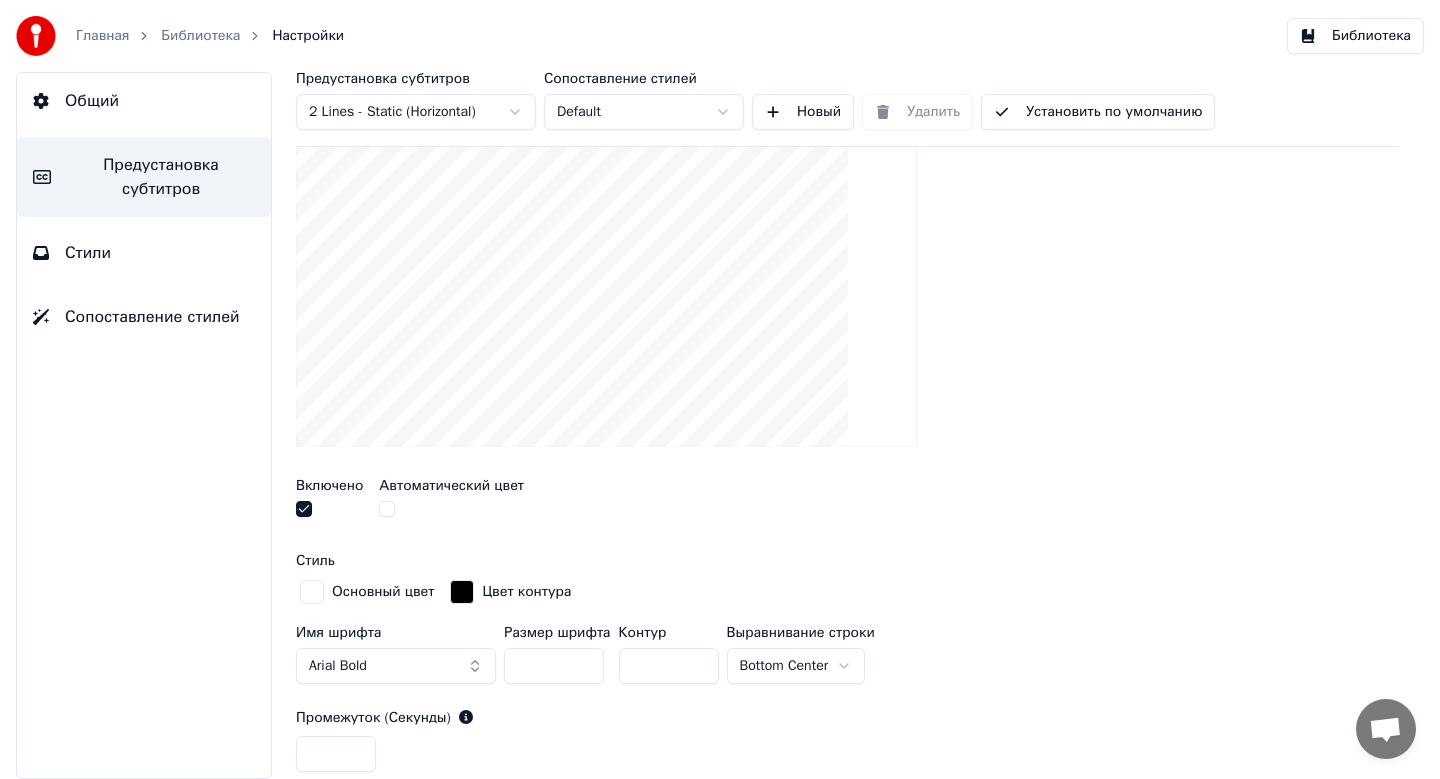 click on "Главная Библиотека Настройки Библиотека Общий Предустановка субтитров Стили Сопоставление стилей Предустановка субтитров 2 Lines - Static (Horizontal) Сопоставление стилей Default Новый Удалить Установить по умолчанию Общий Layout Название песни Показать полосу прогресса промежутка Текст промежутка Отсчёт промежутка Показать отсчёт в промежутке между субтитрами Включено Автоматический цвет Стиль Основный цвет Цвет контура Имя шрифта Arial Bold Размер шрифта ** Контур * Выравнивание строки Bottom Center Промежуток (Секунды) * Отсчёт * Сбросить Timing Indicator Корзина фона Смещение" at bounding box center [720, 389] 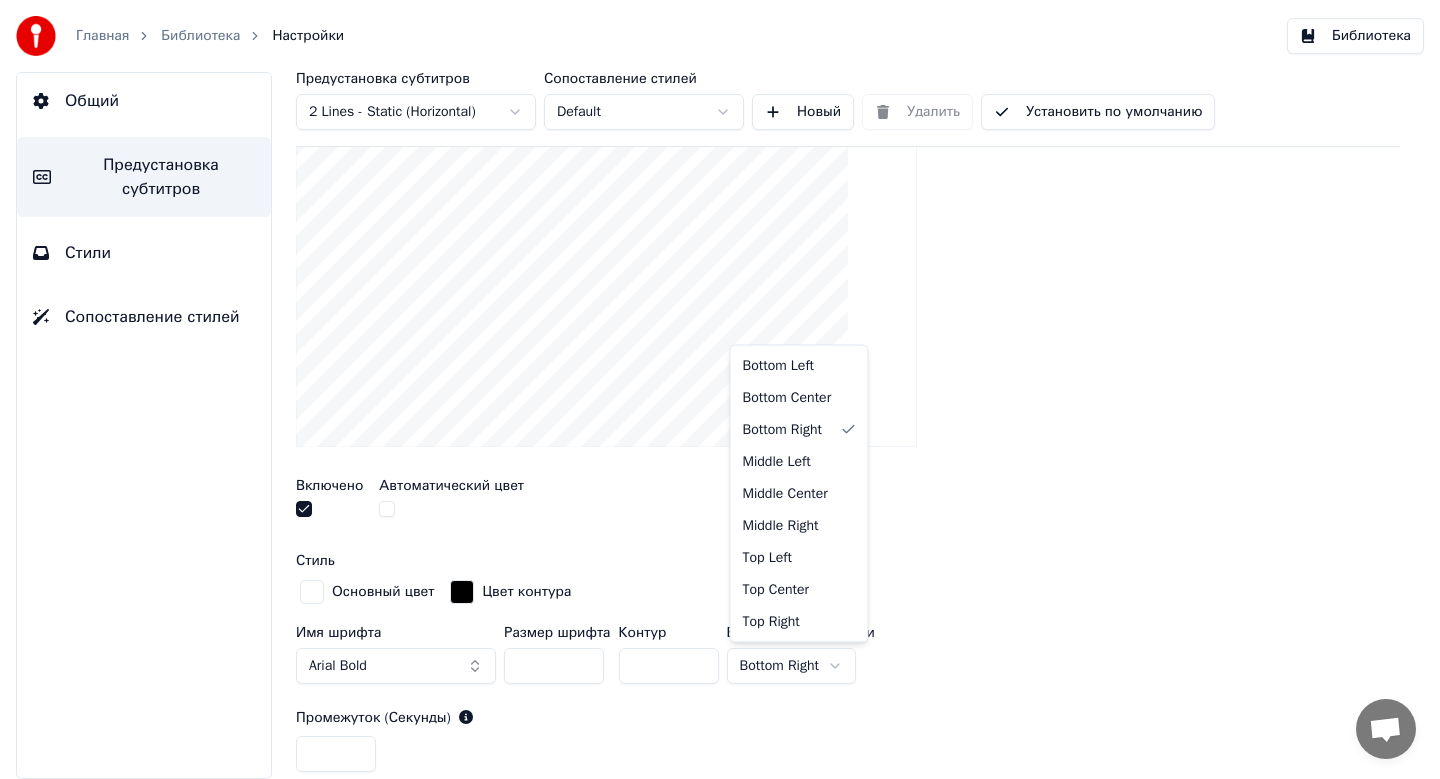click on "Главная Библиотека Настройки Библиотека Общий Предустановка субтитров Стили Сопоставление стилей Предустановка субтитров 2 Lines - Static (Horizontal) Сопоставление стилей Default Новый Удалить Установить по умолчанию Общий Layout Название песни Показать полосу прогресса промежутка Текст промежутка Отсчёт промежутка Показать отсчёт в промежутке между субтитрами Включено Автоматический цвет Стиль Основный цвет Цвет контура Имя шрифта Arial Bold Размер шрифта ** Контур * Выравнивание строки Bottom Right Промежуток (Секунды) * Отсчёт * Сбросить Timing Indicator Корзина фона Смещение" at bounding box center [720, 389] 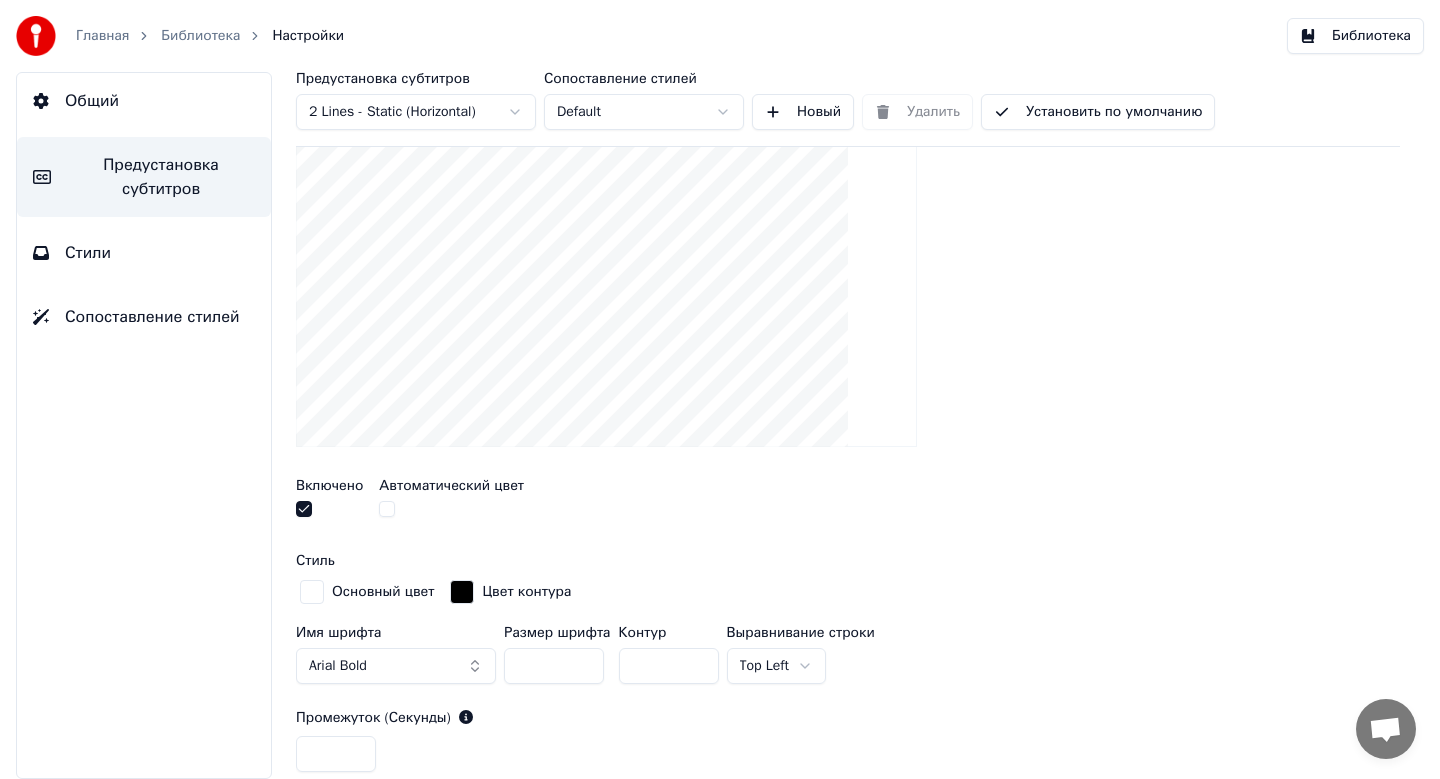 click on "Главная Библиотека Настройки Библиотека Общий Предустановка субтитров Стили Сопоставление стилей Предустановка субтитров 2 Lines - Static (Horizontal) Сопоставление стилей Default Новый Удалить Установить по умолчанию Общий Layout Название песни Показать полосу прогресса промежутка Текст промежутка Отсчёт промежутка Показать отсчёт в промежутке между субтитрами Включено Автоматический цвет Стиль Основный цвет Цвет контура Имя шрифта Arial Bold Размер шрифта ** Контур * Выравнивание строки Top Left Промежуток (Секунды) * Отсчёт * Сбросить Timing Indicator Корзина фона Эффект фейда" at bounding box center (720, 389) 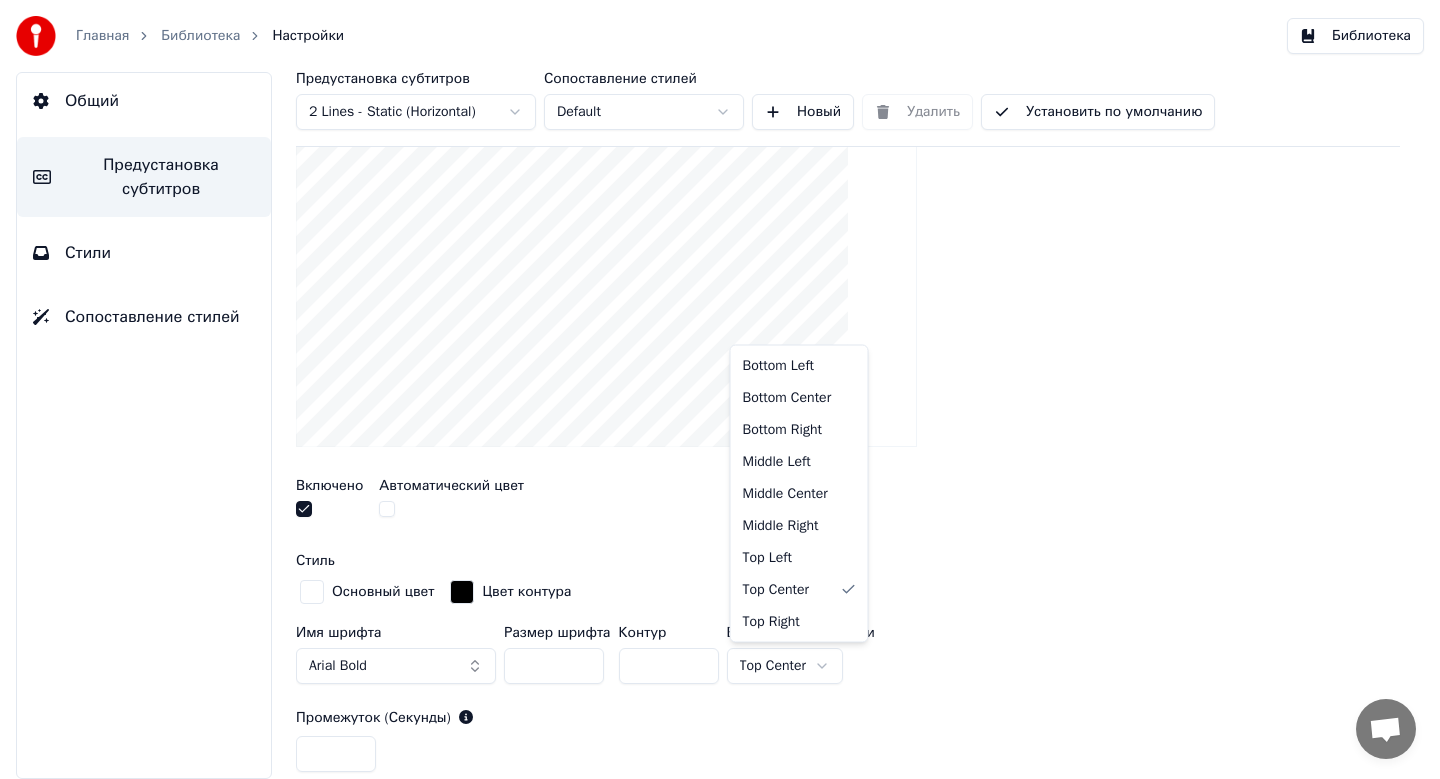 click on "Главная Библиотека Настройки Библиотека Общий Предустановка субтитров Стили Сопоставление стилей Предустановка субтитров 2 Lines - Static (Horizontal) Сопоставление стилей Default Новый Удалить Установить по умолчанию Общий Layout Название песни Показать полосу прогресса промежутка Текст промежутка Отсчёт промежутка Показать отсчёт в промежутке между субтитрами Включено Автоматический цвет Стиль Основный цвет Цвет контура Имя шрифта Arial Bold Размер шрифта ** Контур * Выравнивание строки Top Center Промежуток (Секунды) * Отсчёт * Сбросить Timing Indicator Корзина фона Эффект фейда" at bounding box center [720, 389] 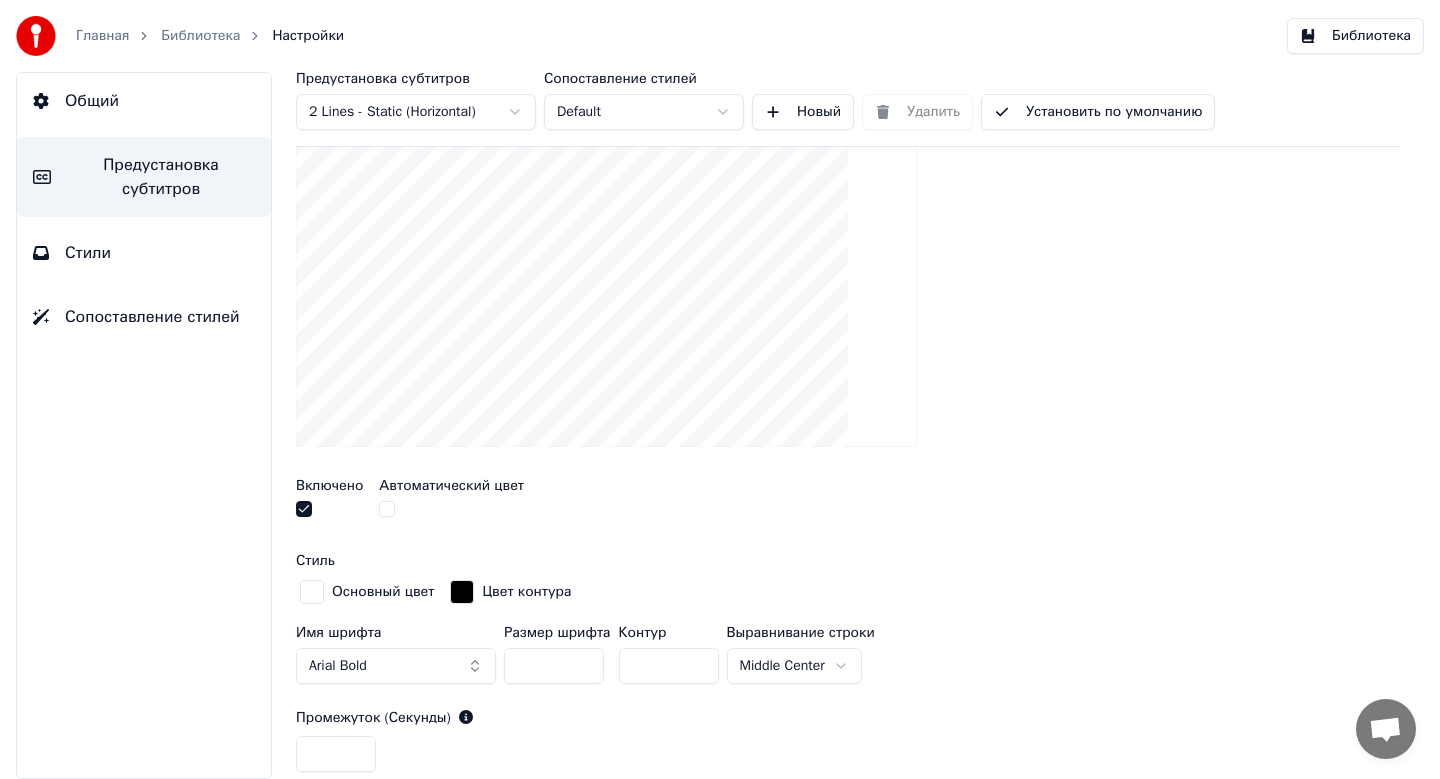 click at bounding box center (304, 509) 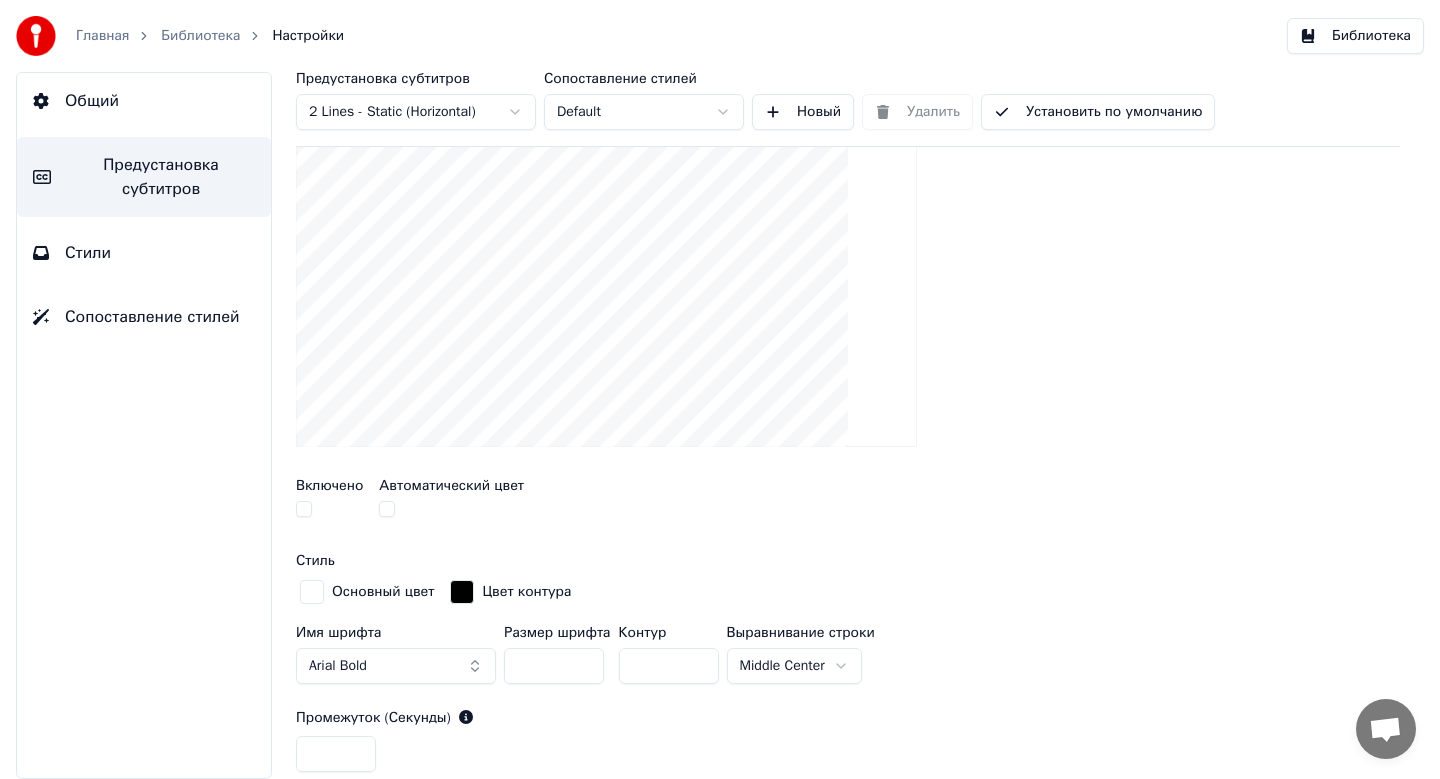 click on "Установить по умолчанию" at bounding box center [1098, 112] 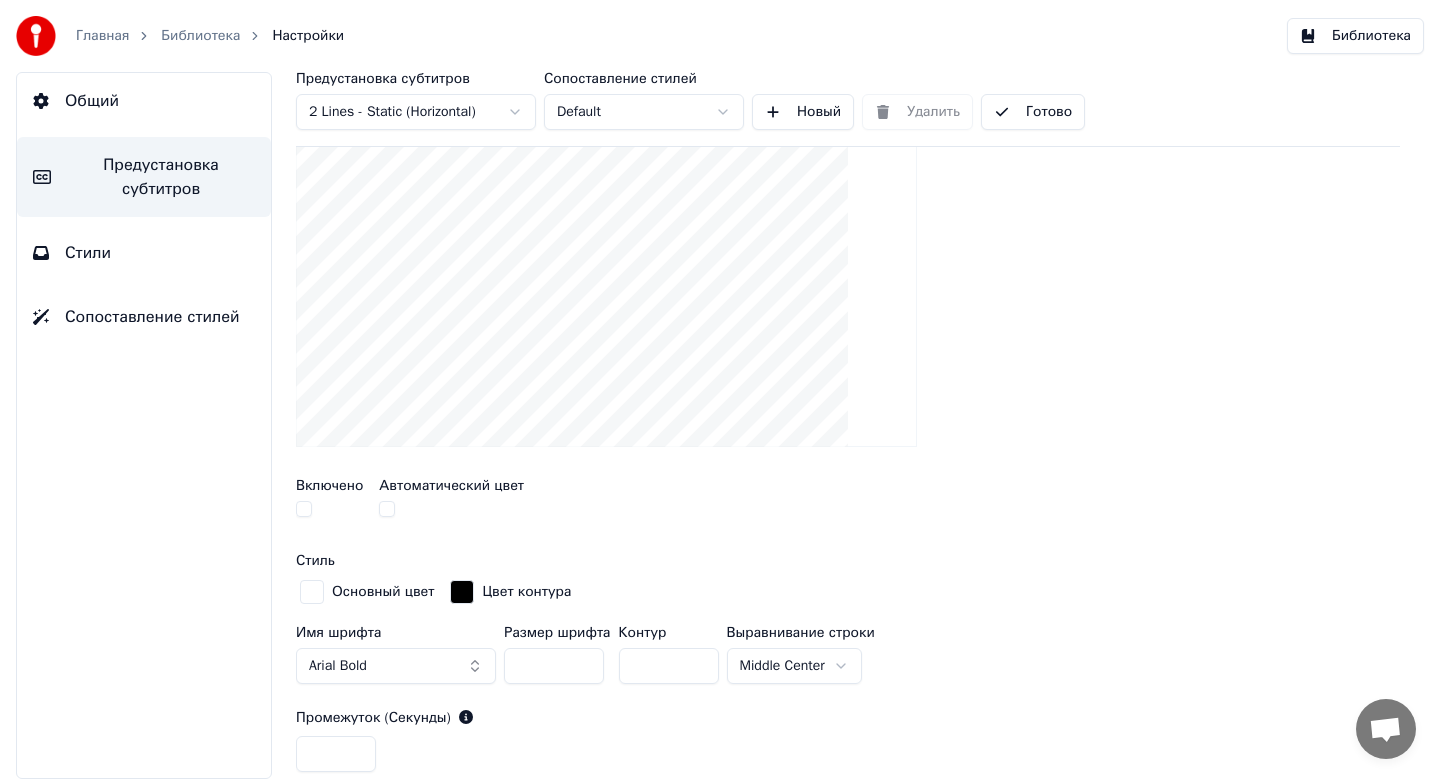 click on "Готово" at bounding box center [1033, 112] 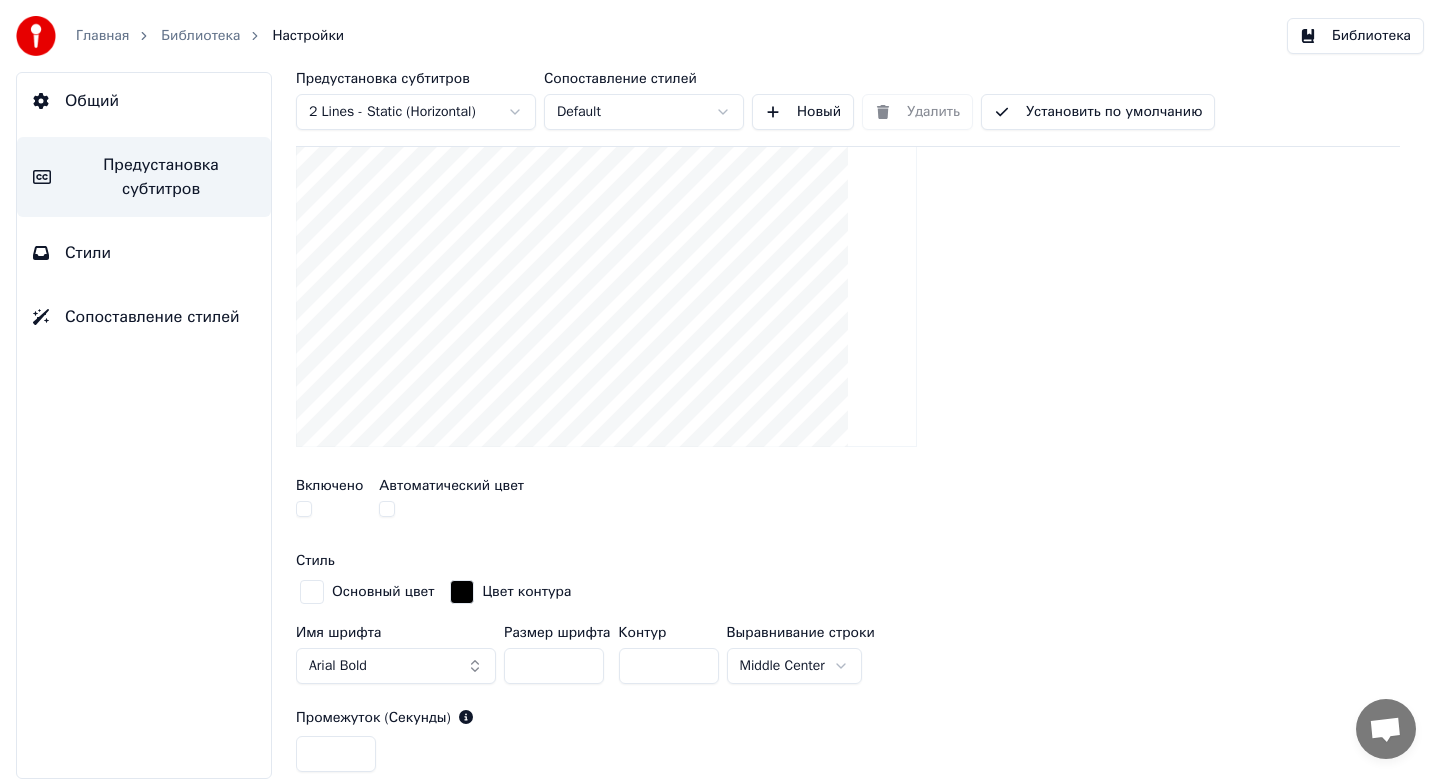 click on "Библиотека" at bounding box center [1355, 36] 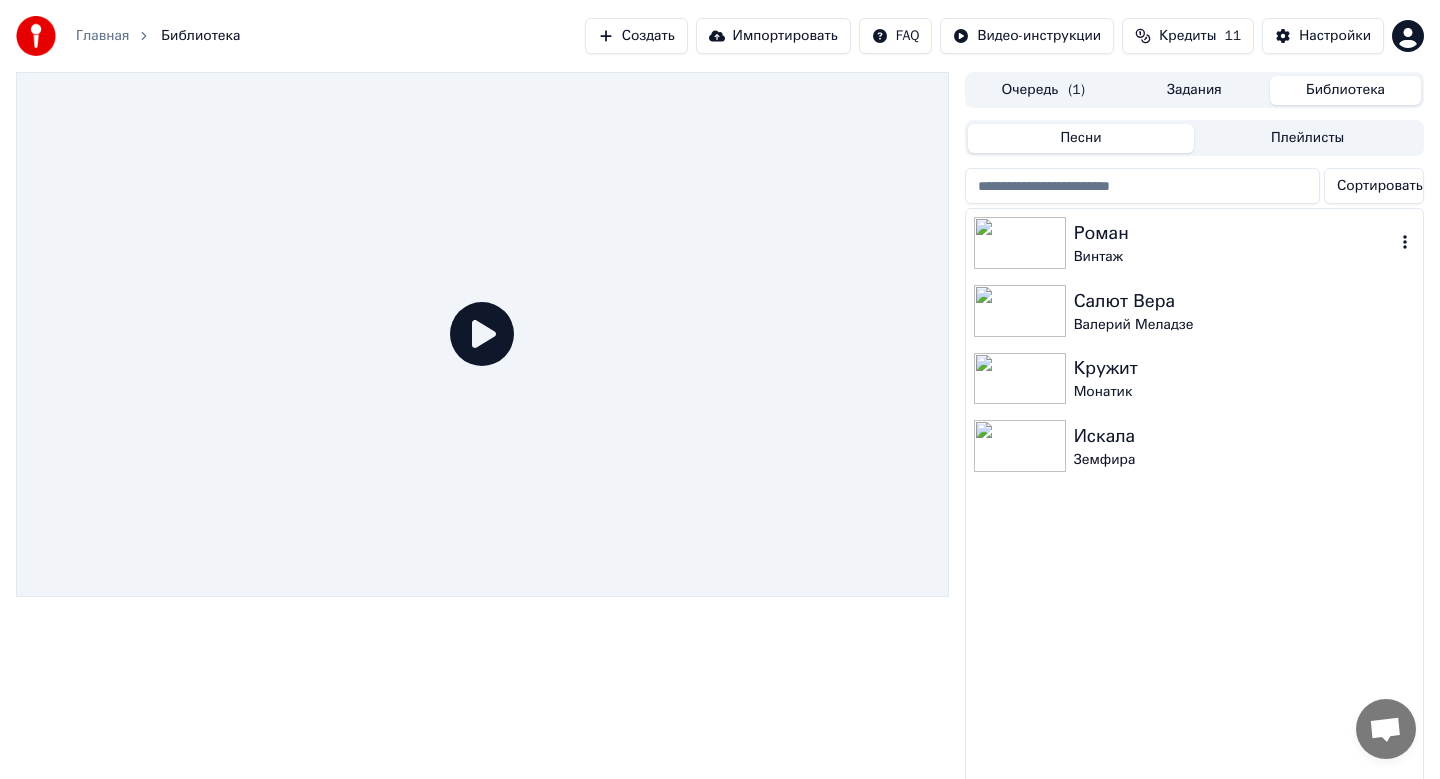click on "Винтаж" at bounding box center (1234, 257) 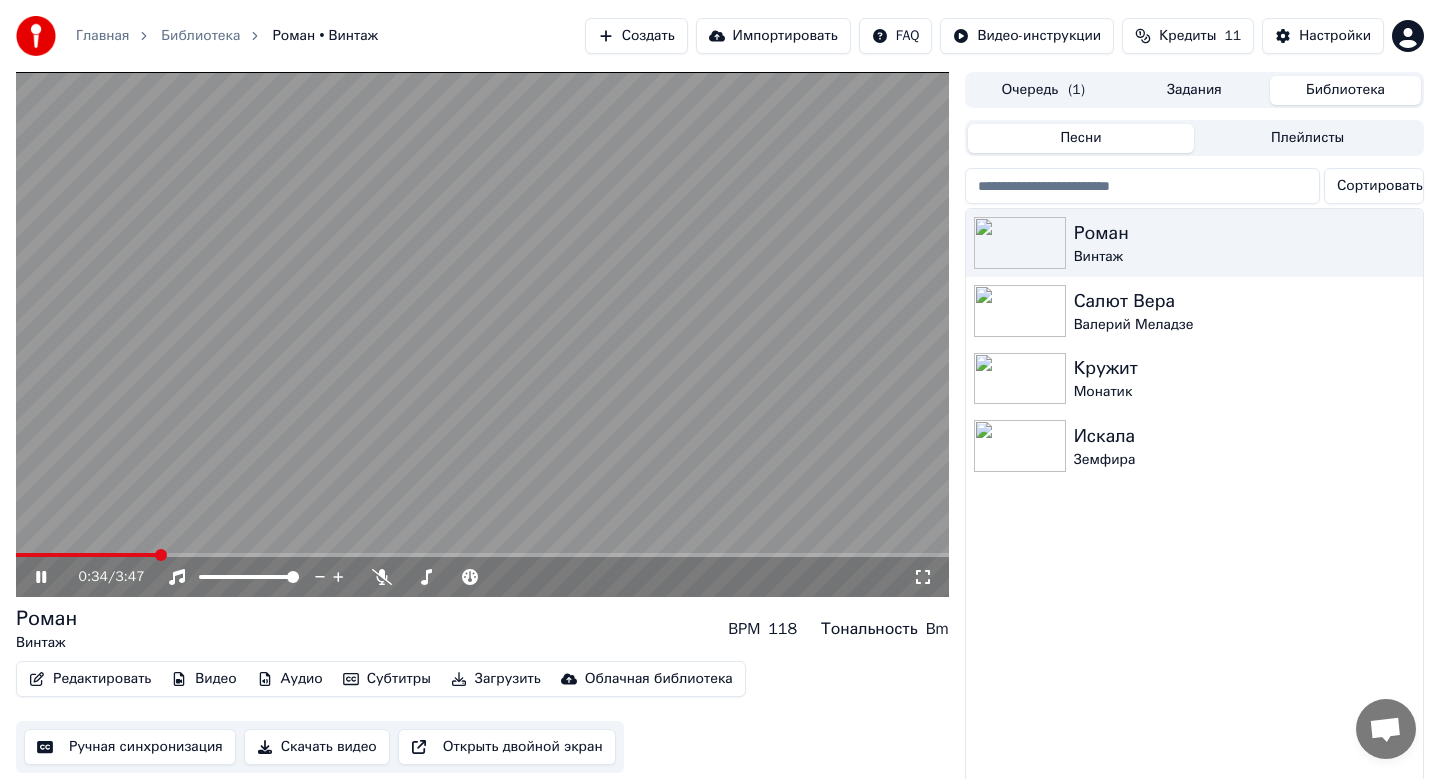 click at bounding box center [482, 334] 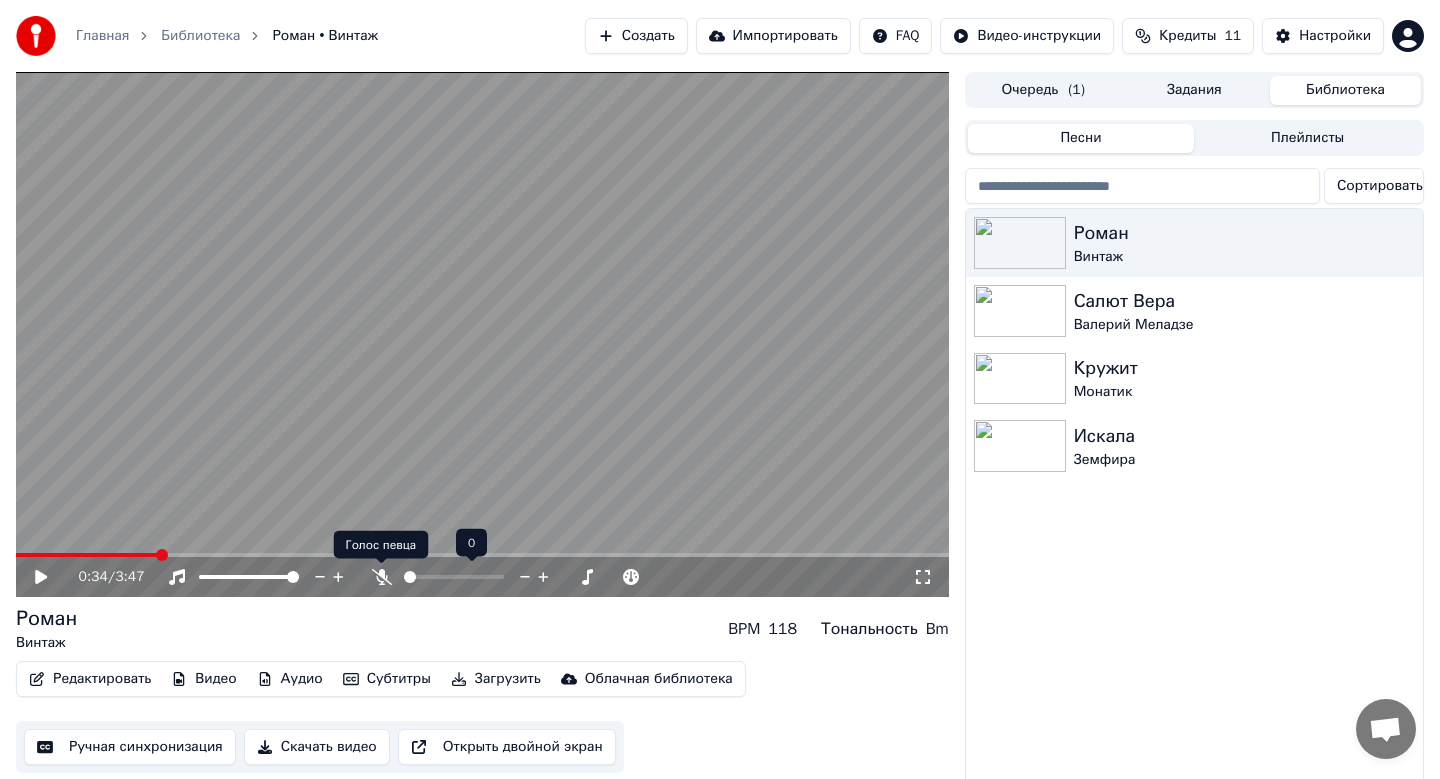 click 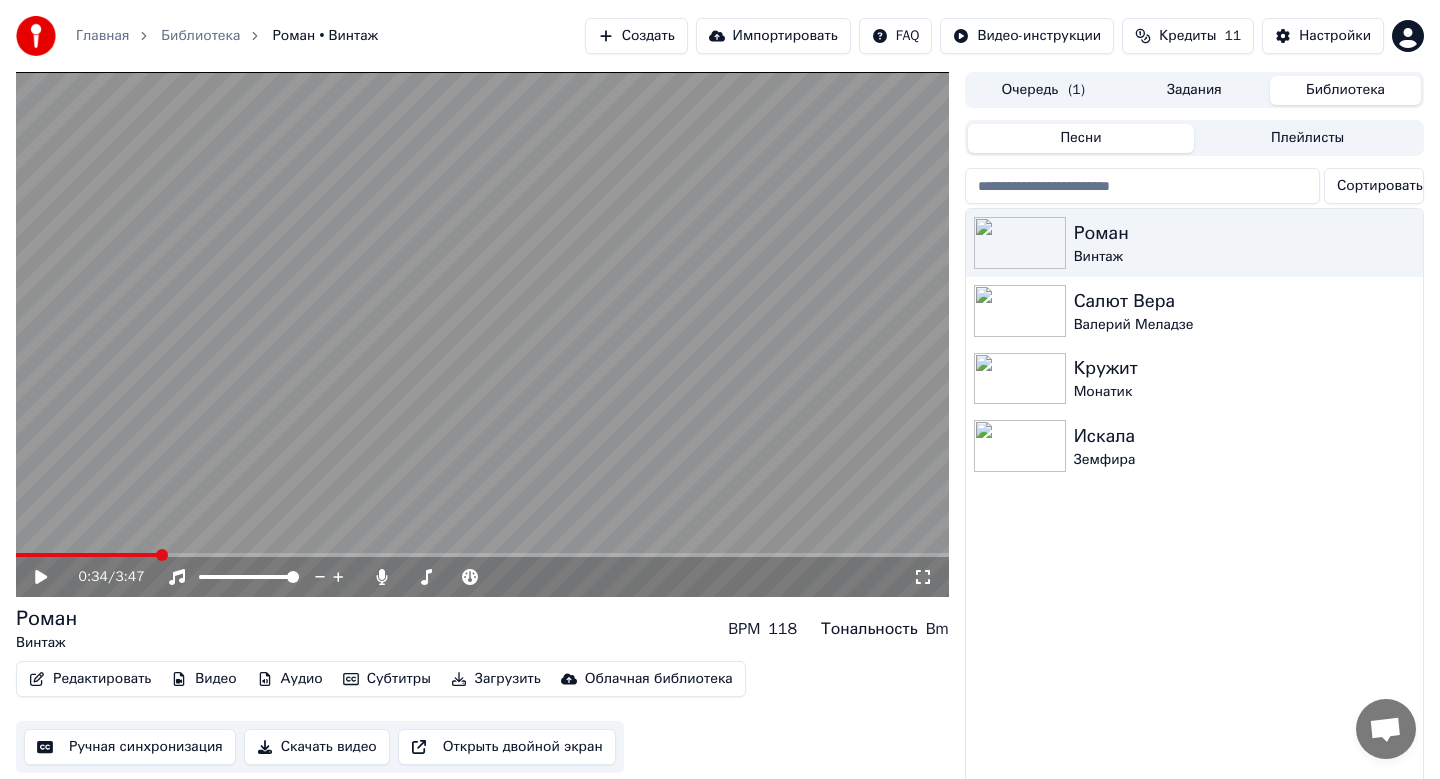 click at bounding box center (482, 334) 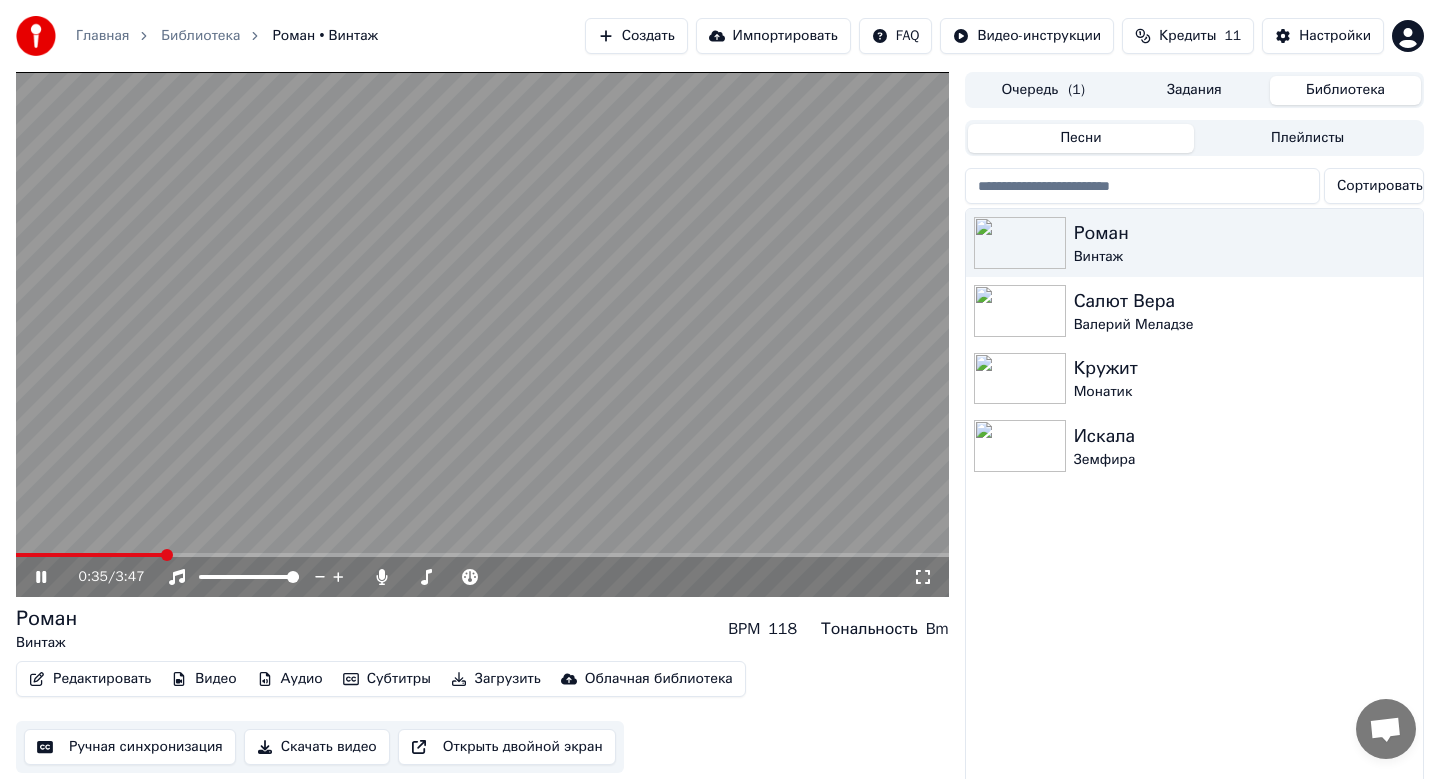 click 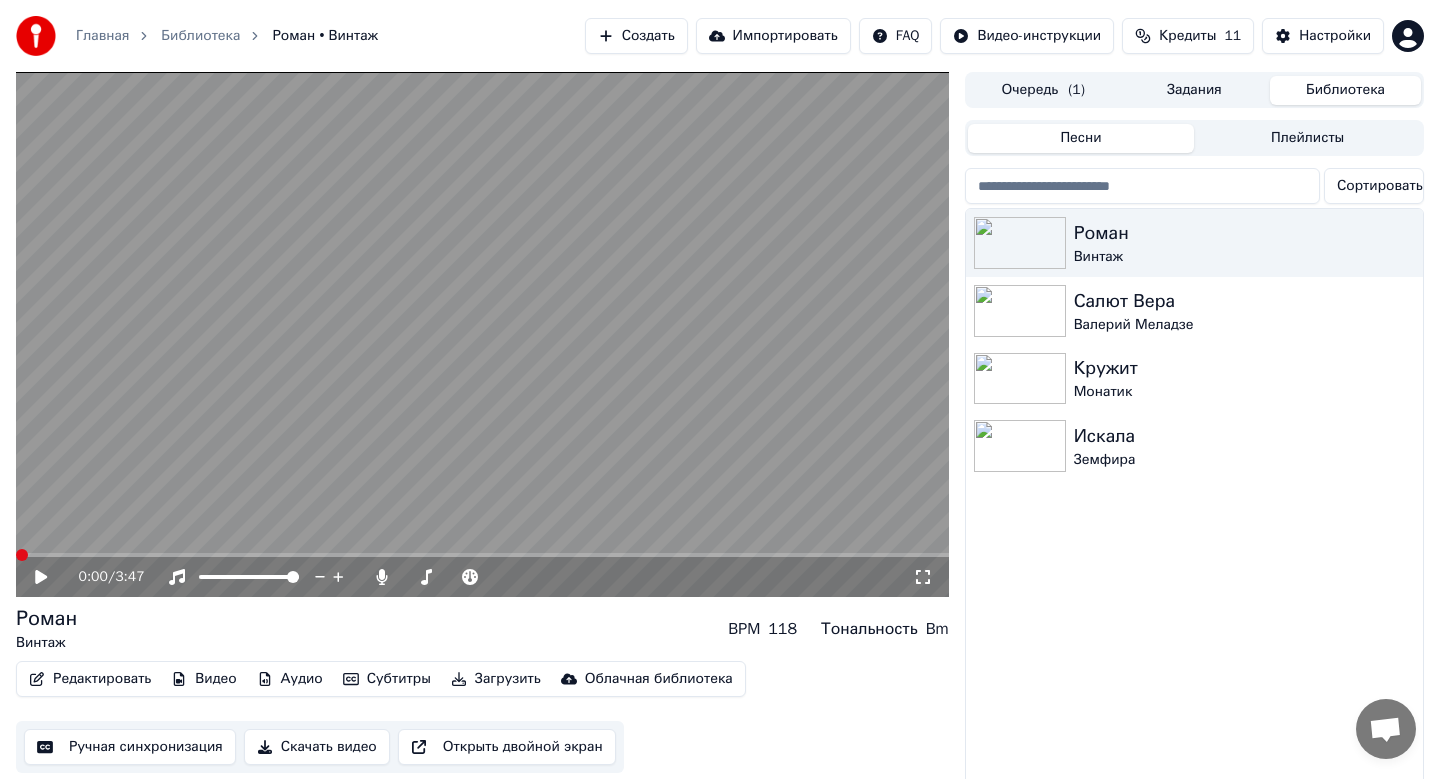 click at bounding box center (22, 555) 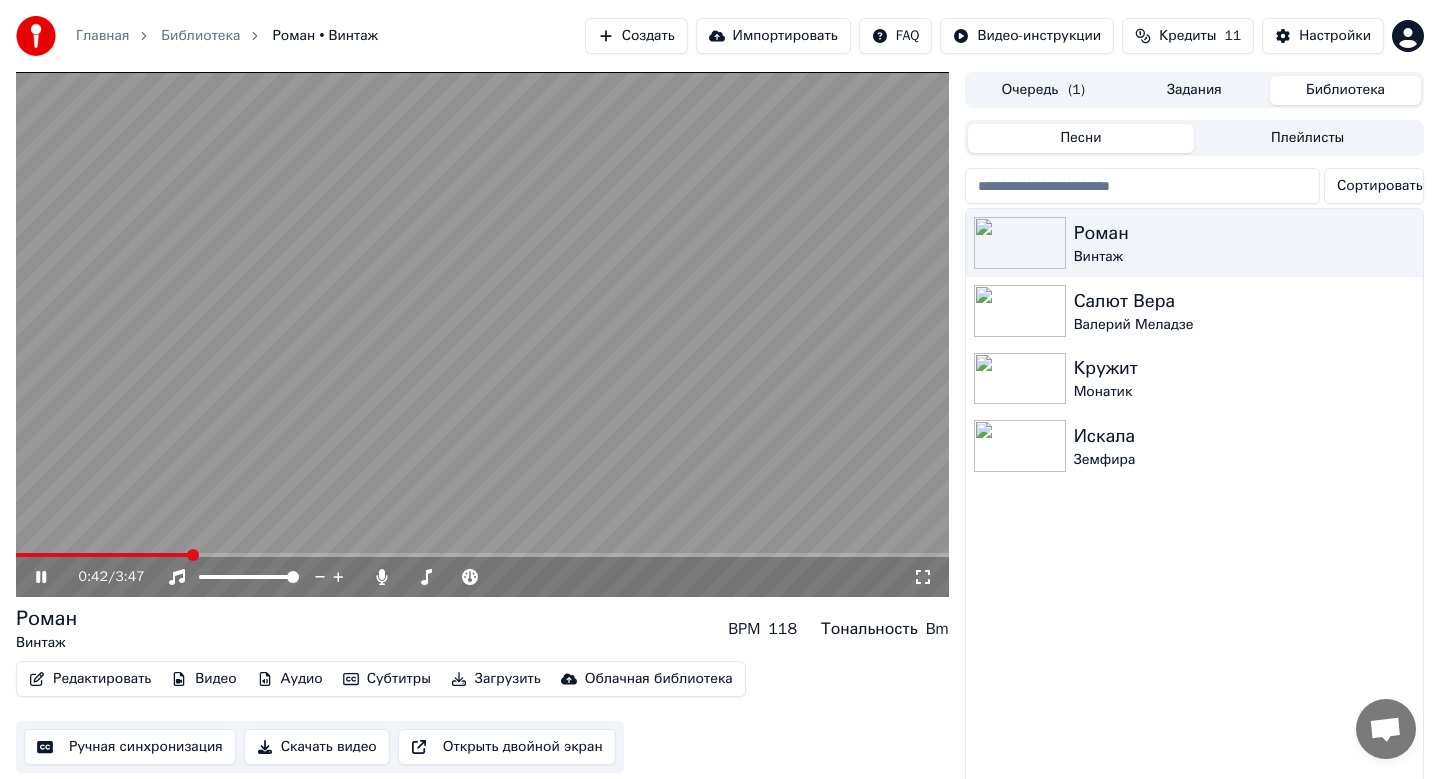click at bounding box center (482, 334) 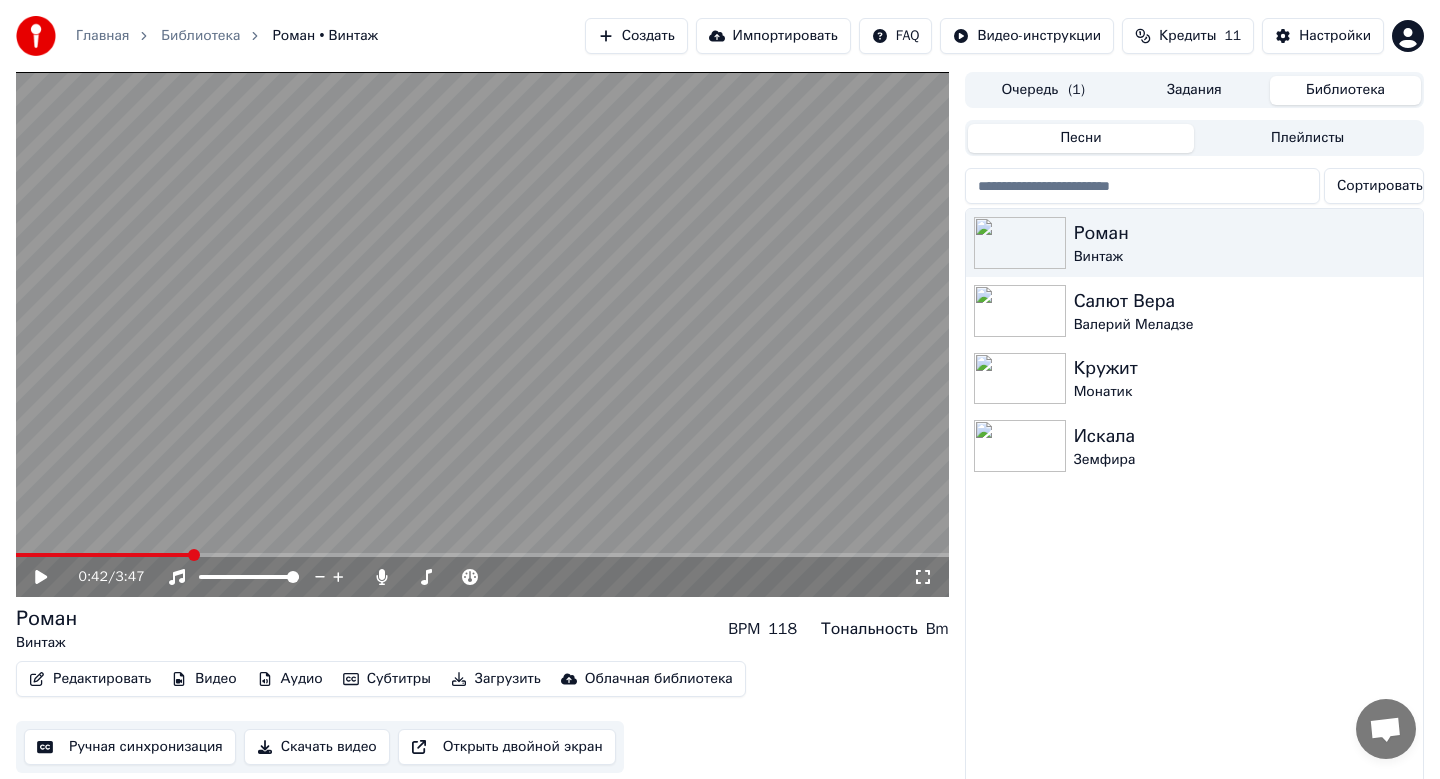 scroll, scrollTop: 13, scrollLeft: 0, axis: vertical 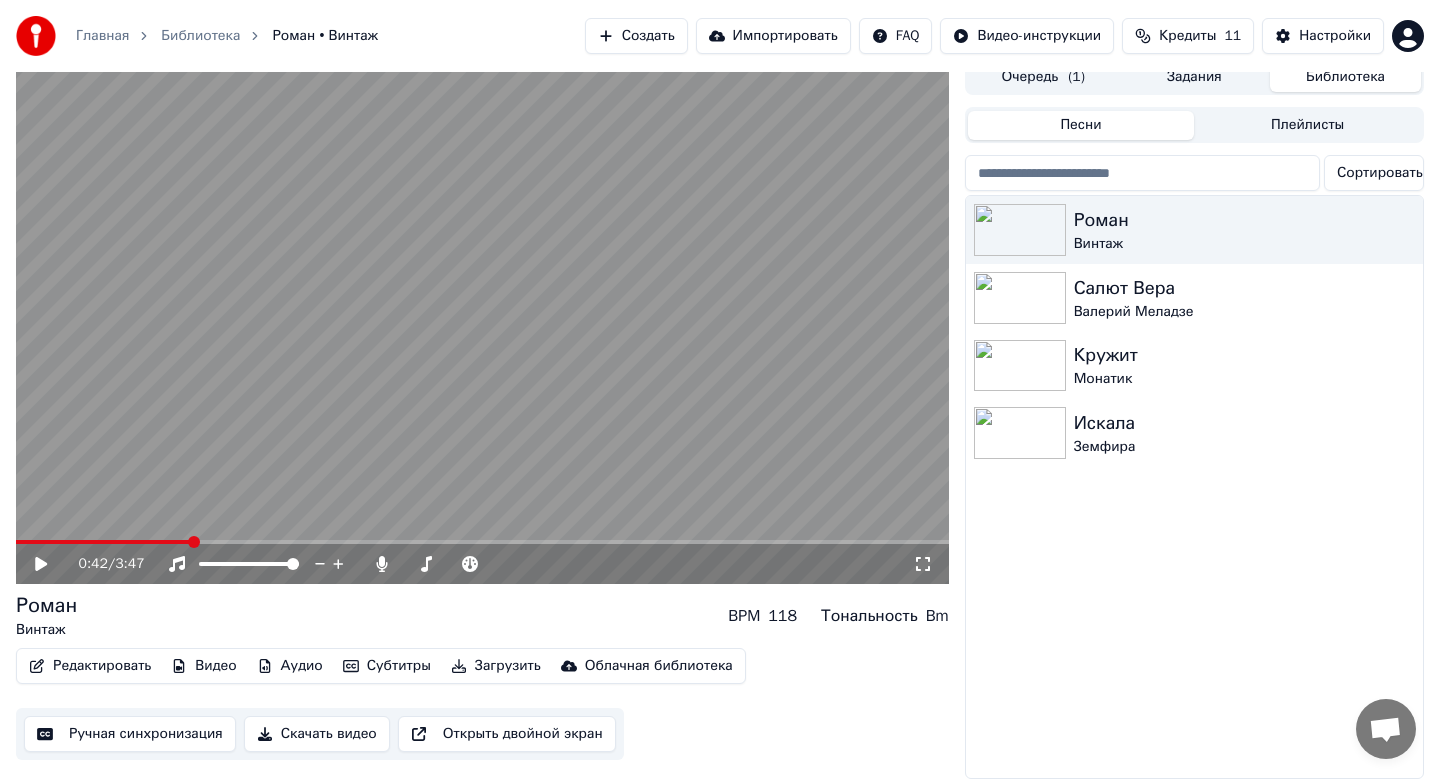 click 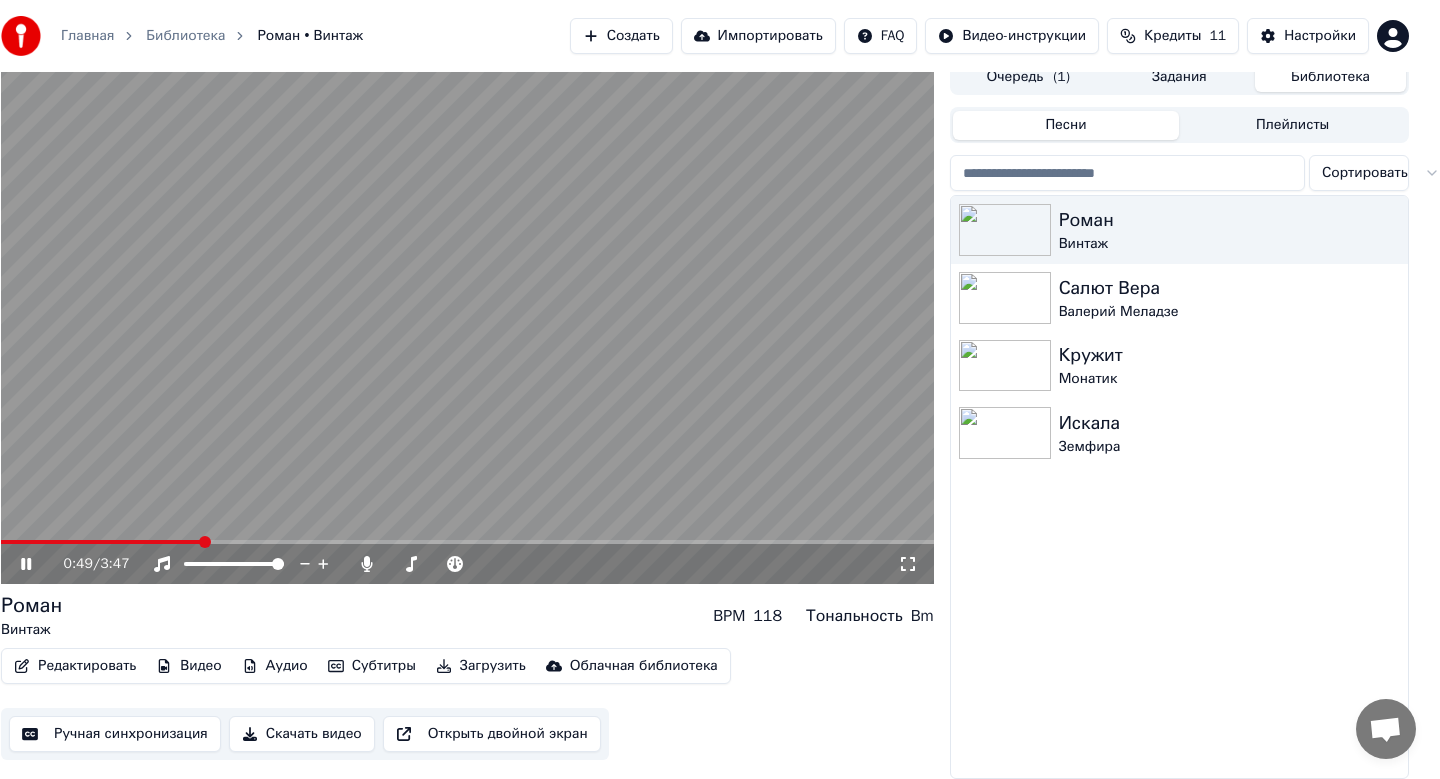 scroll, scrollTop: 13, scrollLeft: 16, axis: both 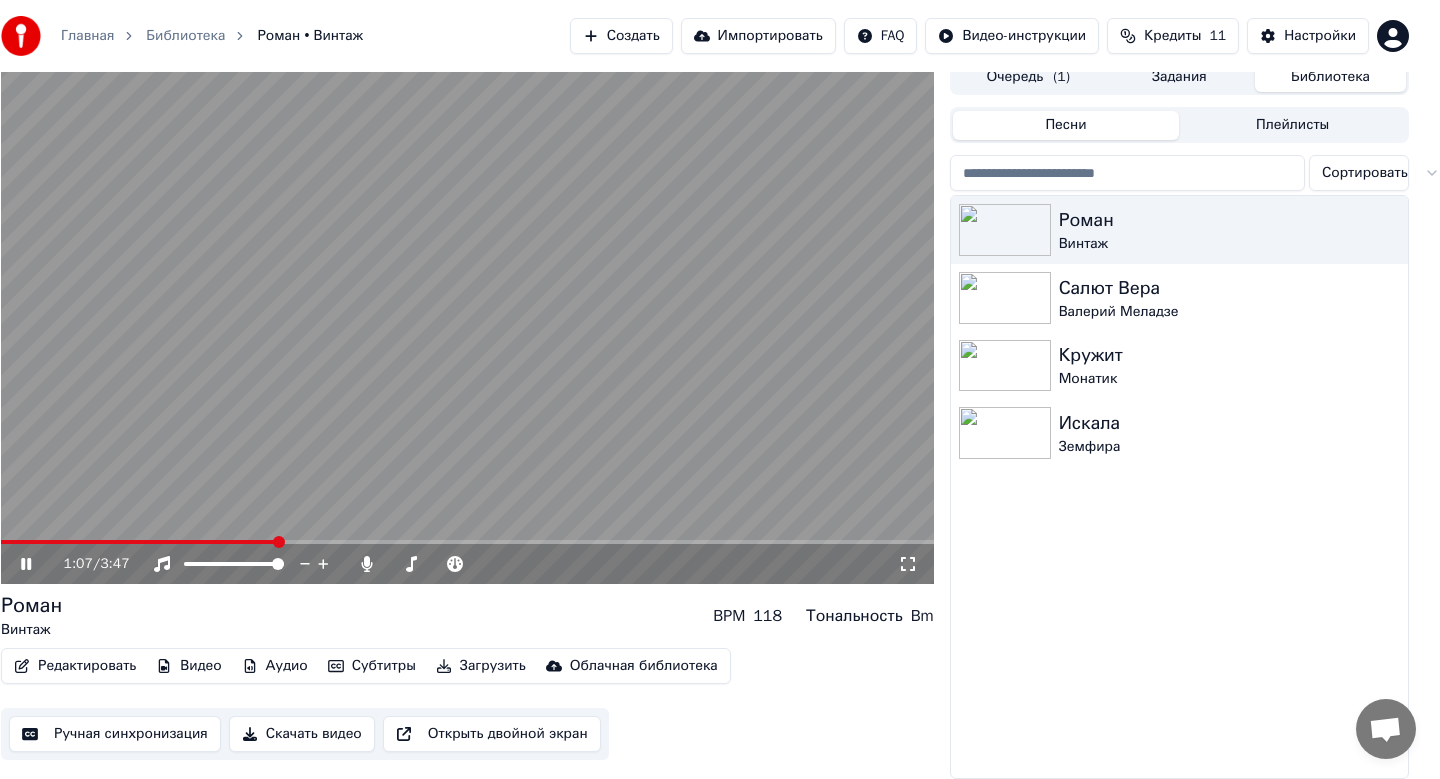 click on "Загрузить" at bounding box center (481, 666) 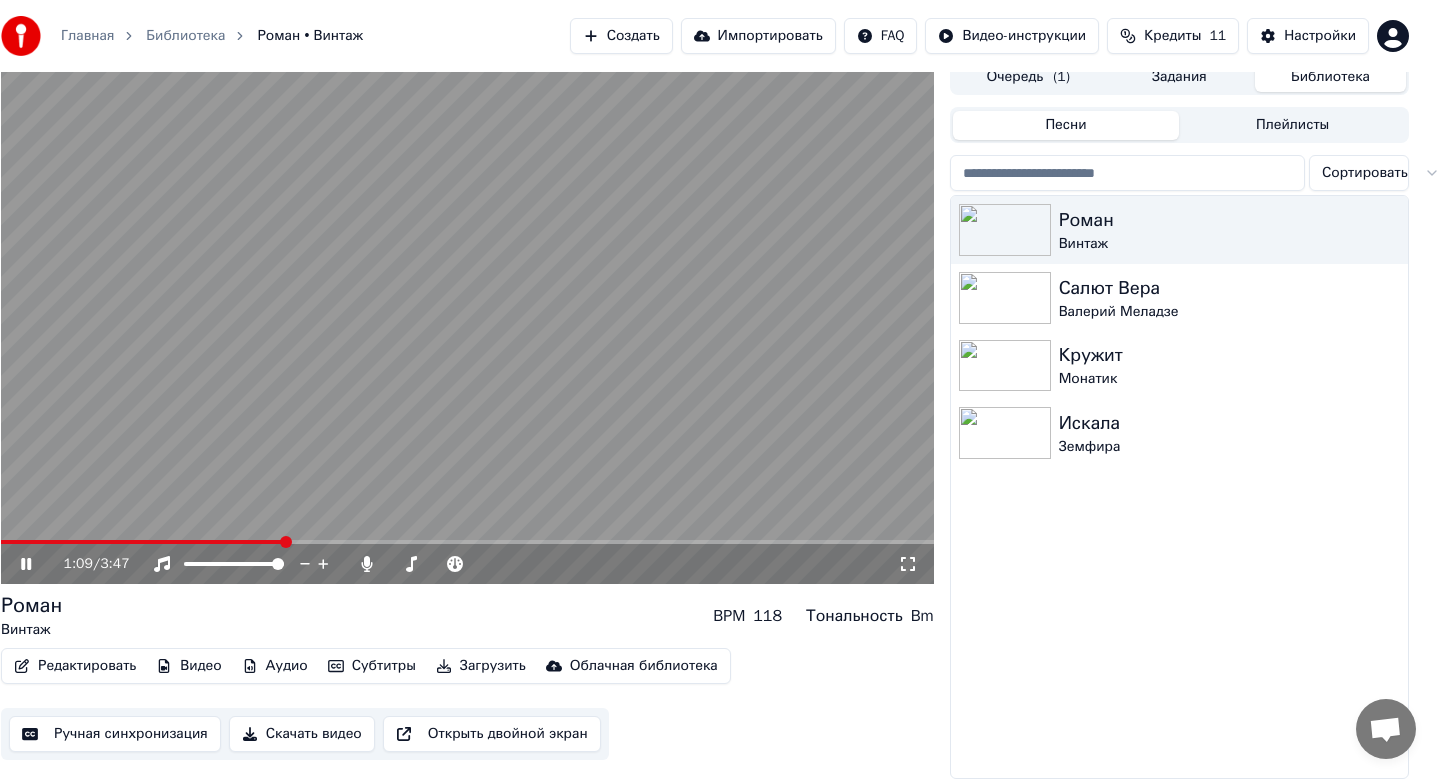 click on "Скачать видео" at bounding box center (302, 734) 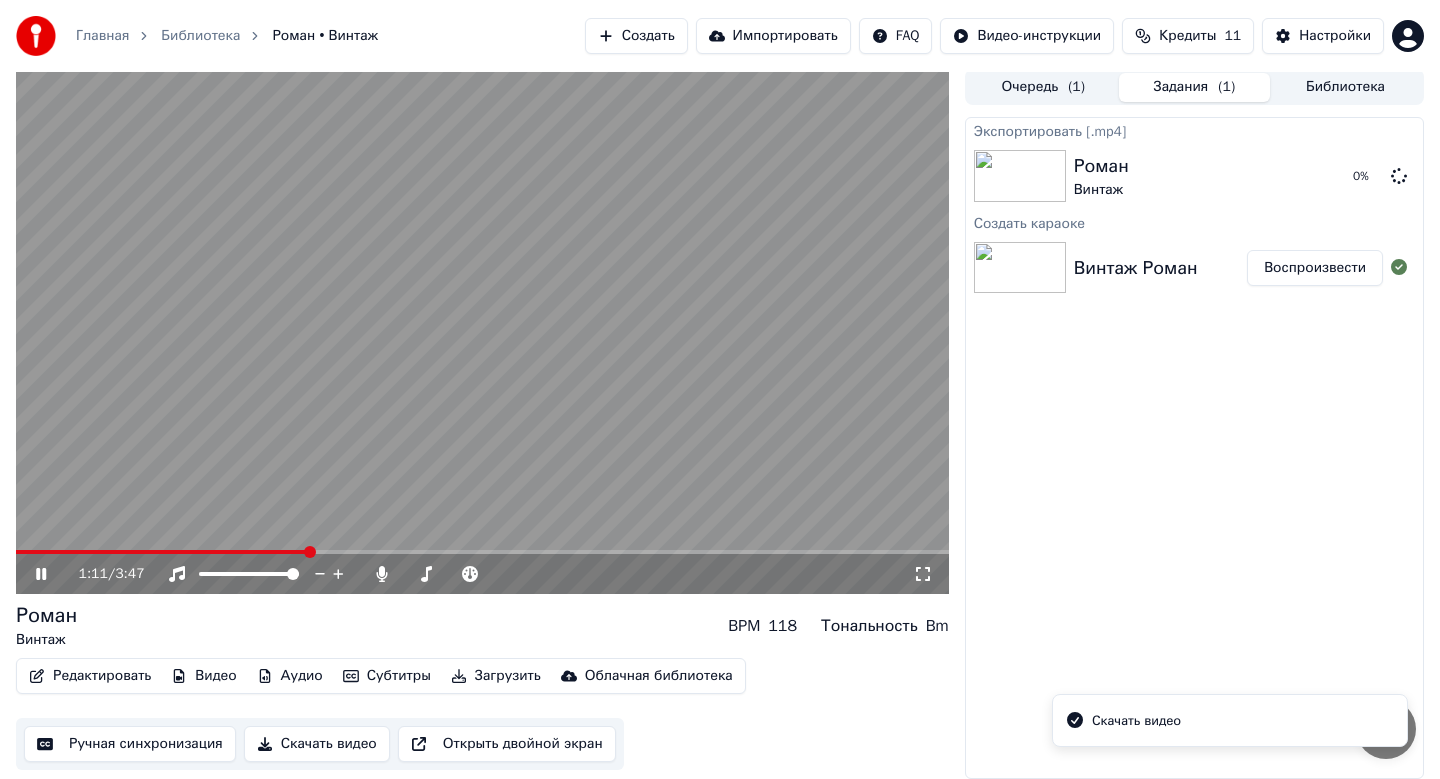 click 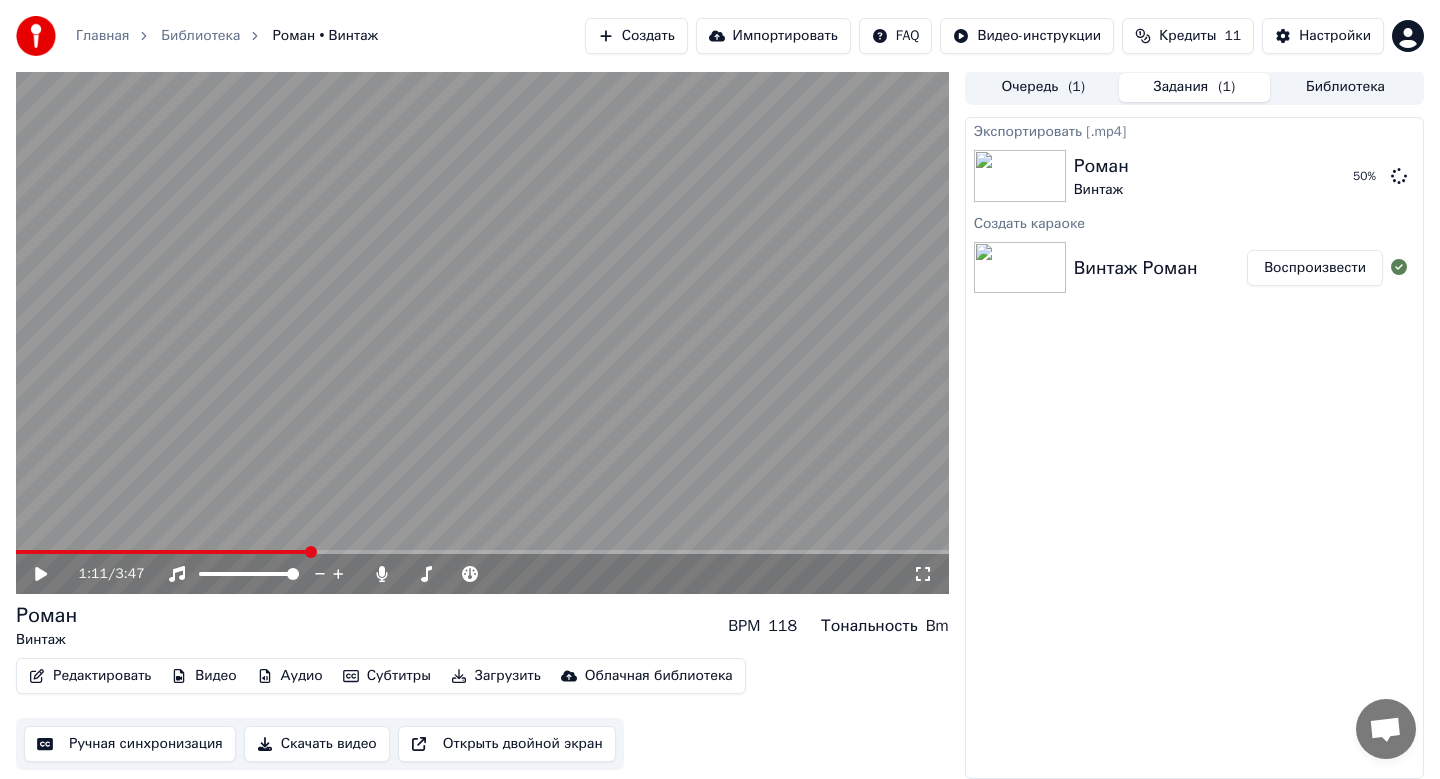 click on "Создать" at bounding box center (636, 36) 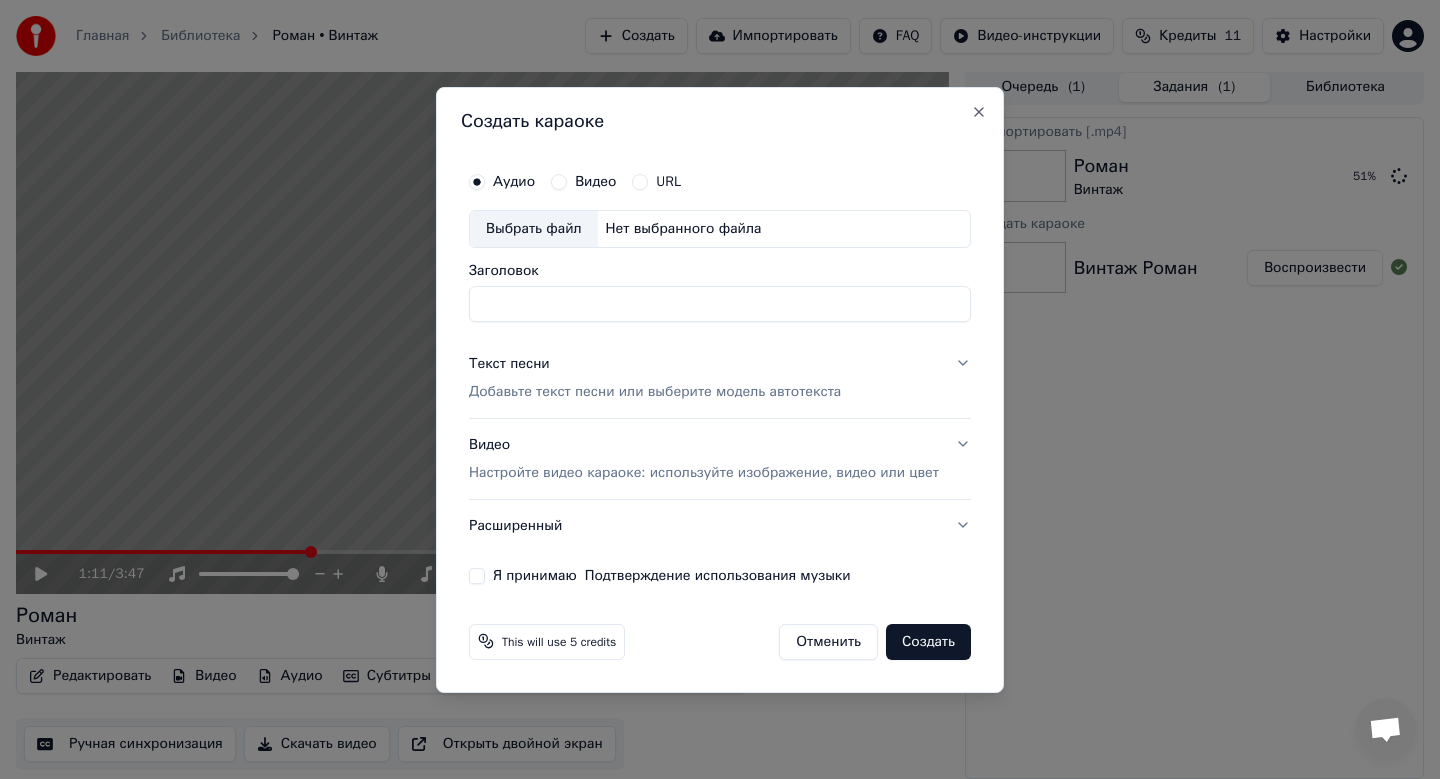 click on "Выбрать файл" at bounding box center [534, 229] 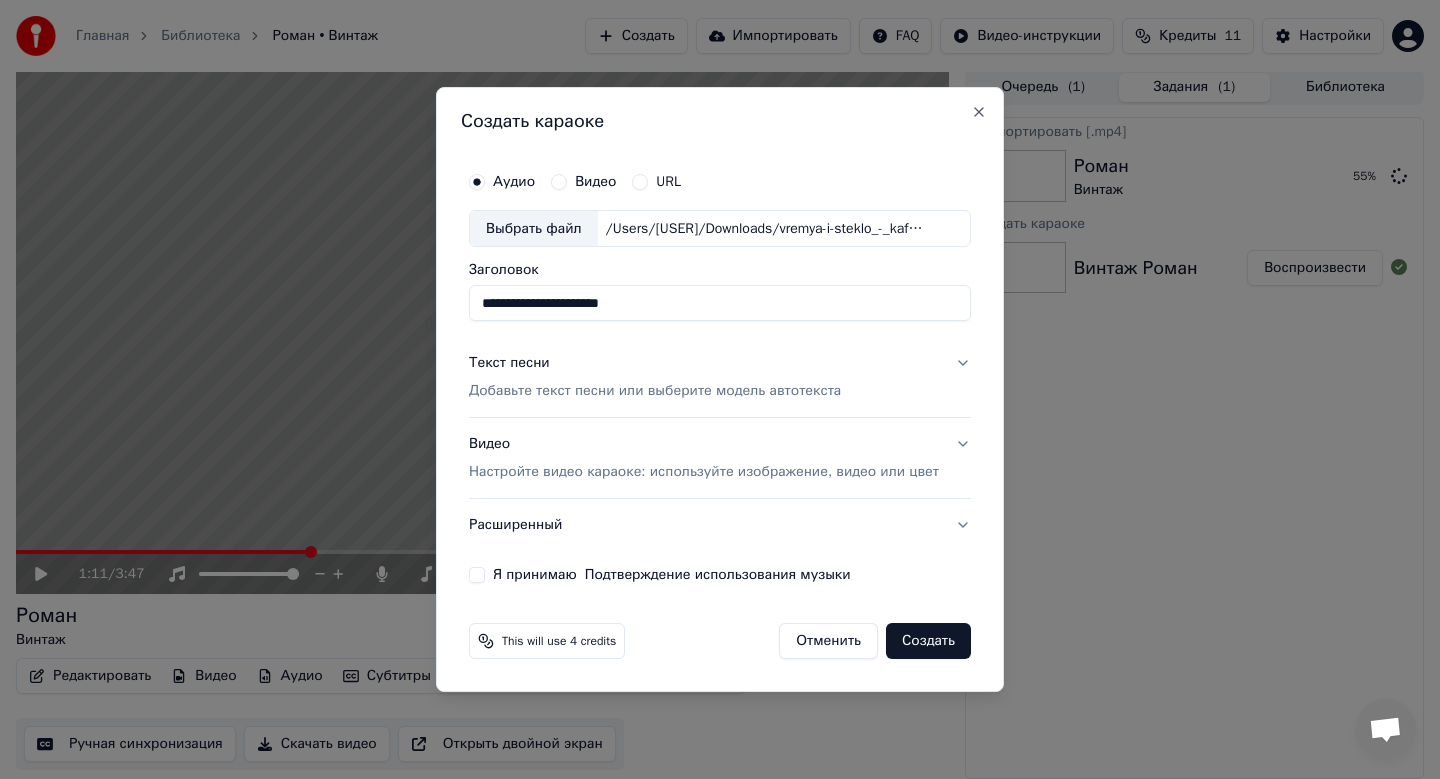 drag, startPoint x: 648, startPoint y: 302, endPoint x: 381, endPoint y: 301, distance: 267.00186 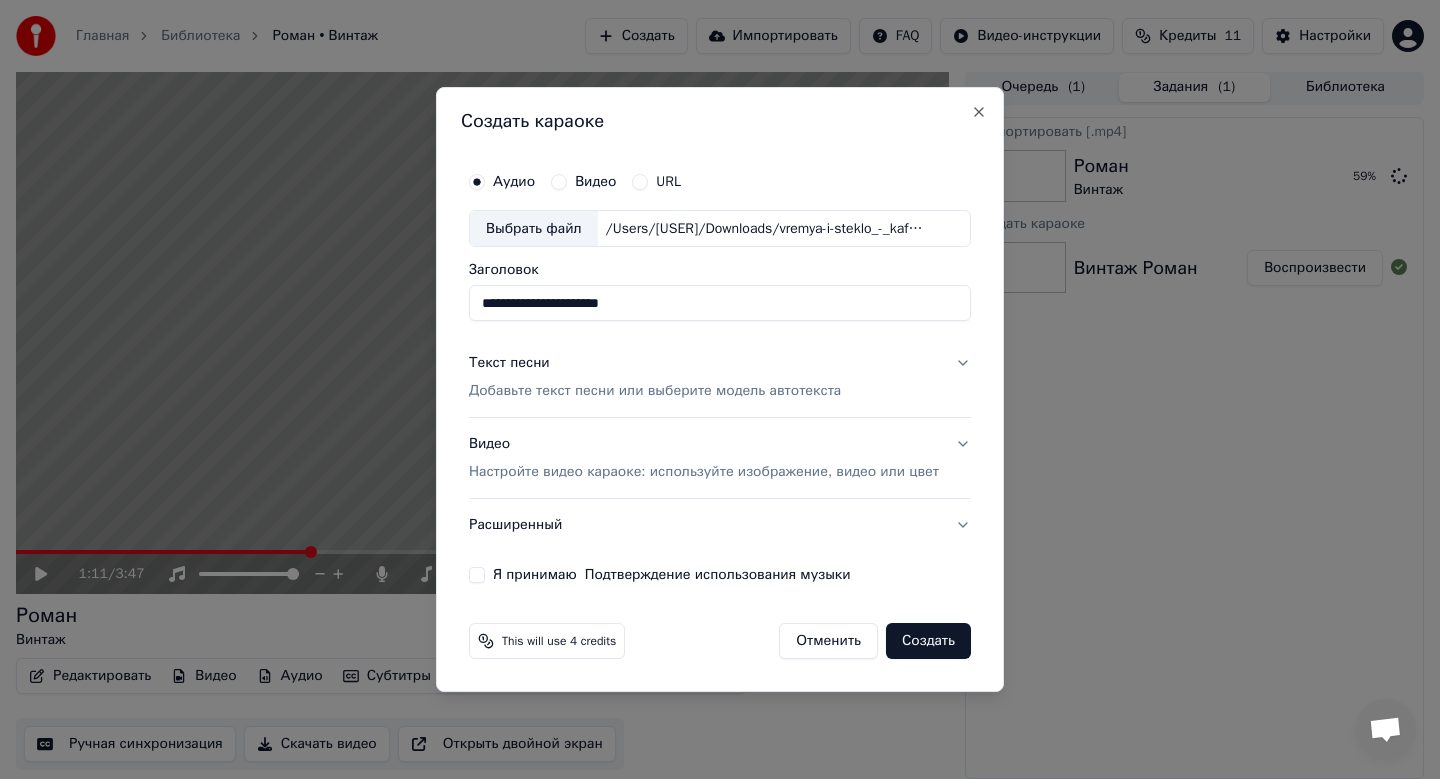type on "**********" 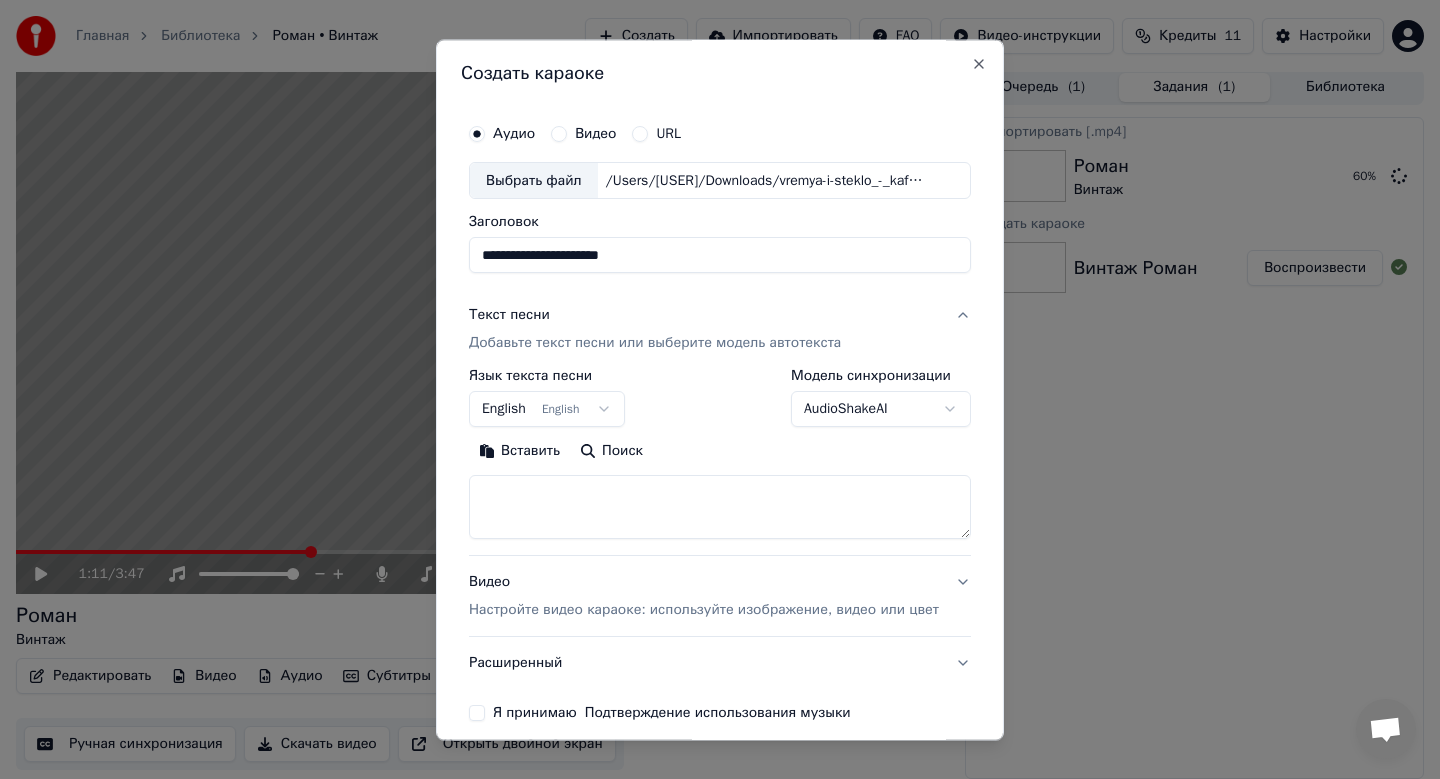 click on "**********" at bounding box center (720, 386) 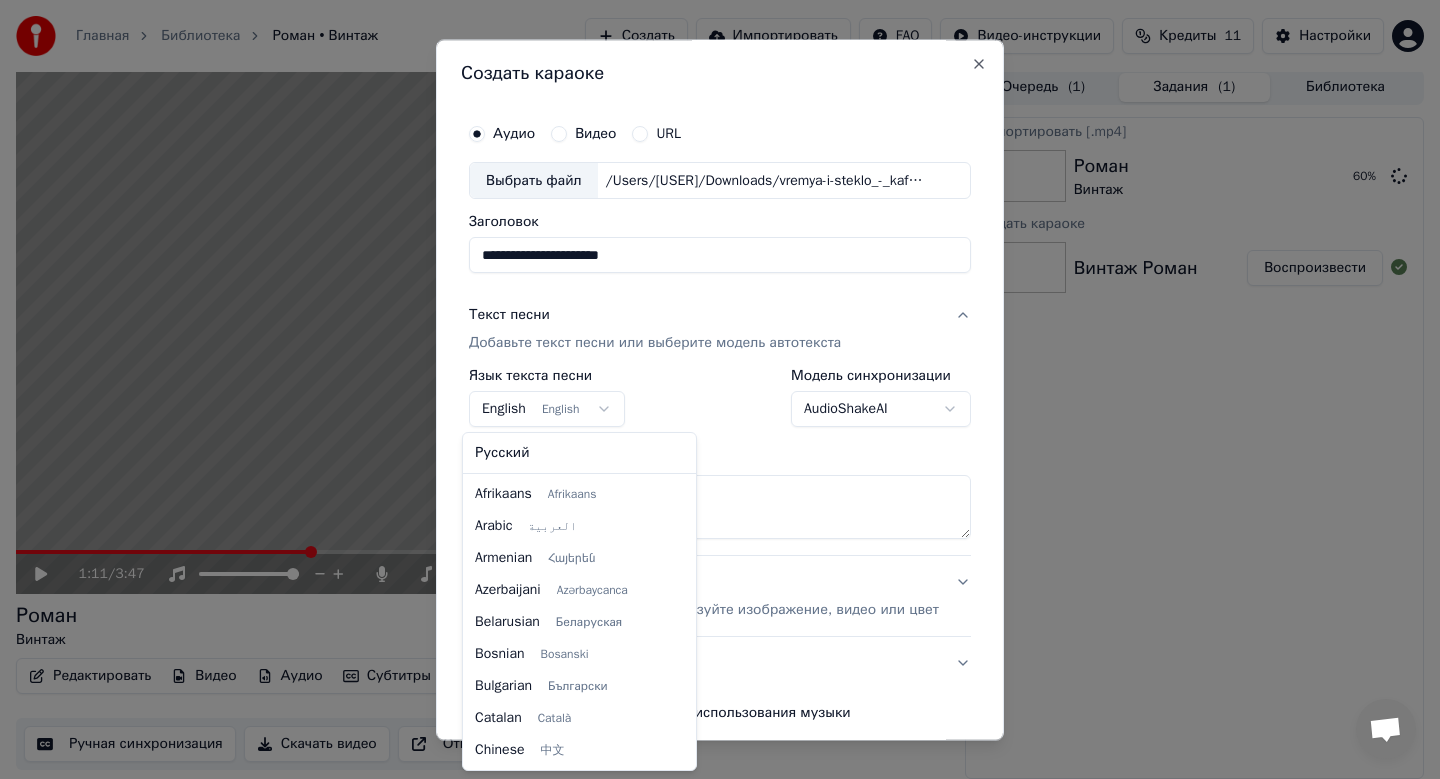scroll, scrollTop: 160, scrollLeft: 0, axis: vertical 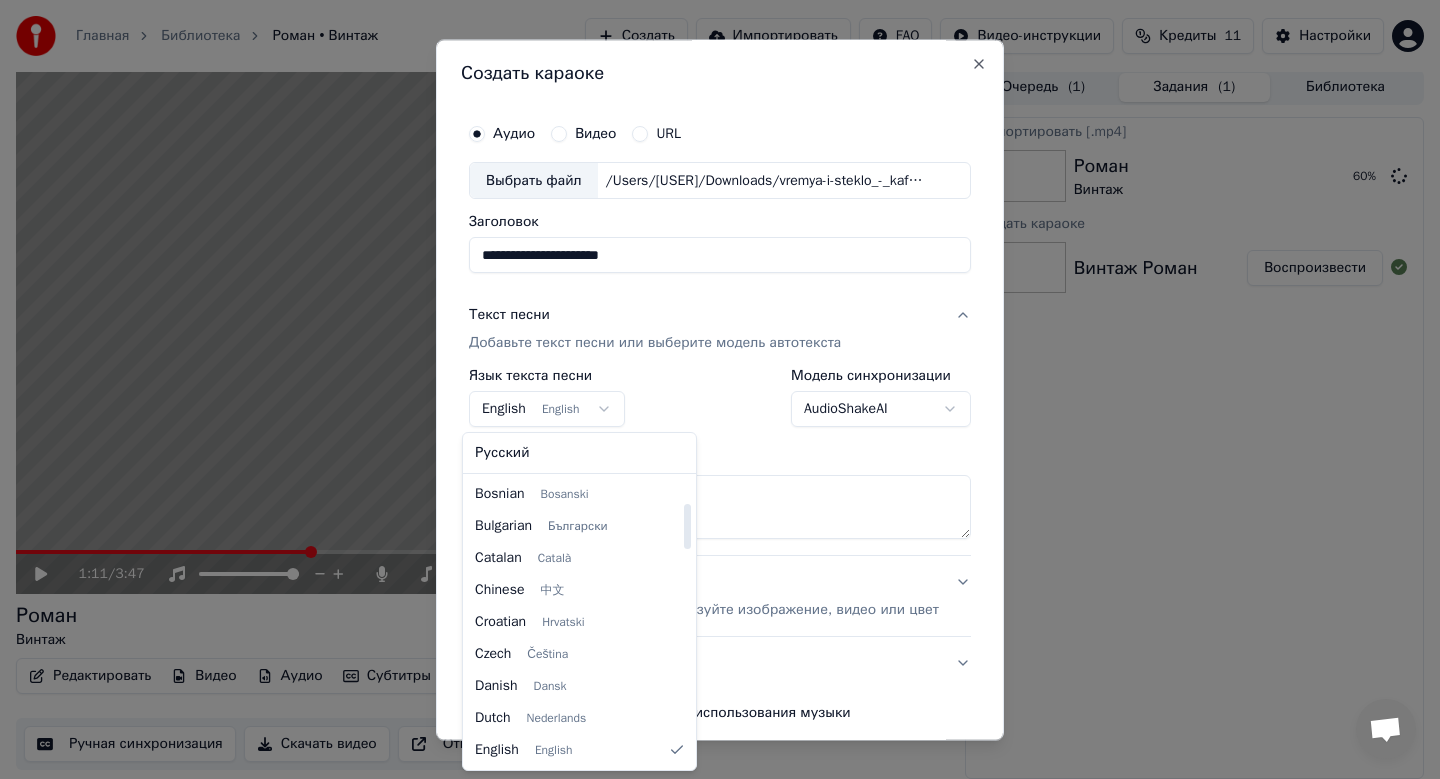 select on "**" 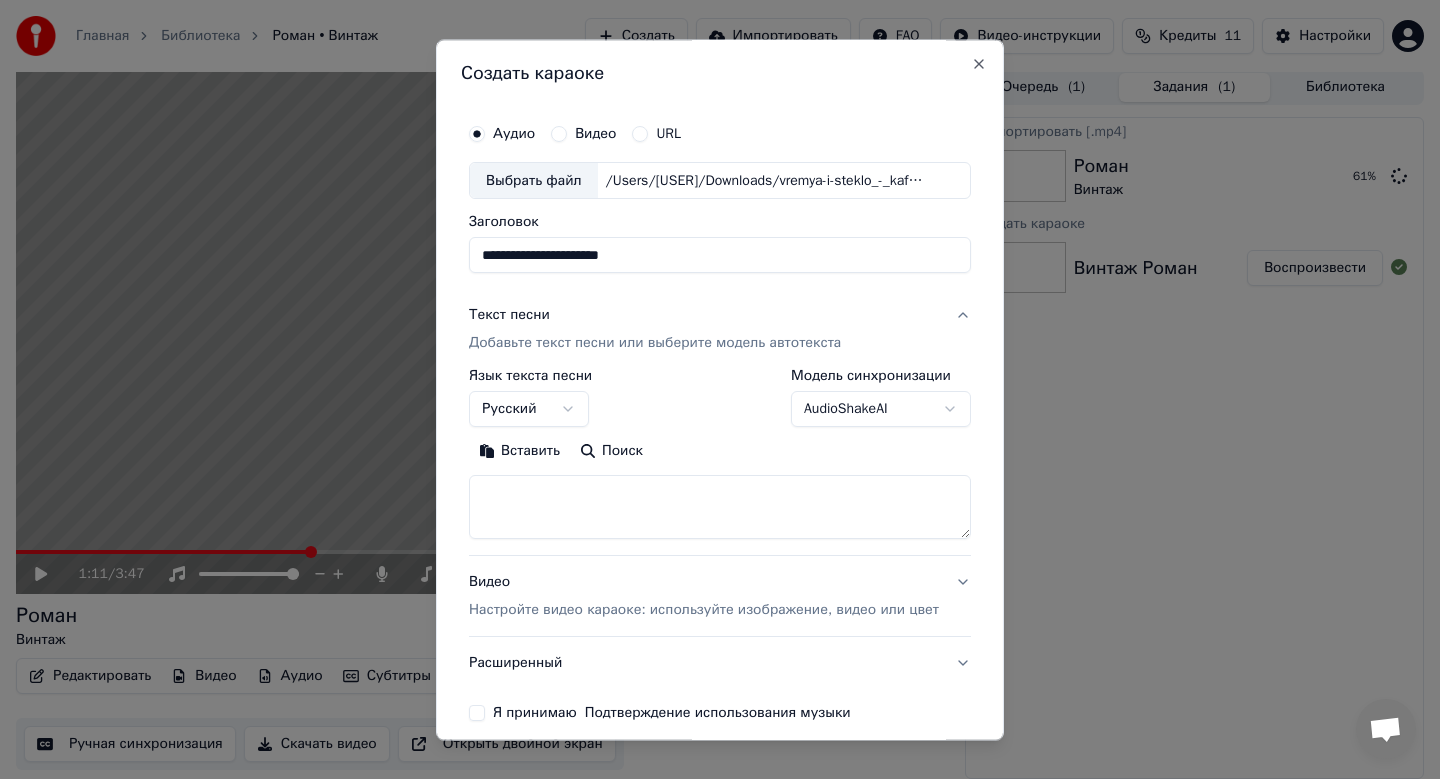 click at bounding box center [720, 508] 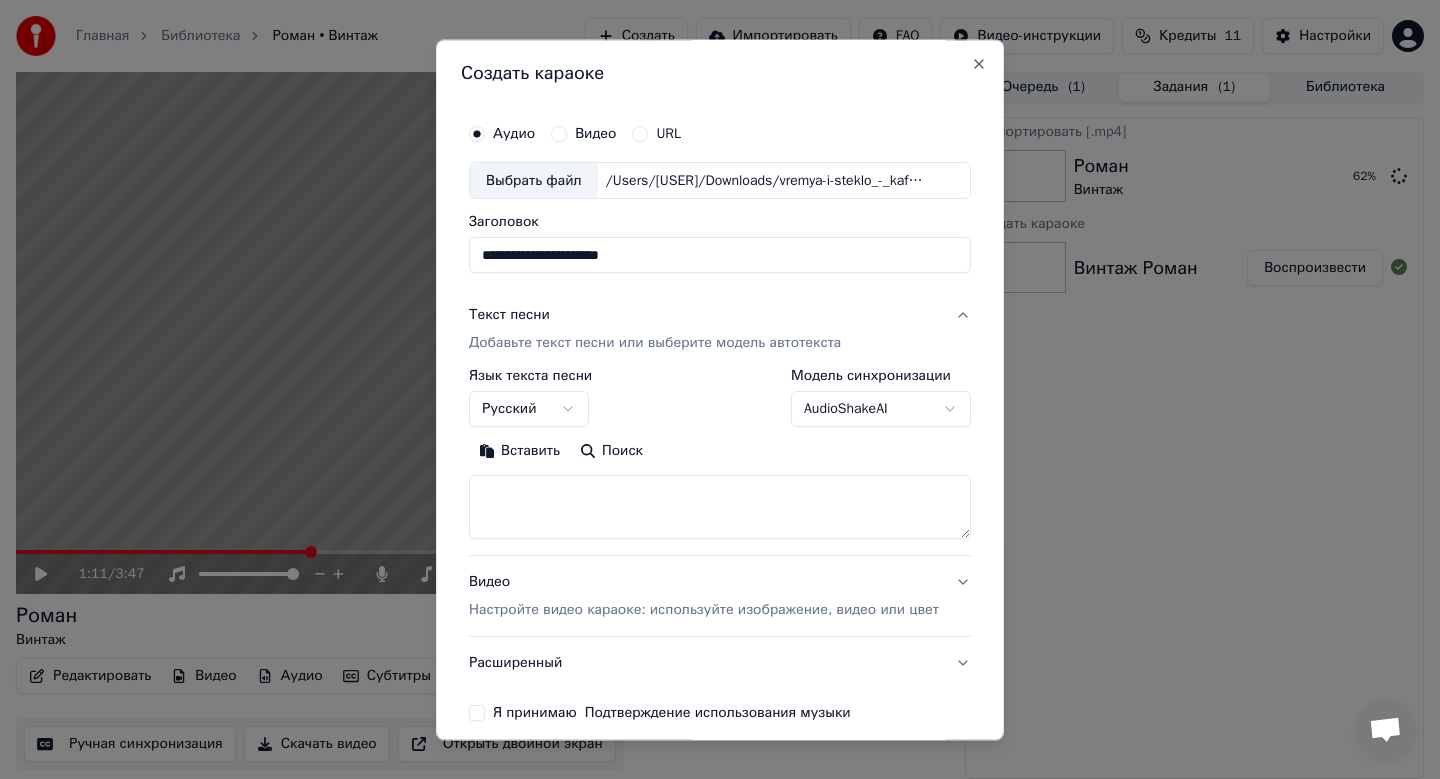 paste on "**********" 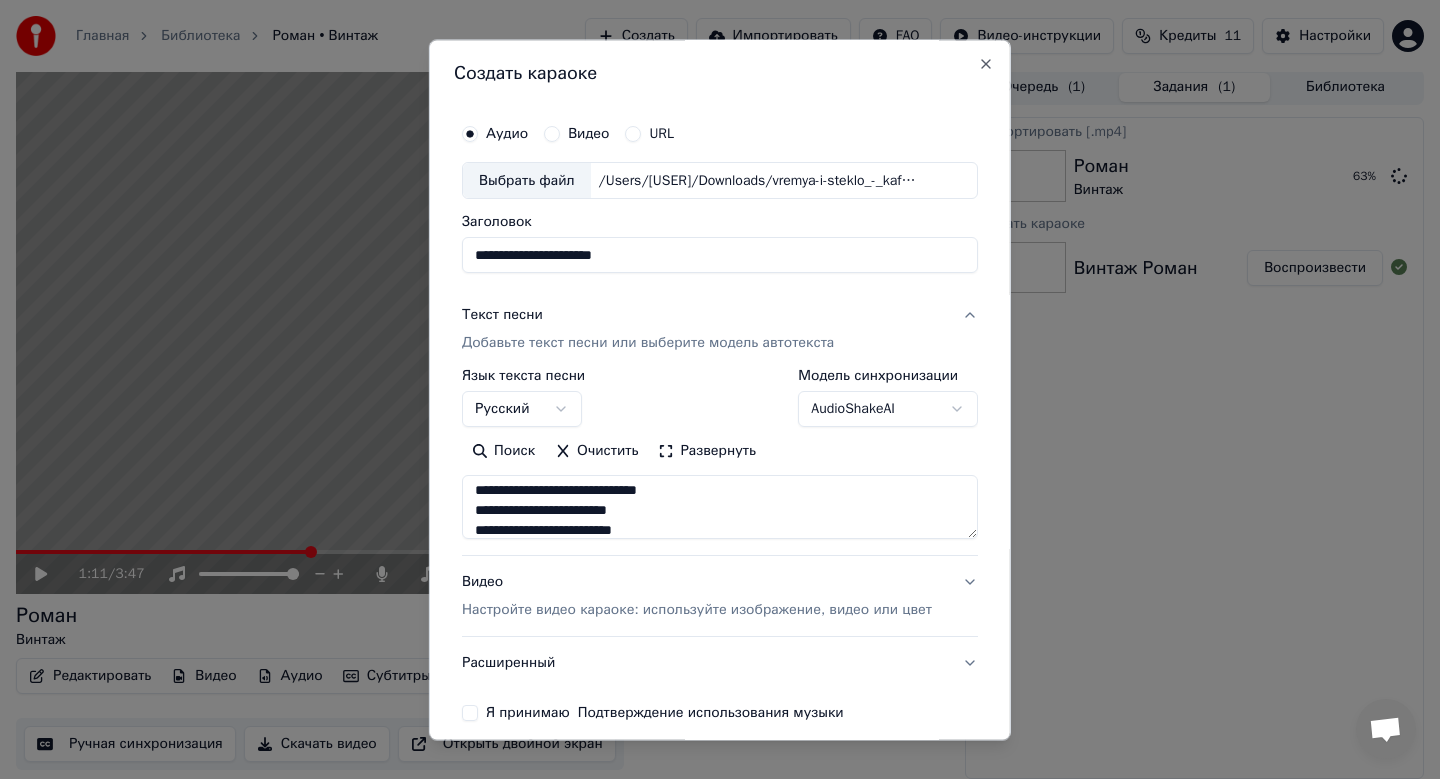 scroll, scrollTop: 130, scrollLeft: 0, axis: vertical 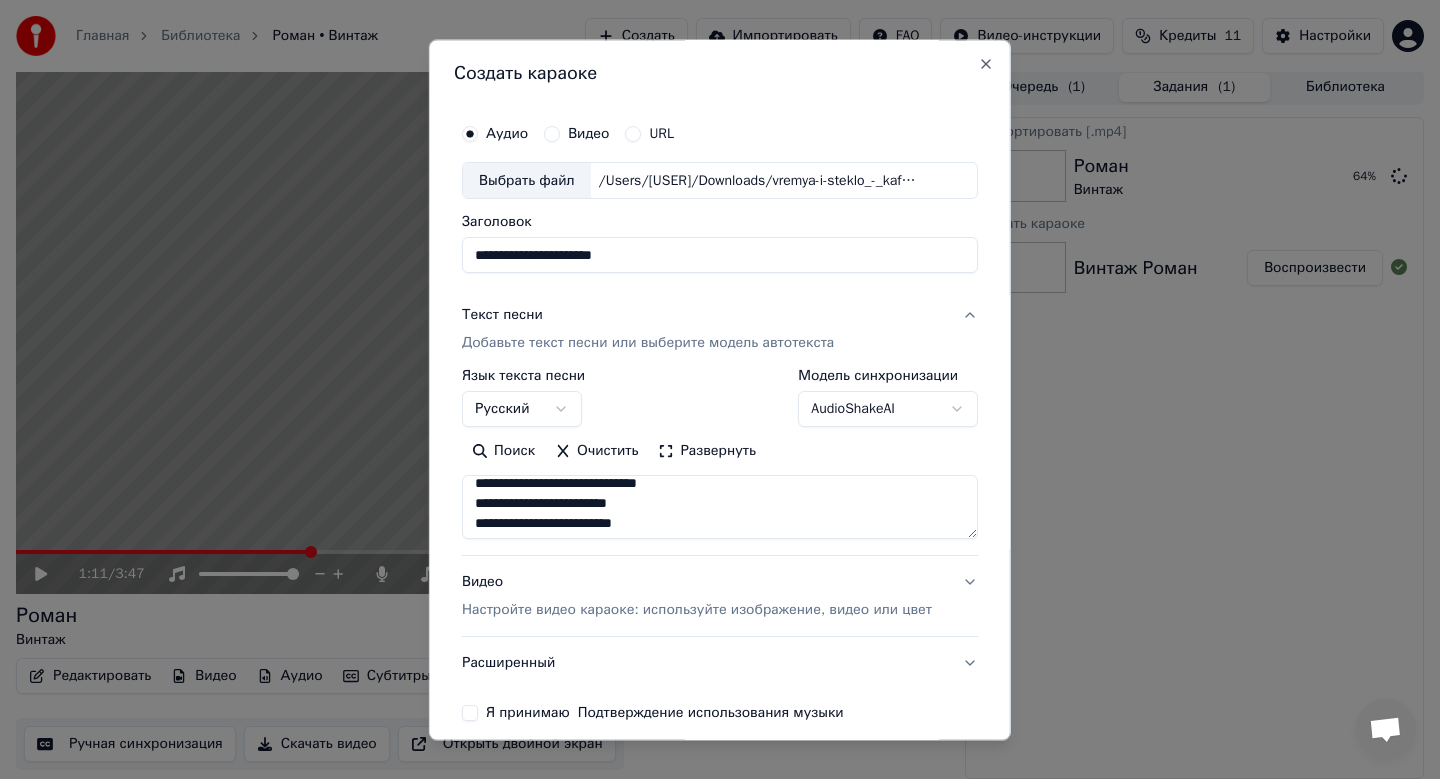 type on "**********" 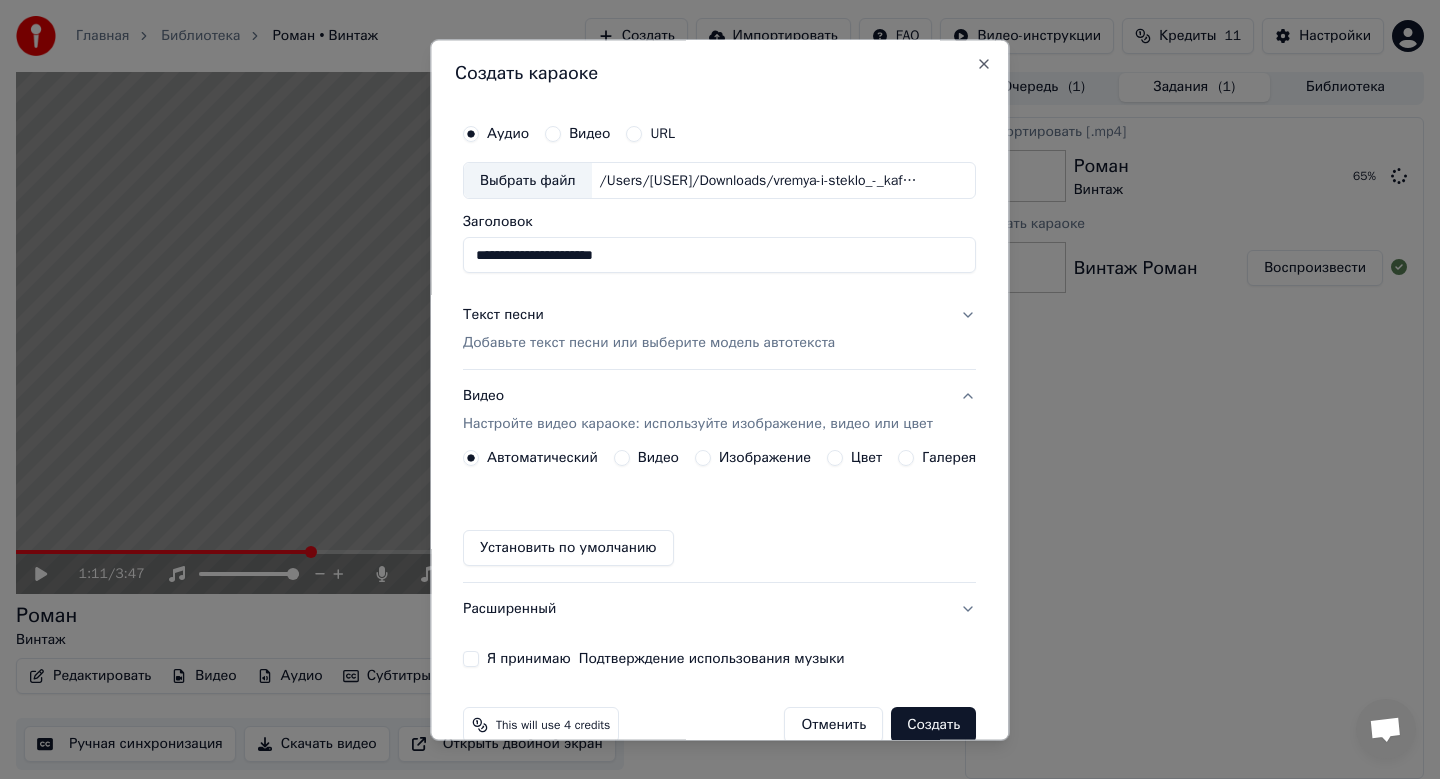 click on "Автоматический Видео Изображение Цвет Галерея Установить по умолчанию" at bounding box center [719, 509] 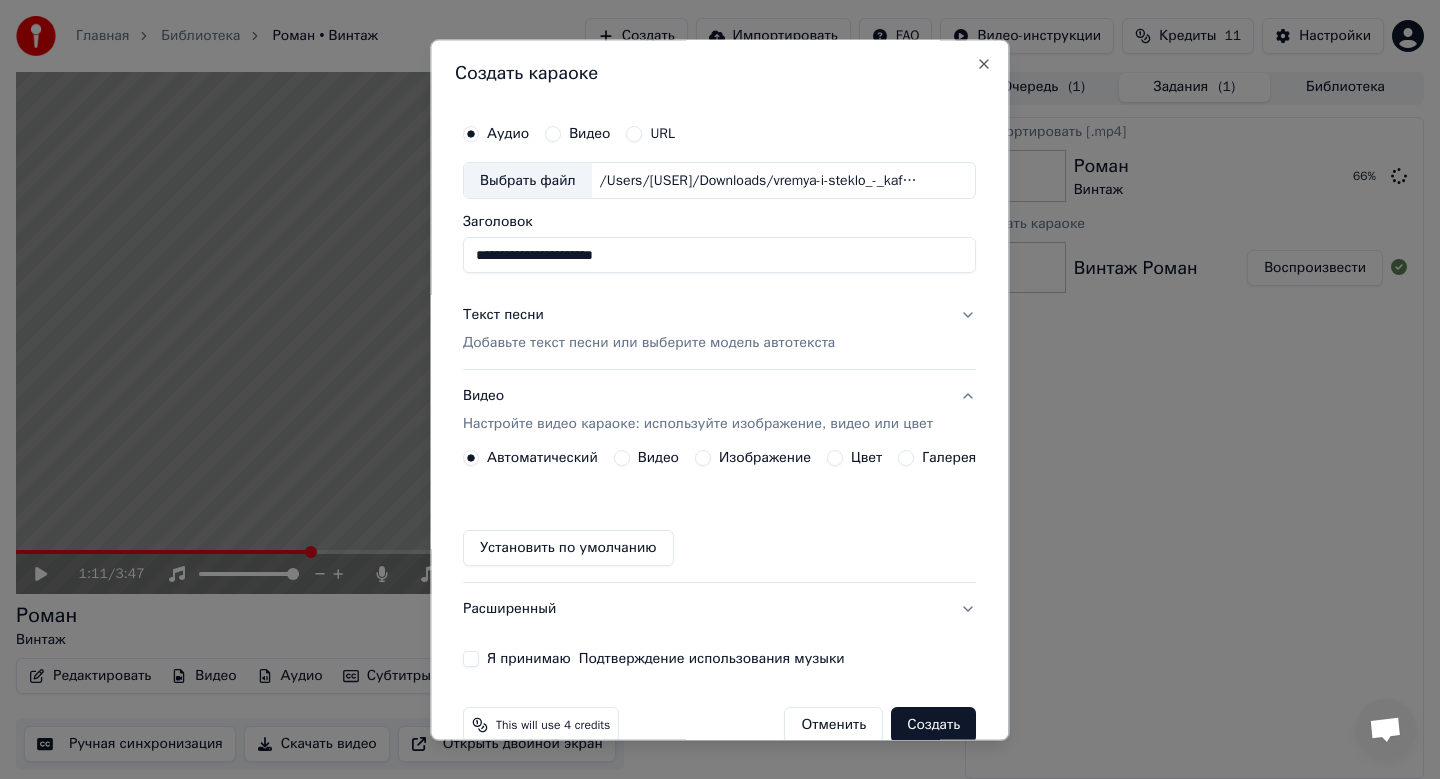 click on "Изображение" at bounding box center (703, 459) 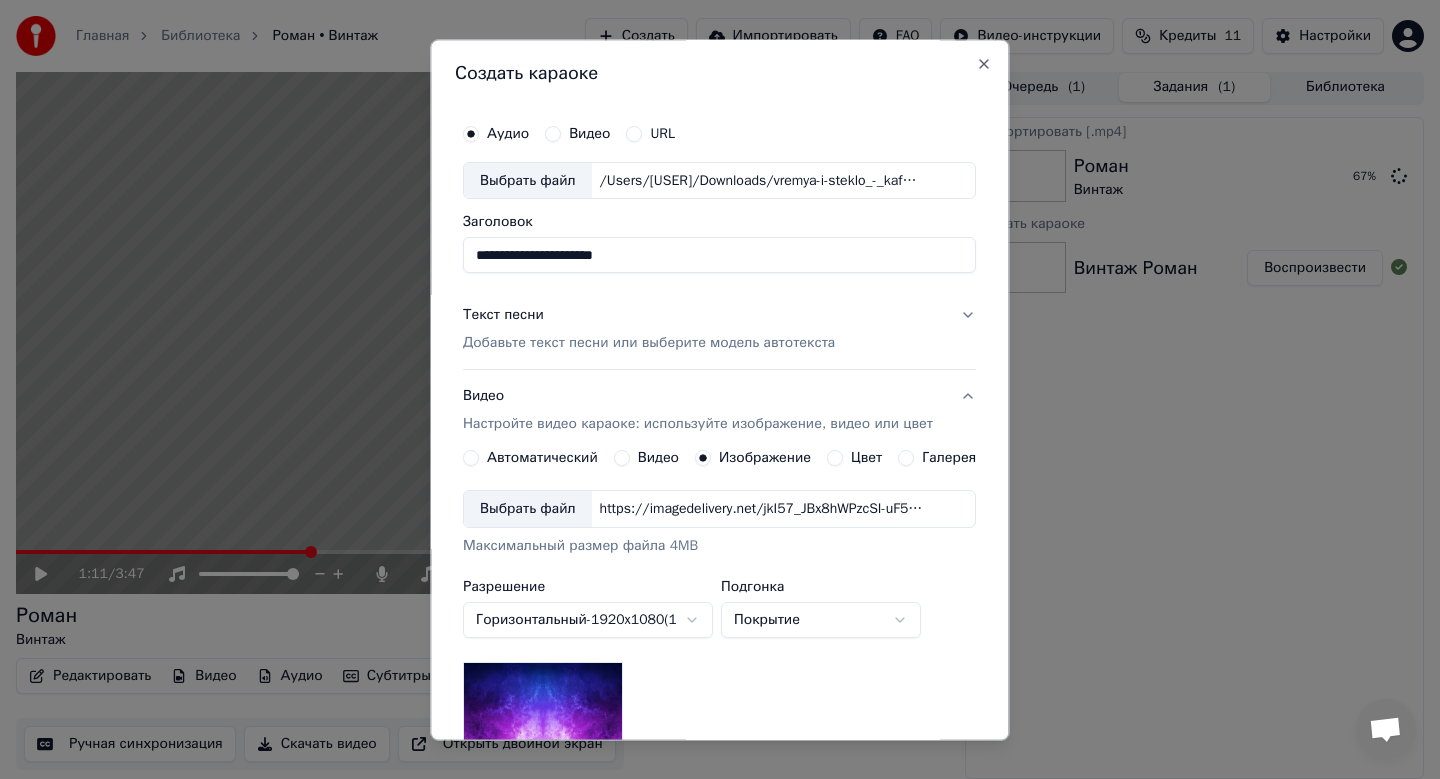 click on "Выбрать файл" at bounding box center (528, 510) 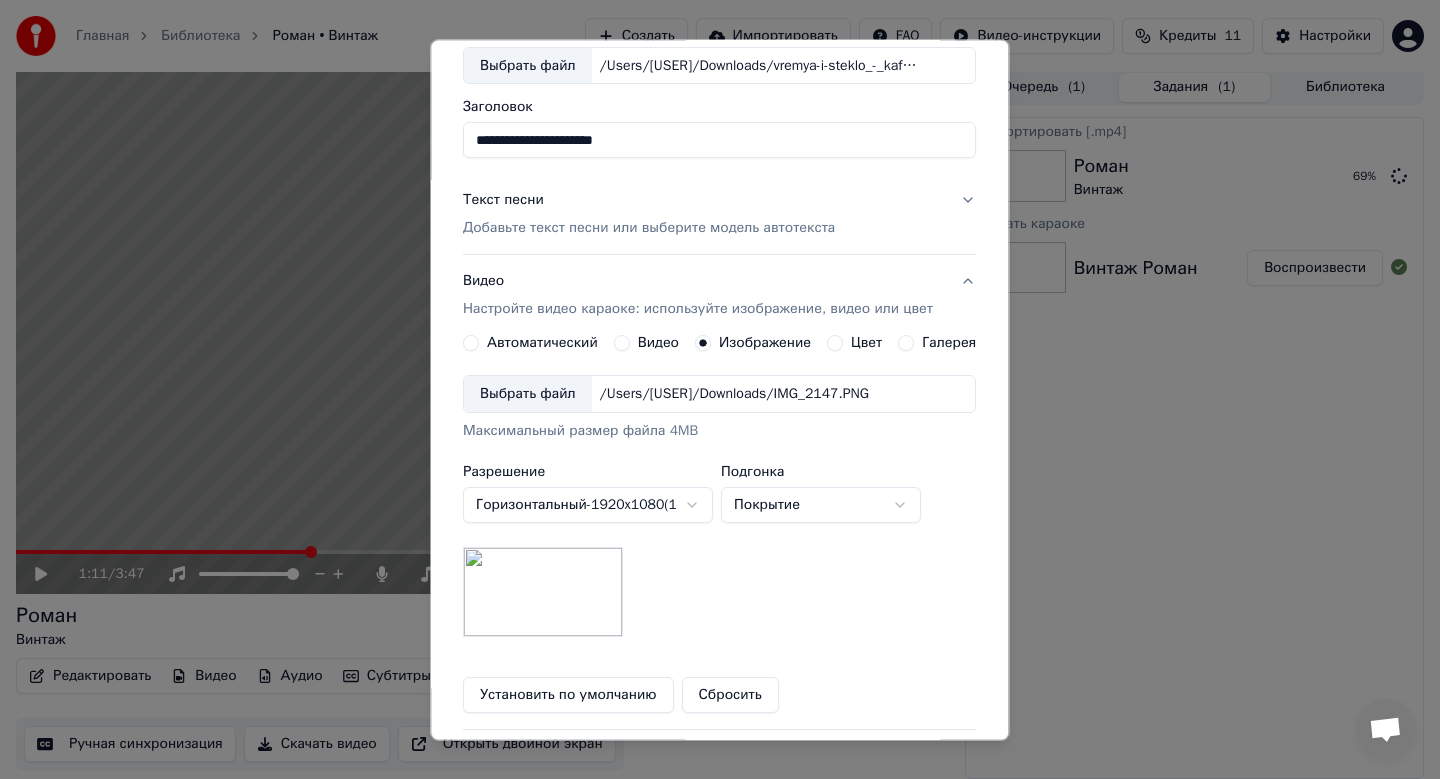 scroll, scrollTop: 299, scrollLeft: 0, axis: vertical 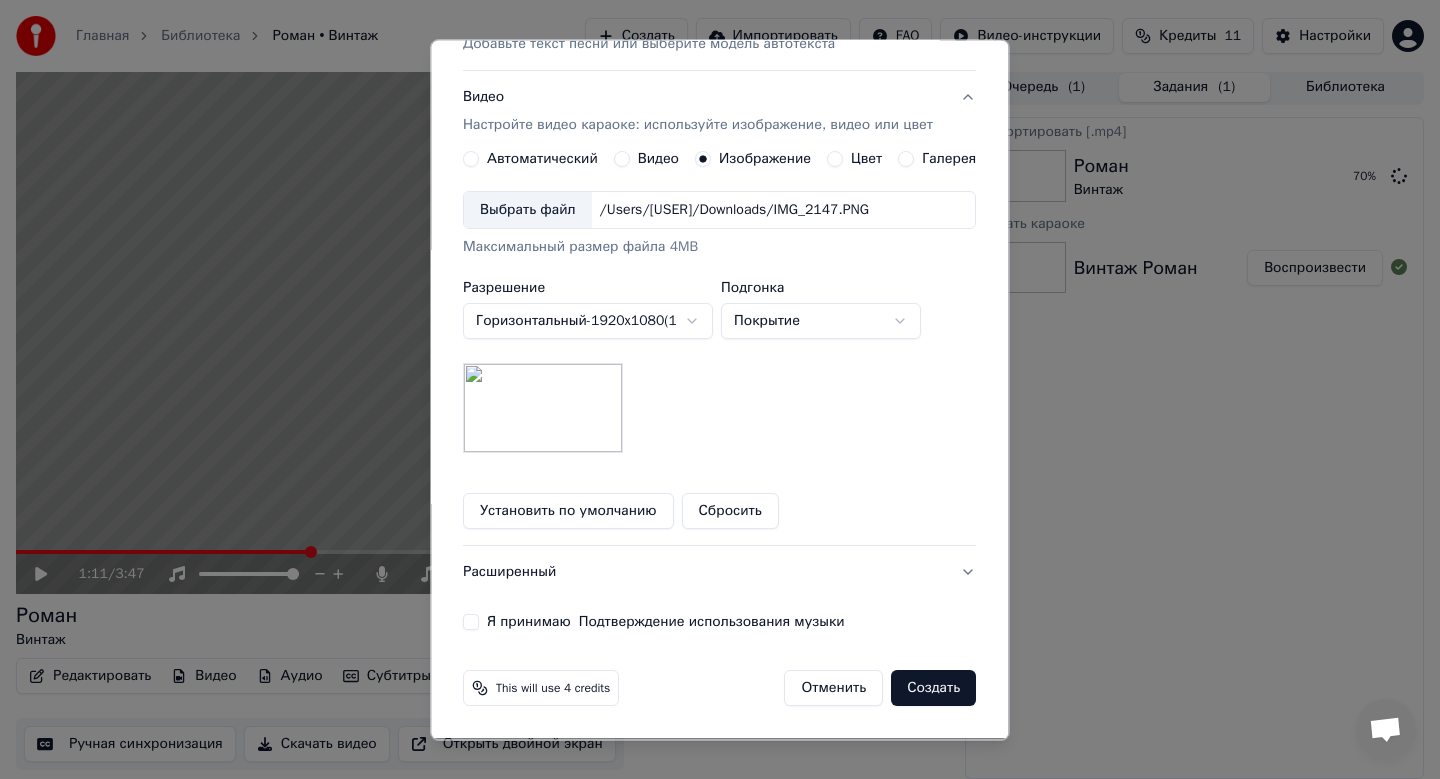 click on "Я принимаю   Подтверждение использования музыки" at bounding box center (471, 623) 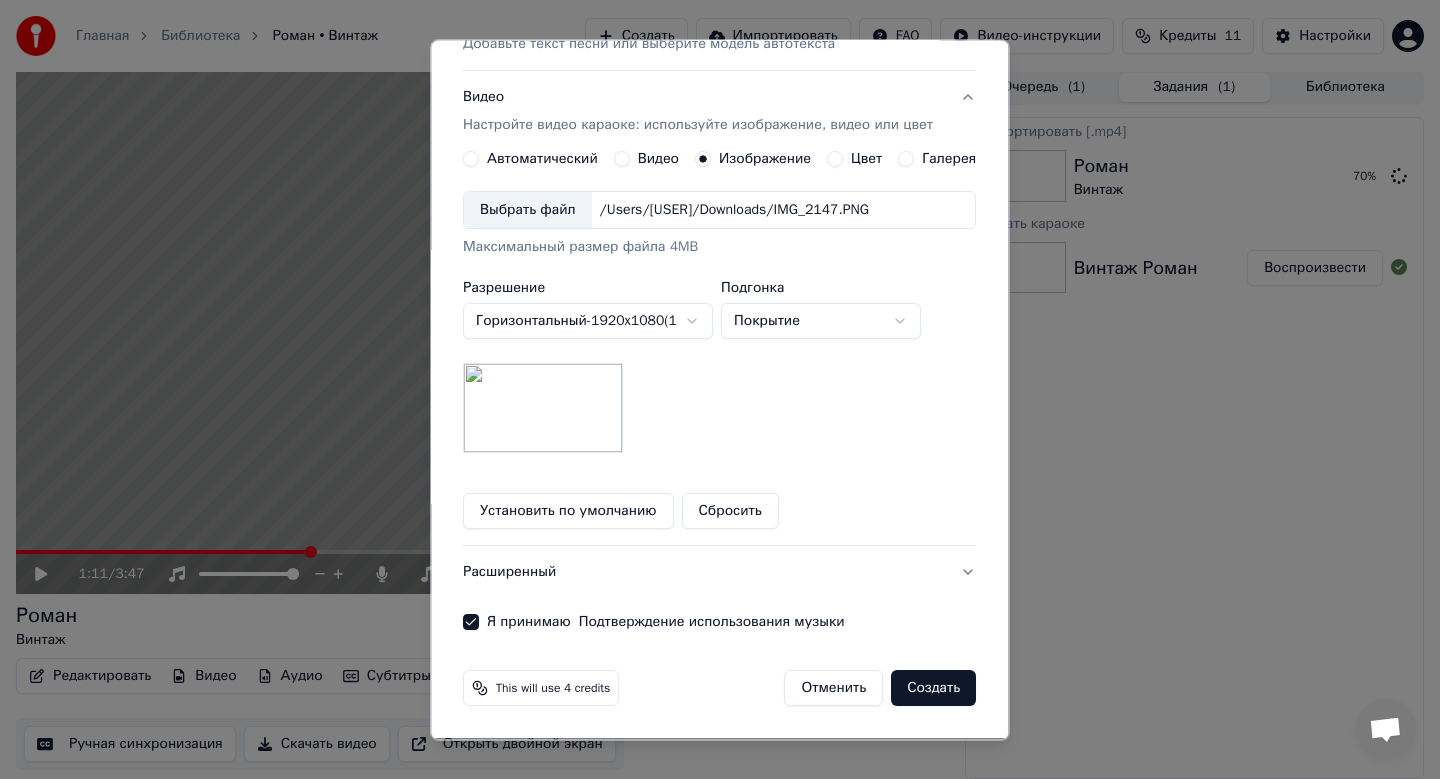 click on "Создать" at bounding box center [934, 689] 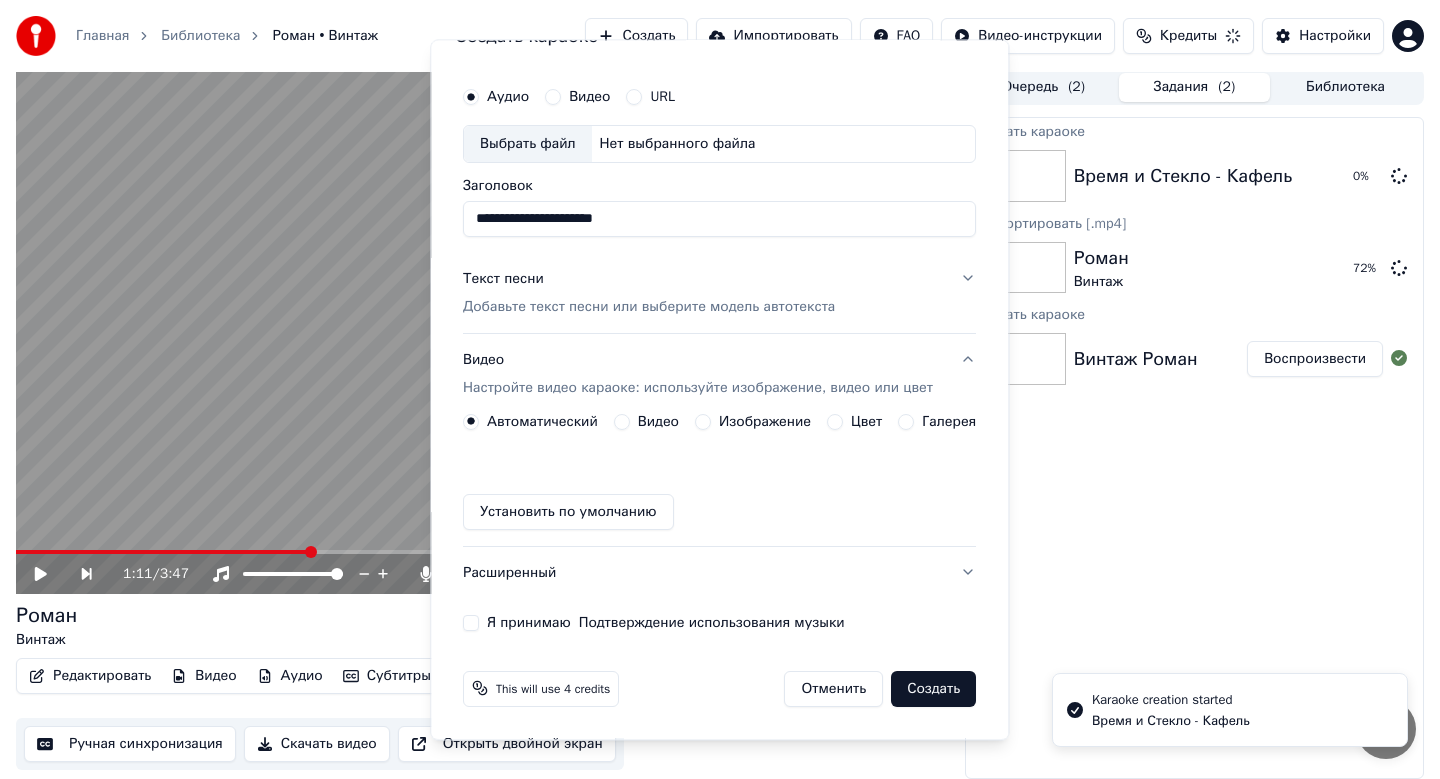 type 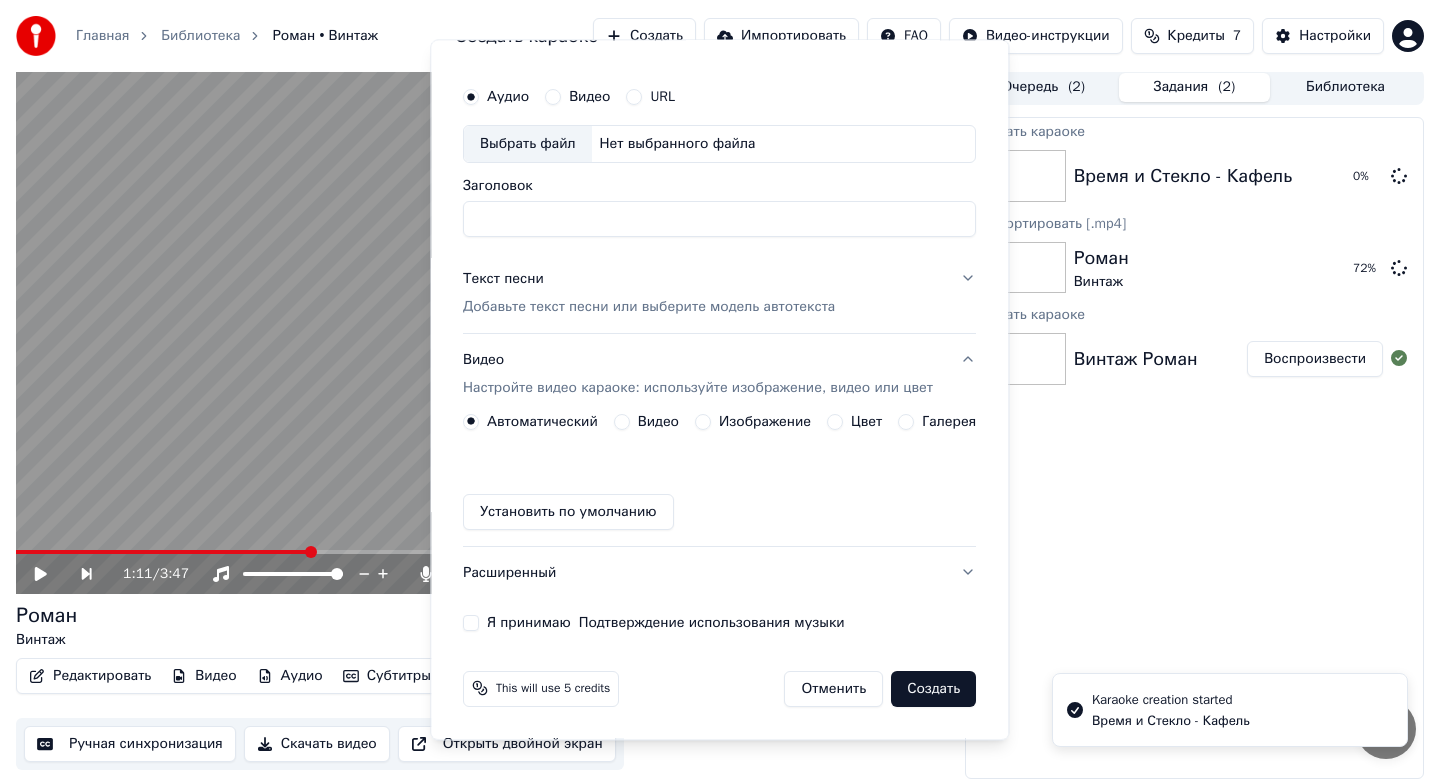 scroll, scrollTop: 37, scrollLeft: 0, axis: vertical 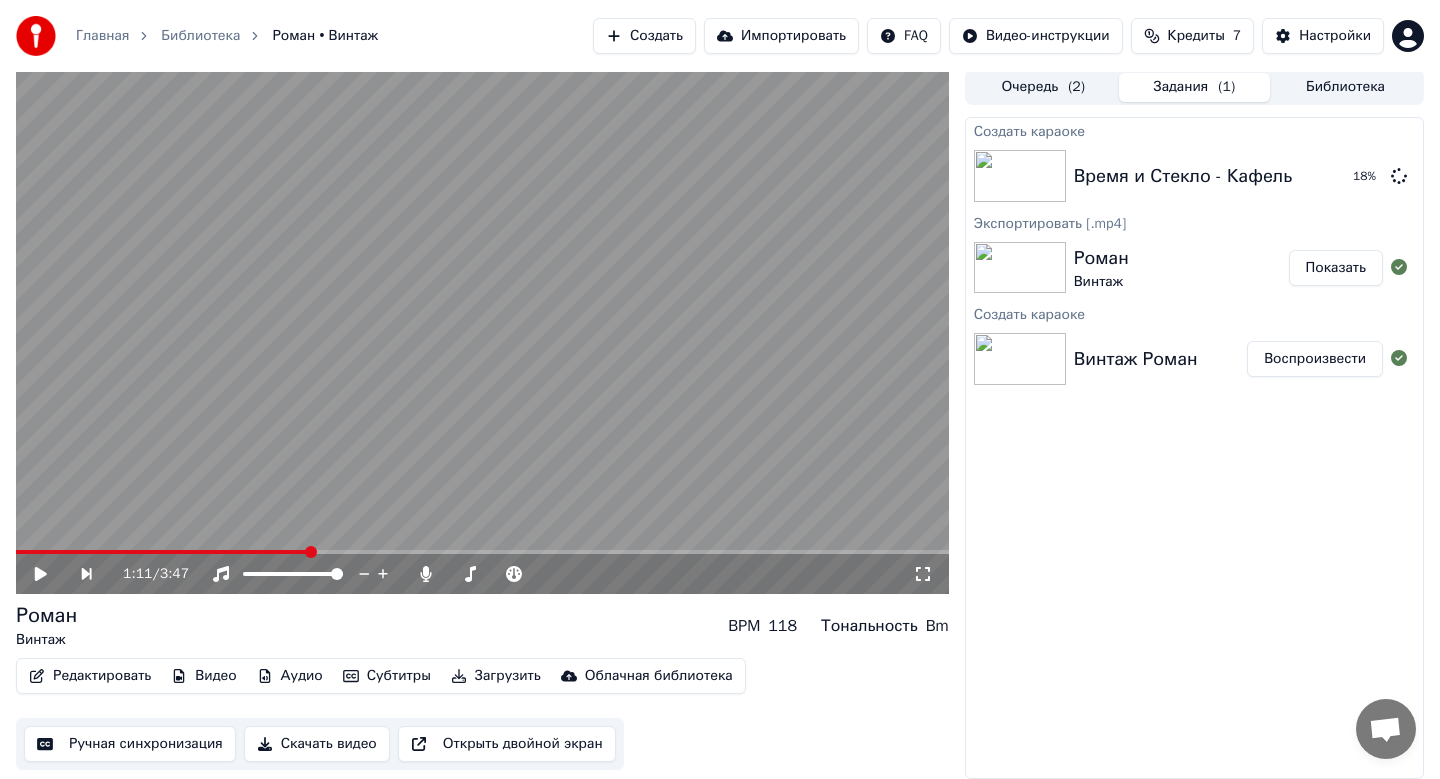 click on "Показать" at bounding box center [1336, 268] 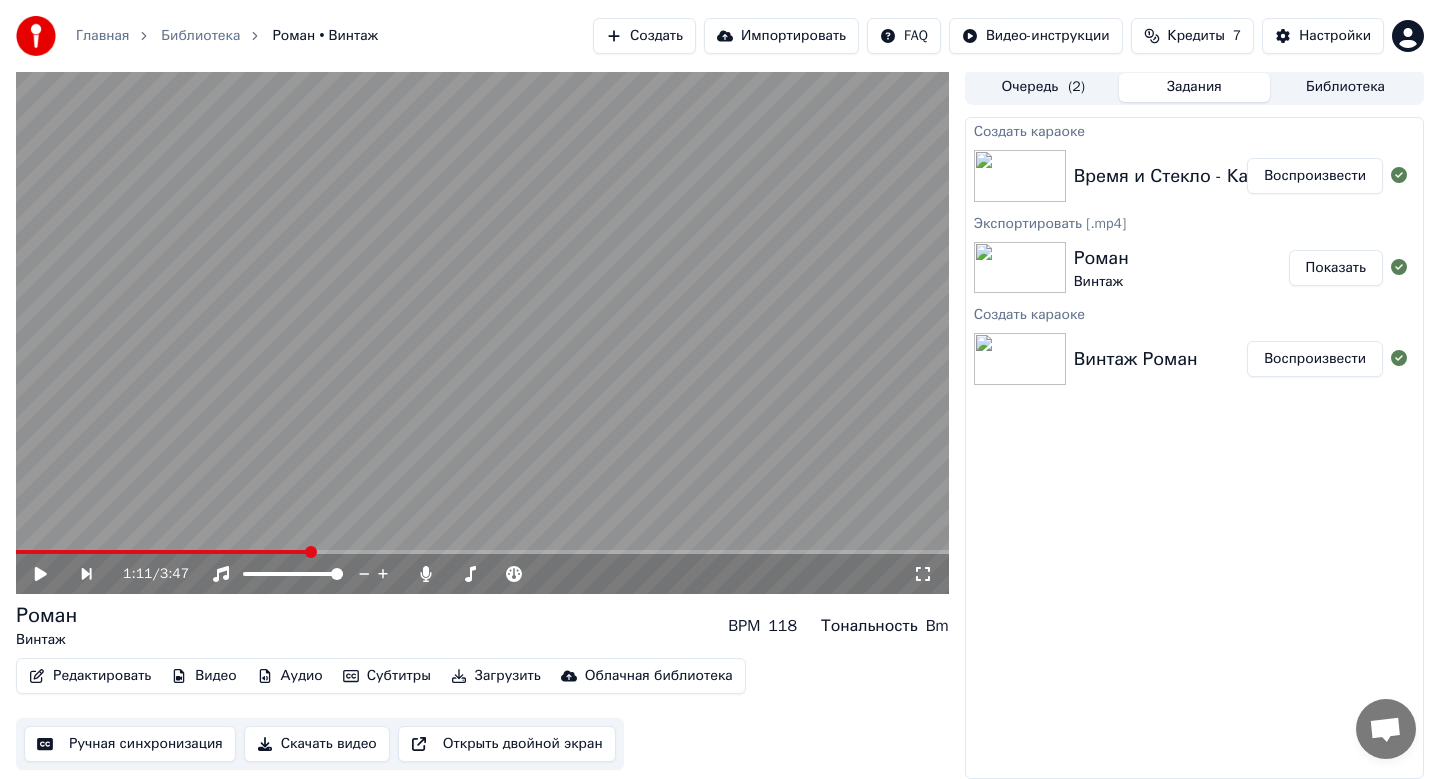 click on "Воспроизвести" at bounding box center [1315, 176] 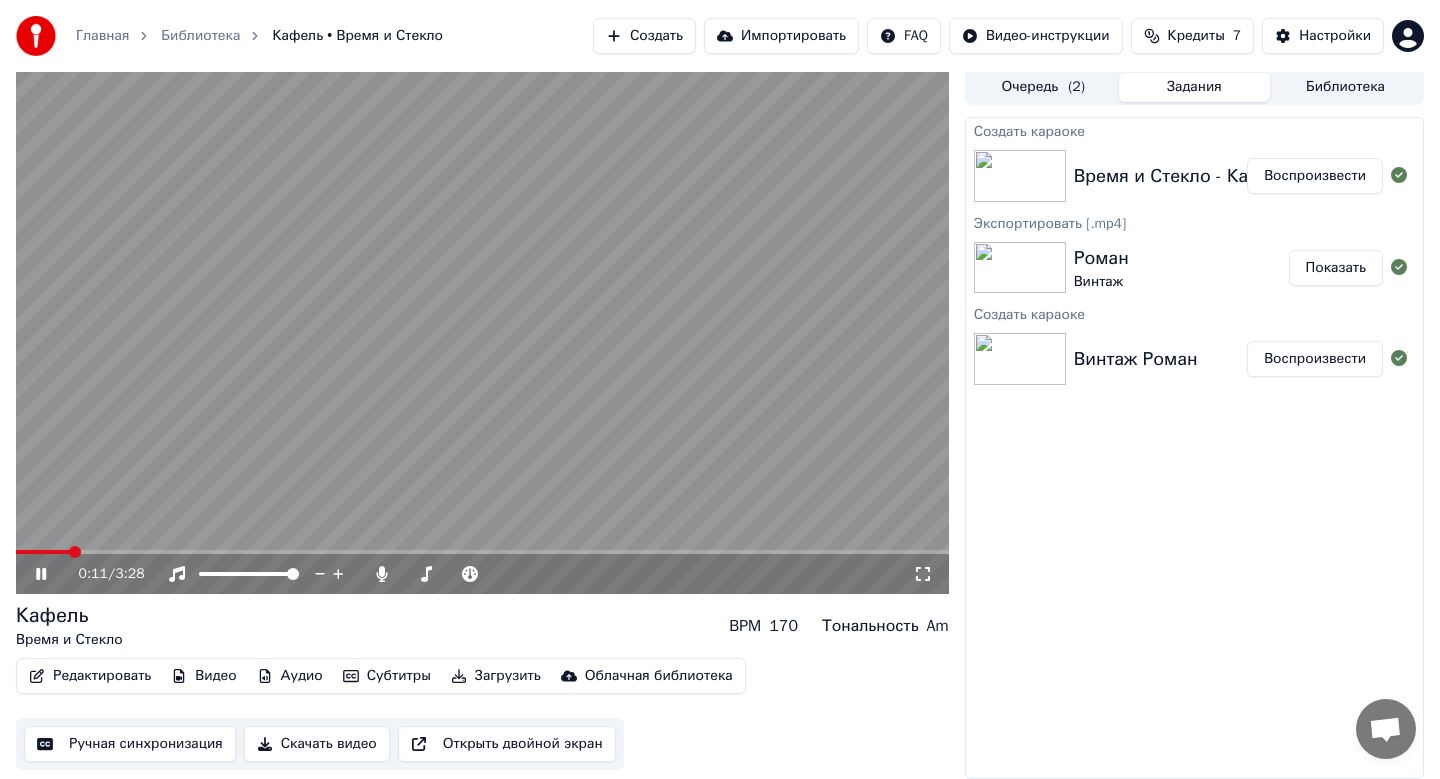 click at bounding box center (482, 331) 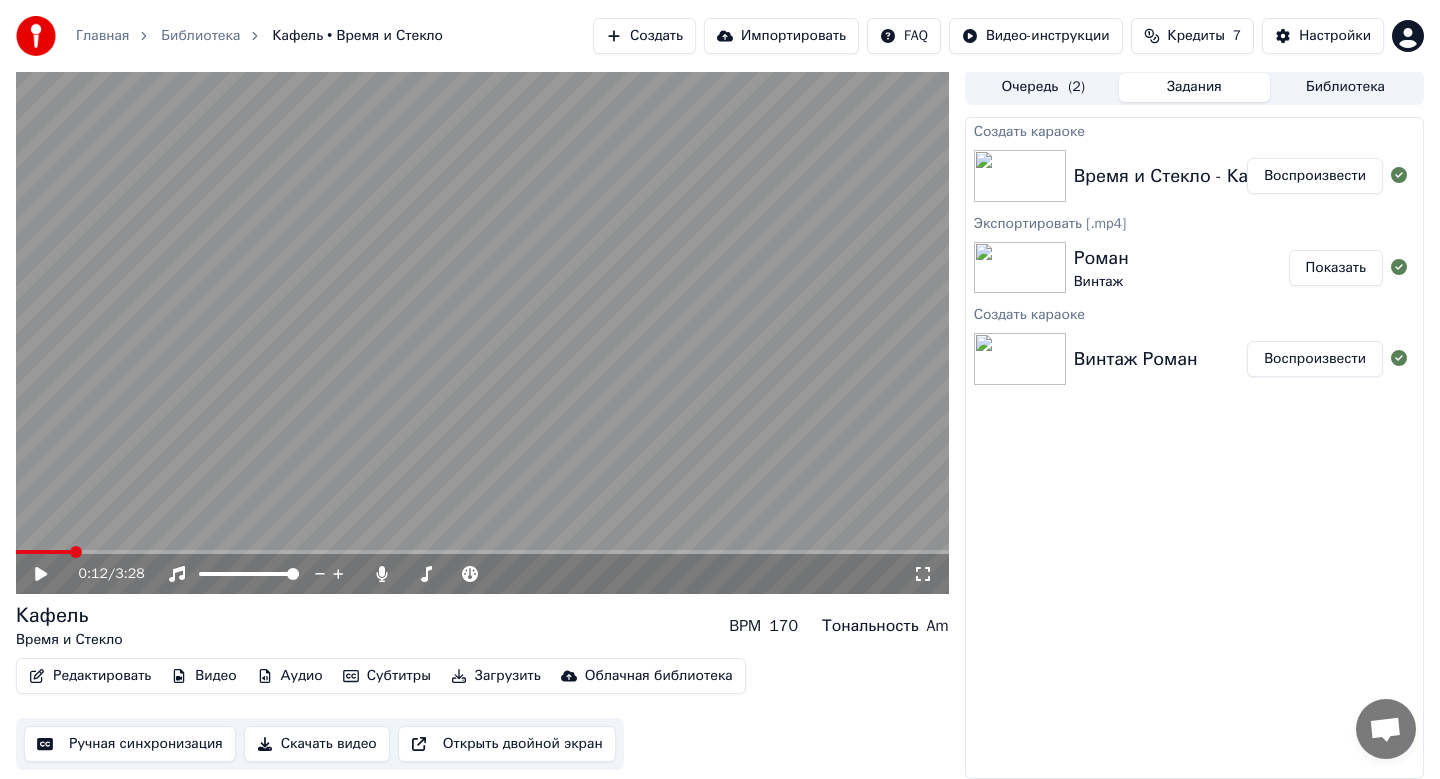click on "Скачать видео" at bounding box center [317, 744] 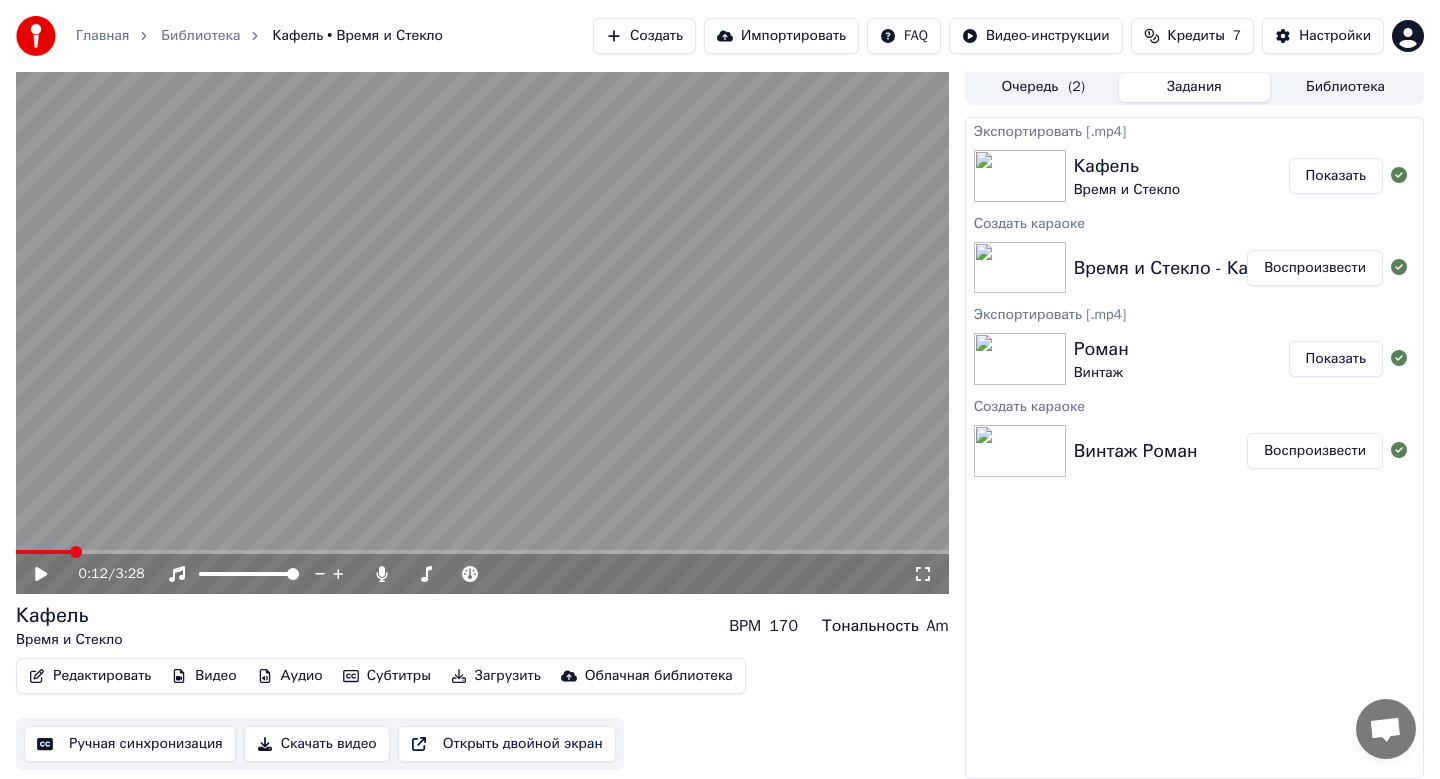 click on "Создать" at bounding box center (644, 36) 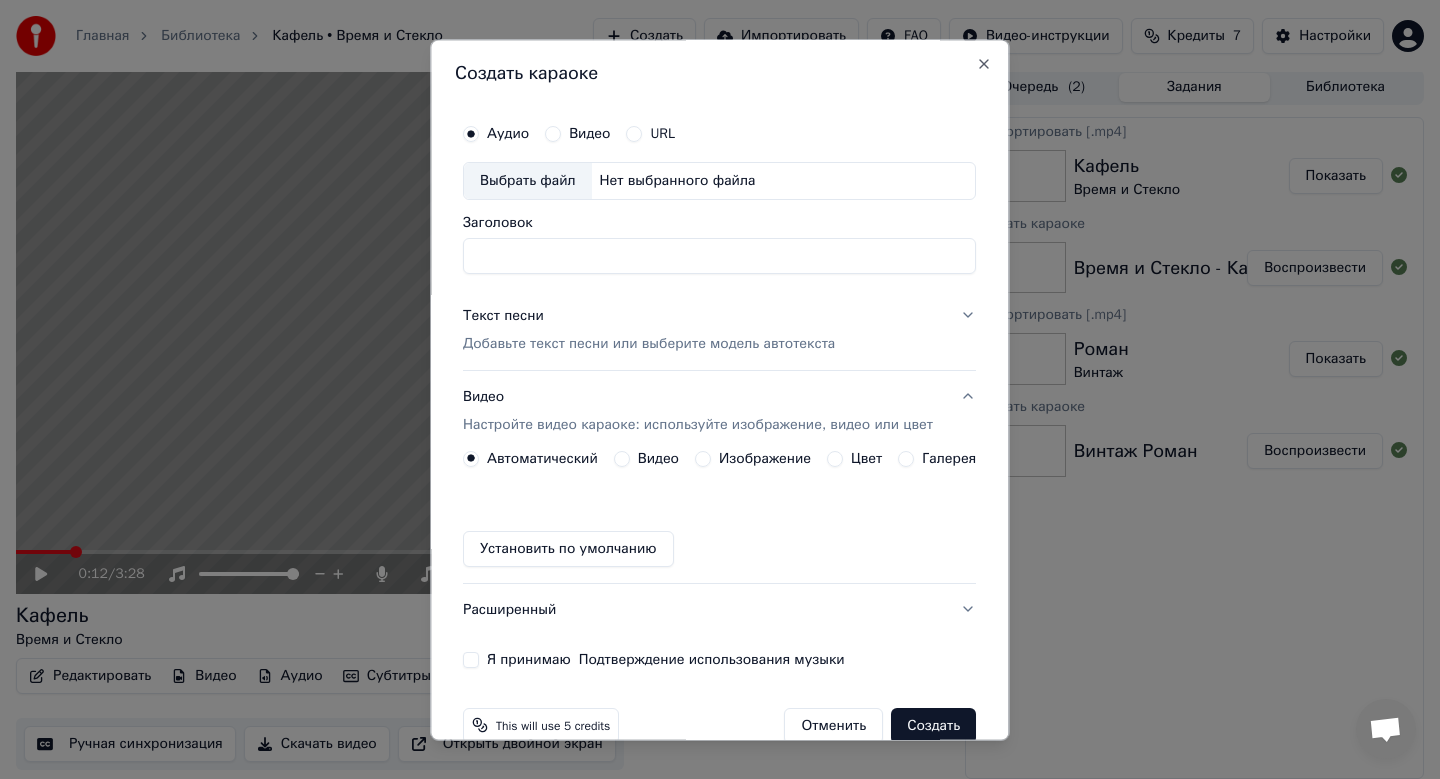 click on "Выбрать файл" at bounding box center (528, 181) 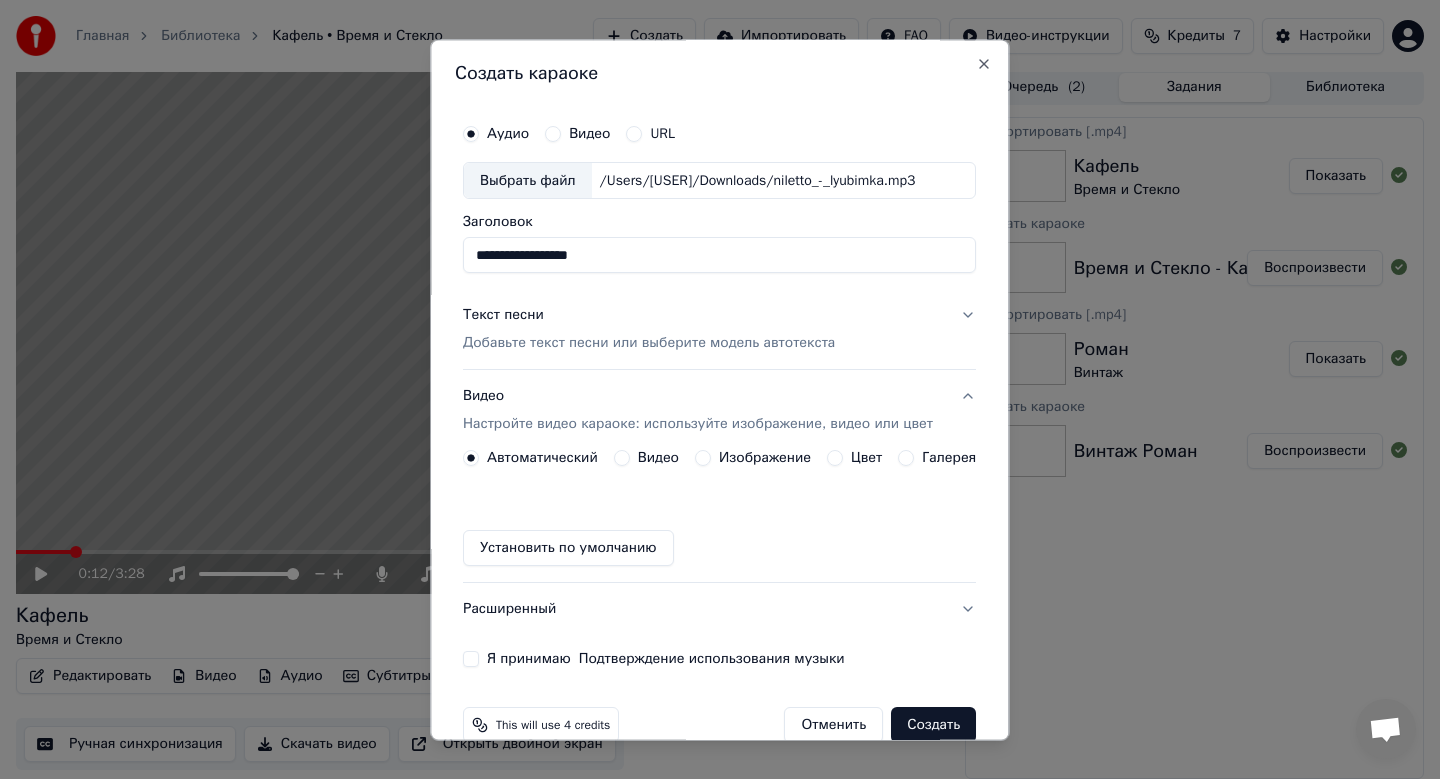 drag, startPoint x: 599, startPoint y: 260, endPoint x: 378, endPoint y: 255, distance: 221.05655 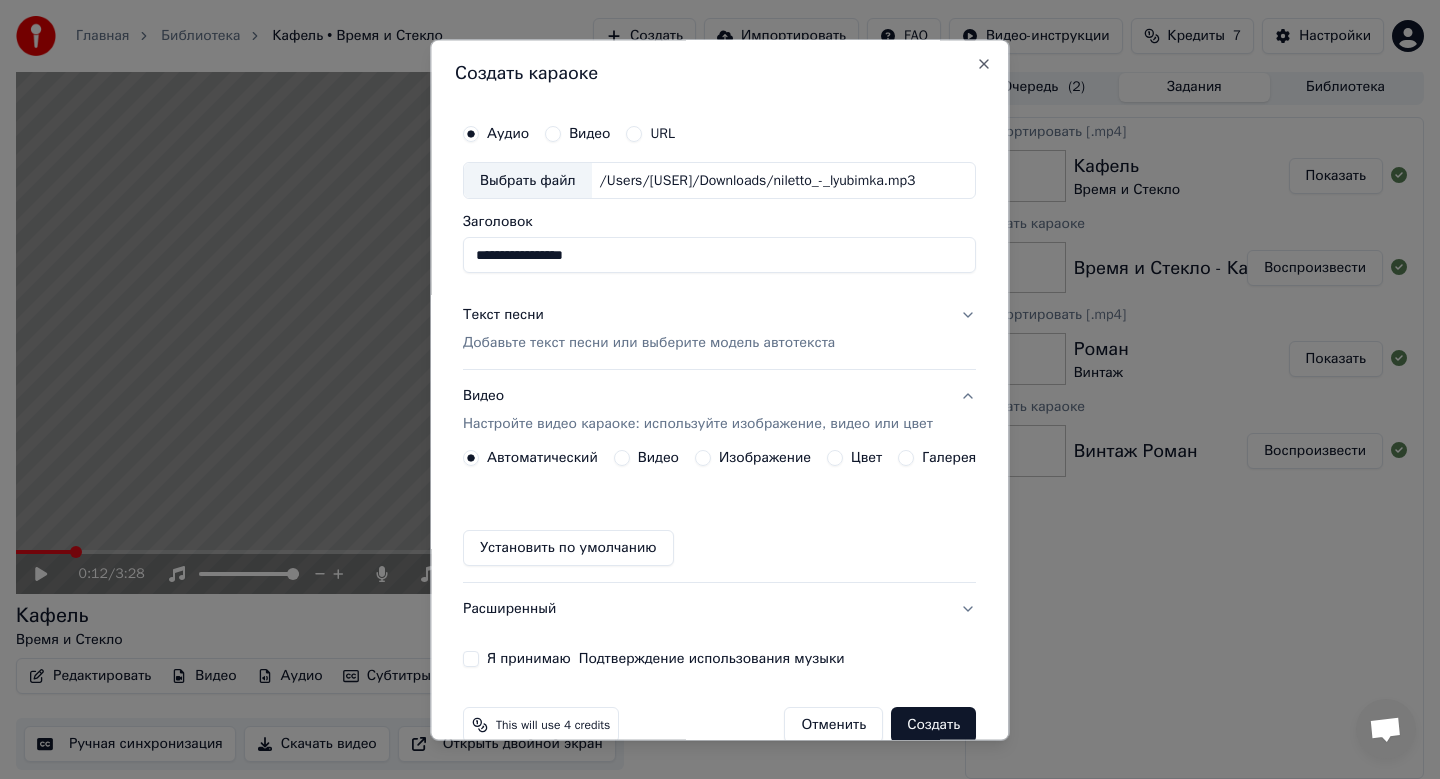 type on "**********" 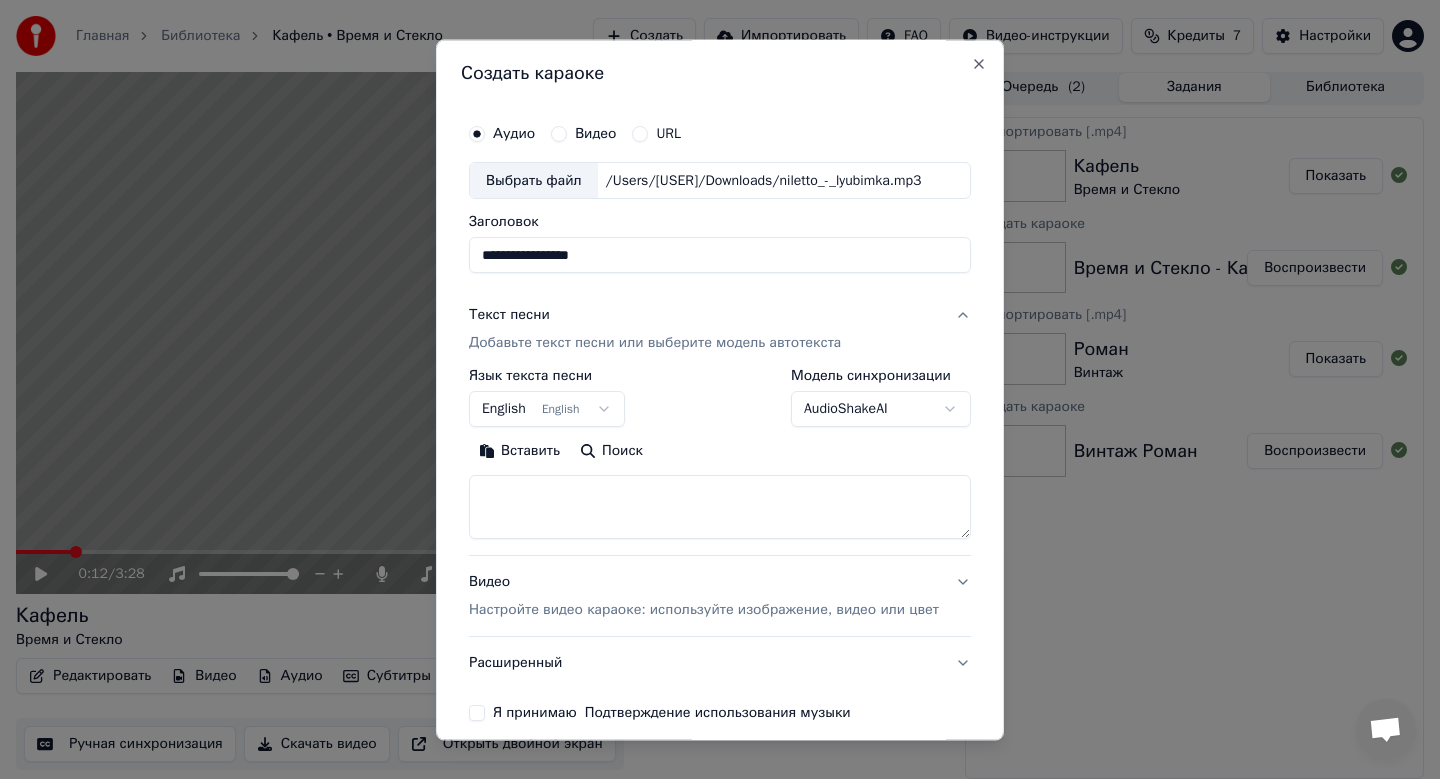click on "Главная Библиотека Кафель • Время и Стекло Создать Импортировать FAQ Видео-инструкции Кредиты 7 Настройки 0:12  /  3:28 Кафель Время и Стекло BPM 170 Тональность Am Редактировать Видео Аудио Субтитры Загрузить Облачная библиотека Ручная синхронизация Скачать видео Открыть двойной экран Очередь ( 2 ) Задания Библиотека Экспортировать [.mp4] Кафель Время и Стекло Показать Создать караоке Время и Стекло - Кафель Воспроизвести Экспортировать [.mp4] Роман Винтаж Показать Создать караоке Винтаж Роман Воспроизвести Создать караоке Аудио Видео URL Выбрать файл Заголовок ***" at bounding box center (720, 386) 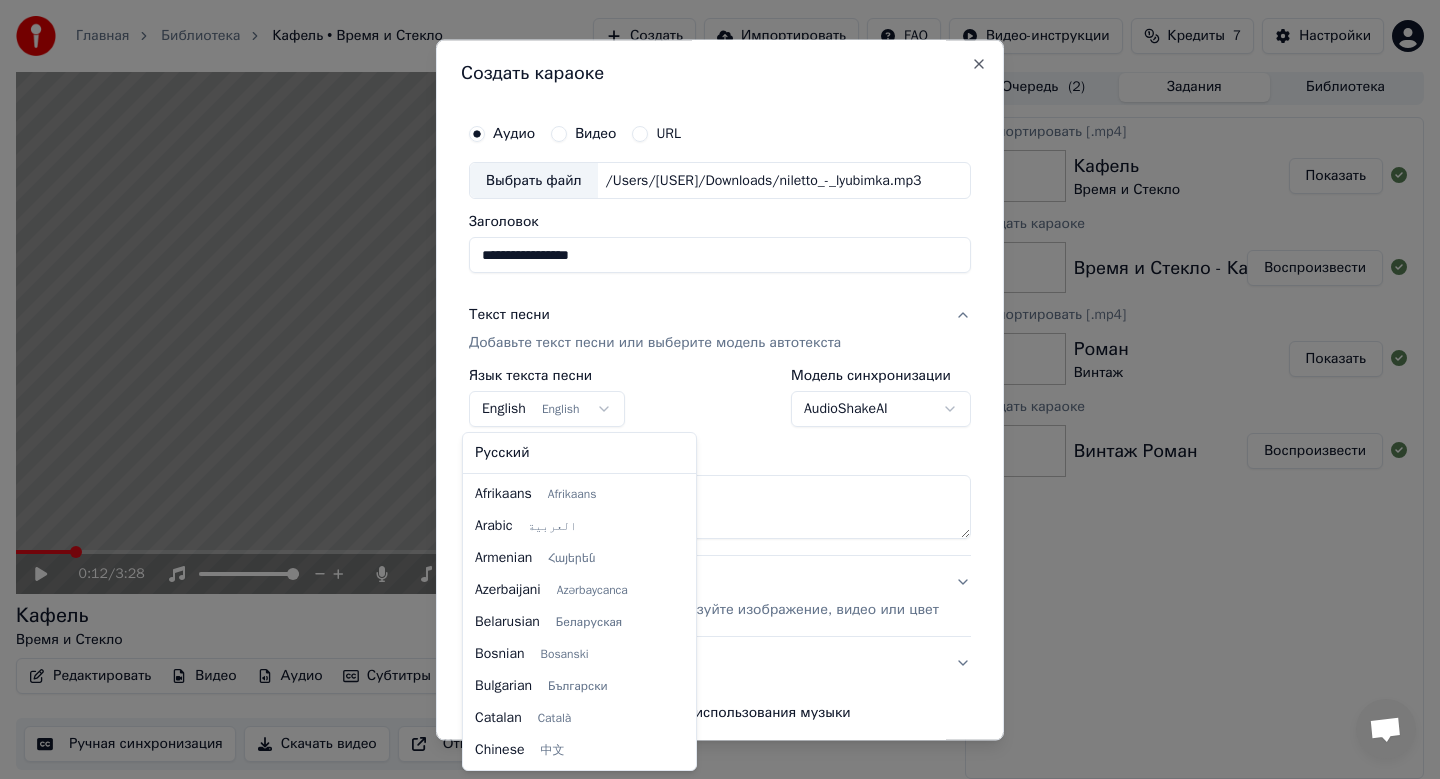 scroll, scrollTop: 160, scrollLeft: 0, axis: vertical 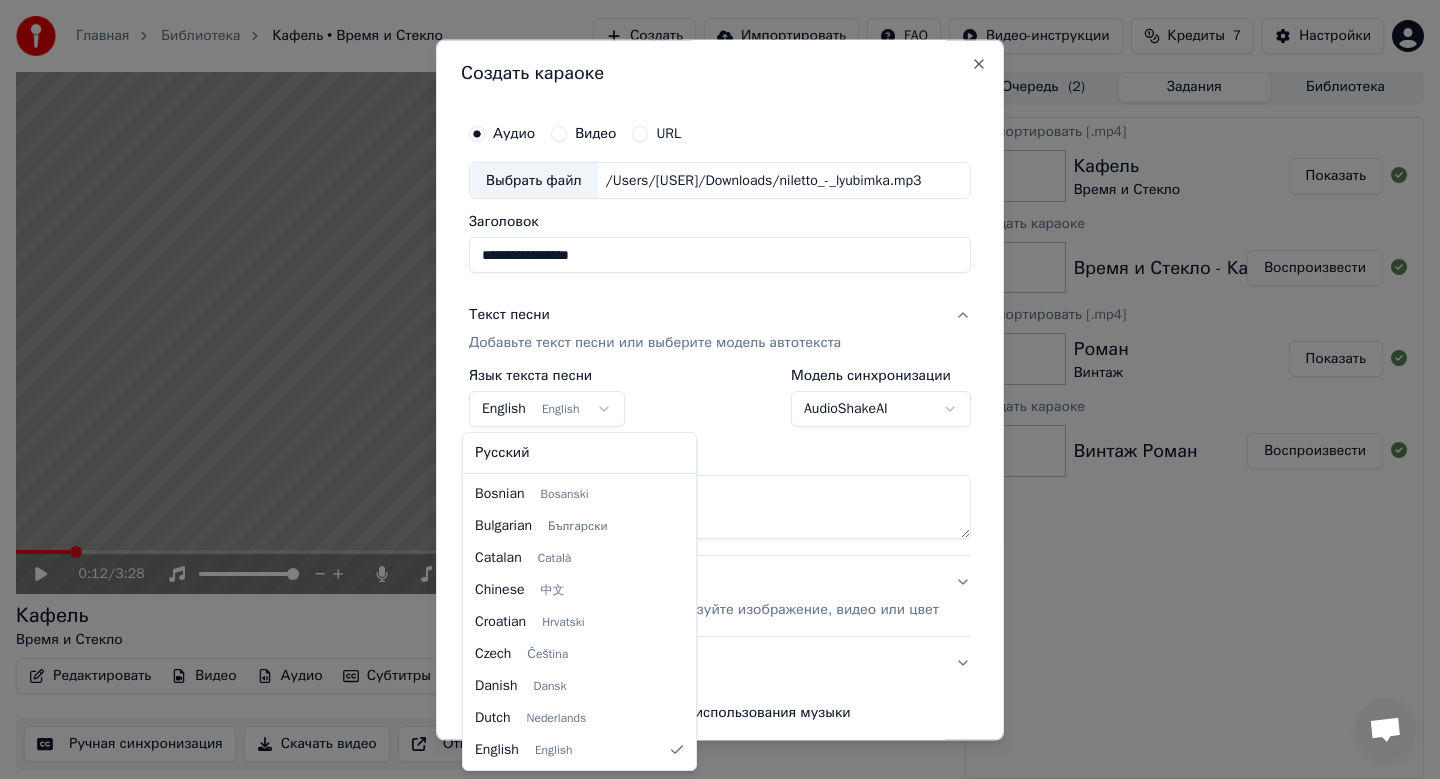 select on "**" 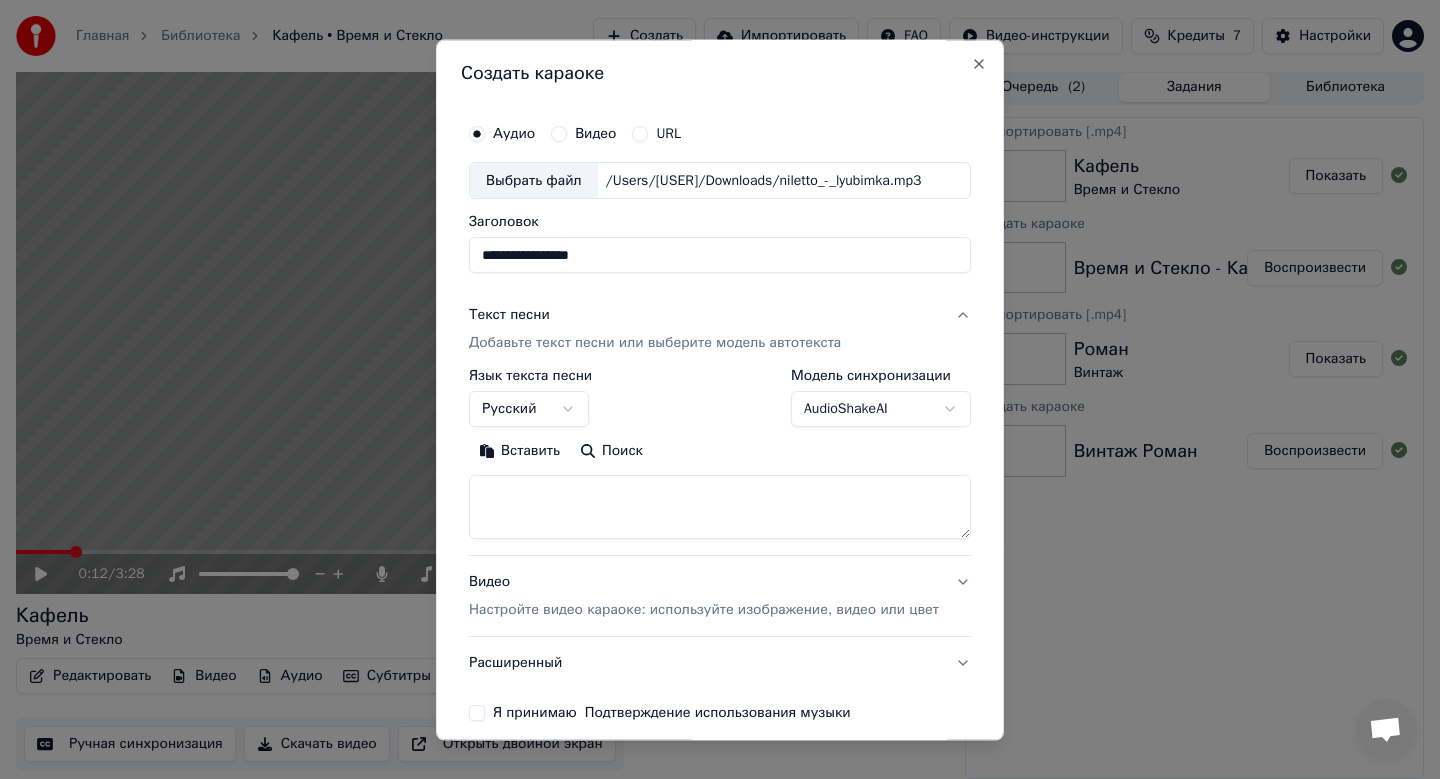 click at bounding box center [720, 508] 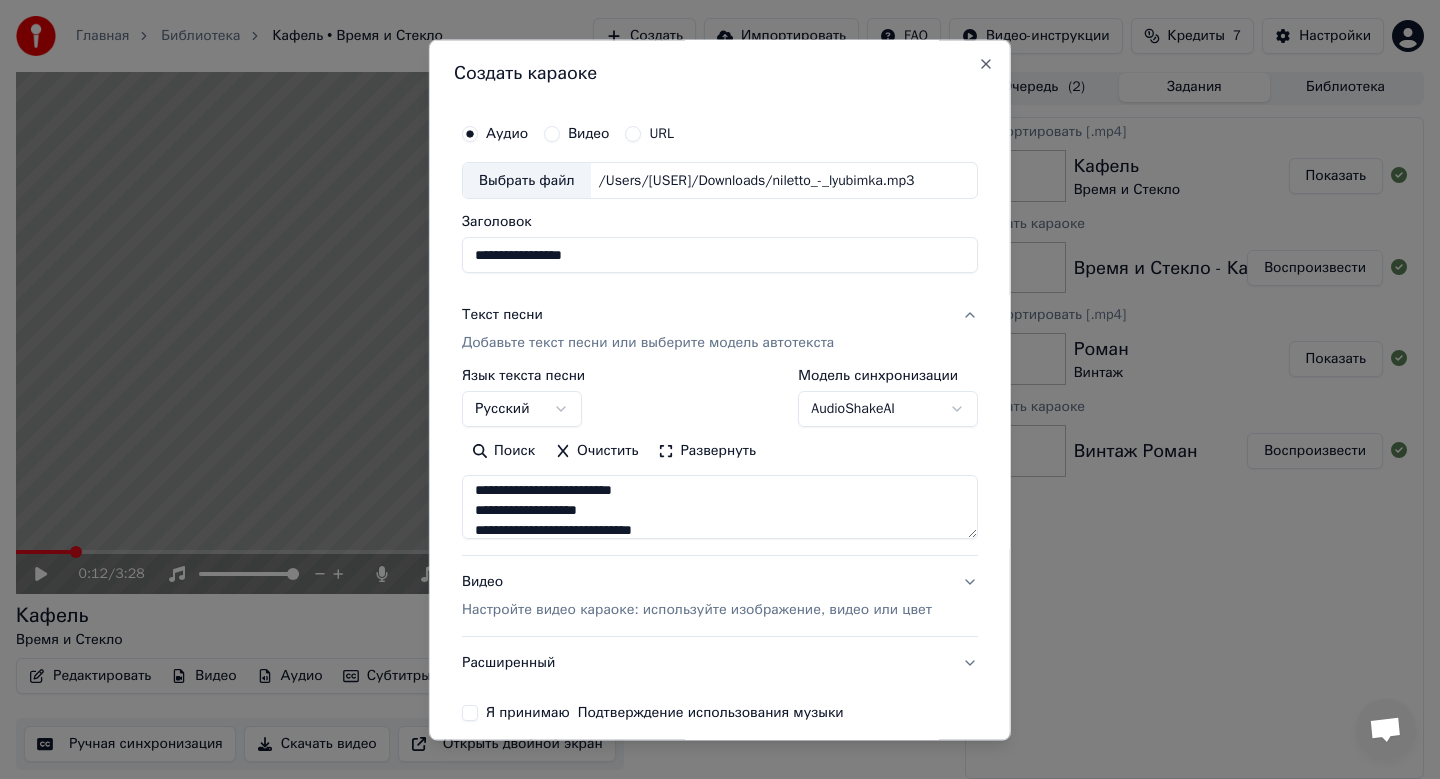 scroll, scrollTop: 1093, scrollLeft: 0, axis: vertical 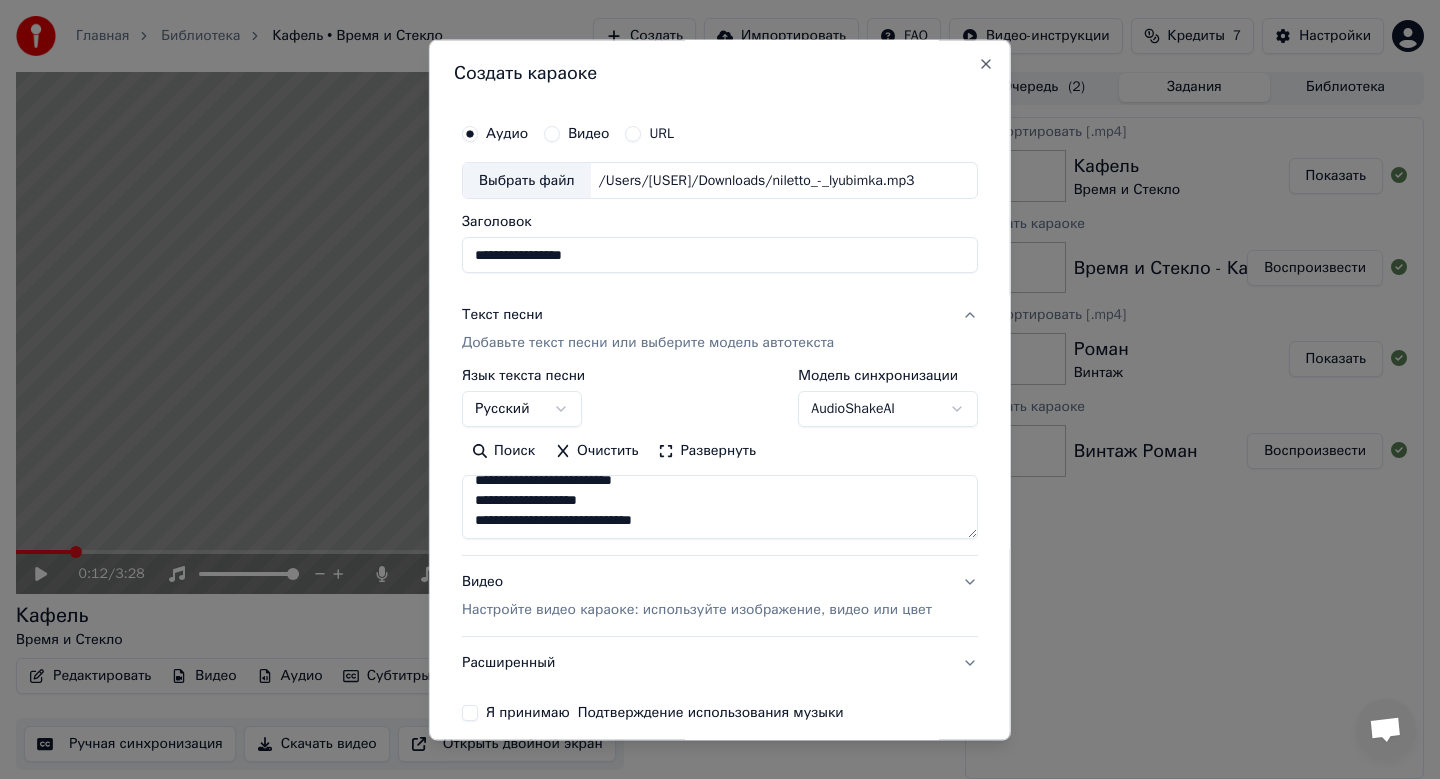type on "**********" 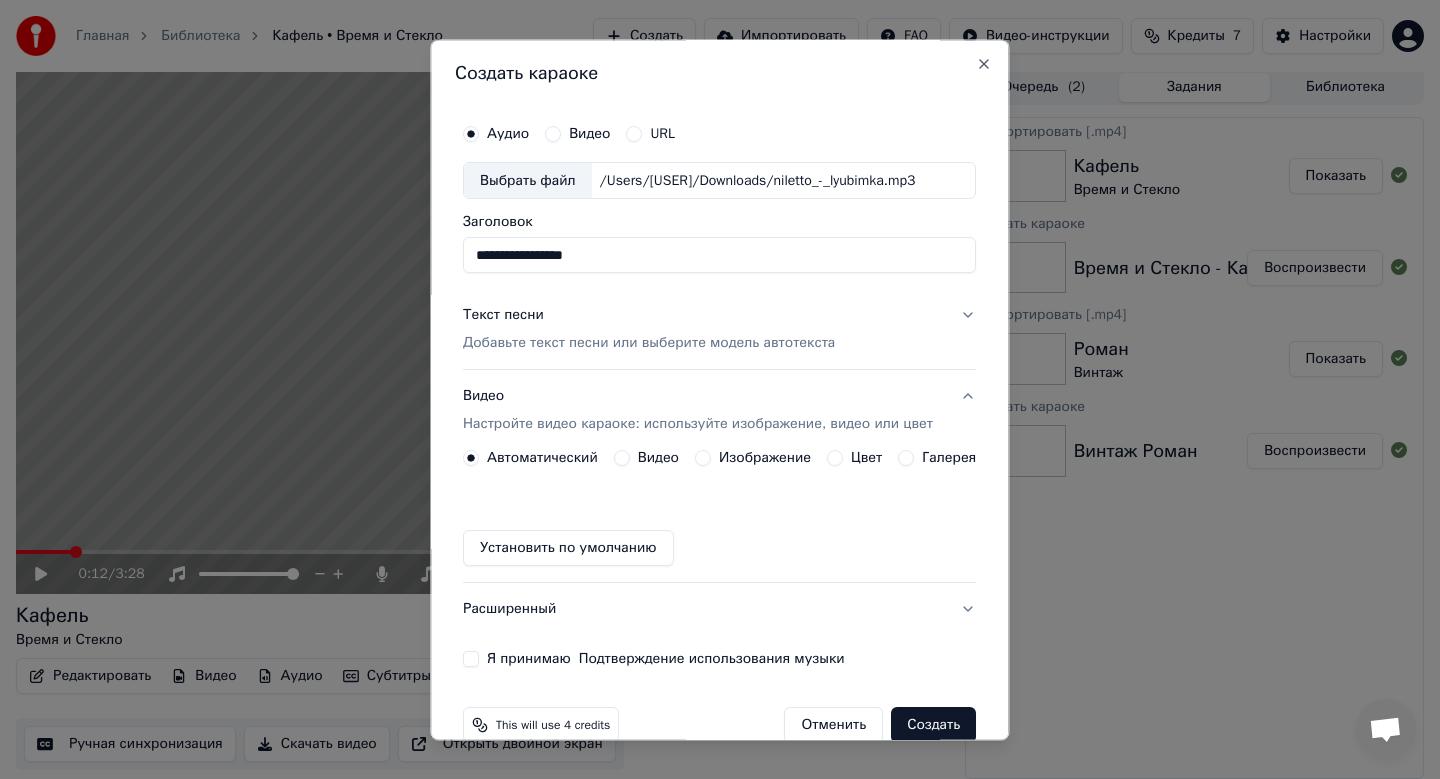 click on "Автоматический Видео Изображение Цвет Галерея Установить по умолчанию" at bounding box center (719, 509) 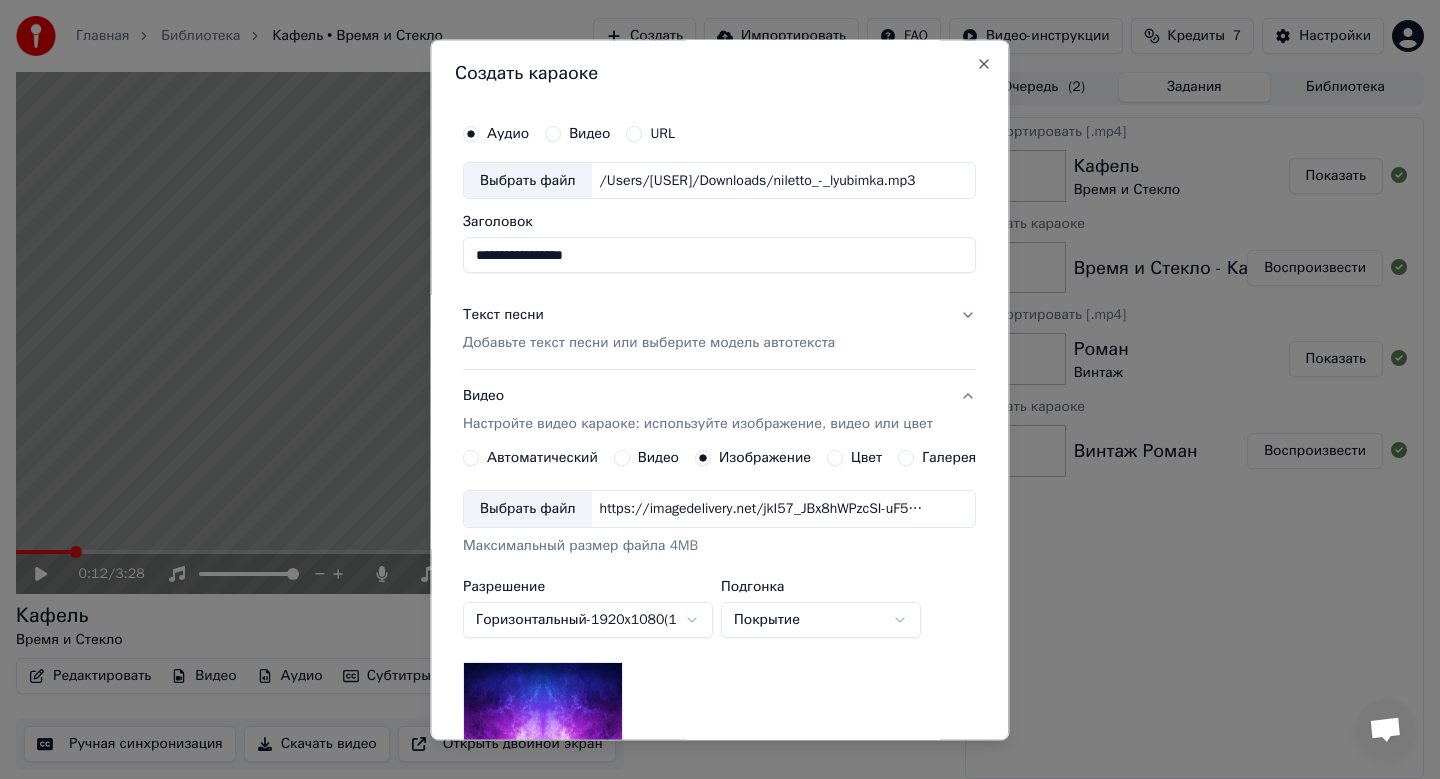 click on "Выбрать файл" at bounding box center (528, 510) 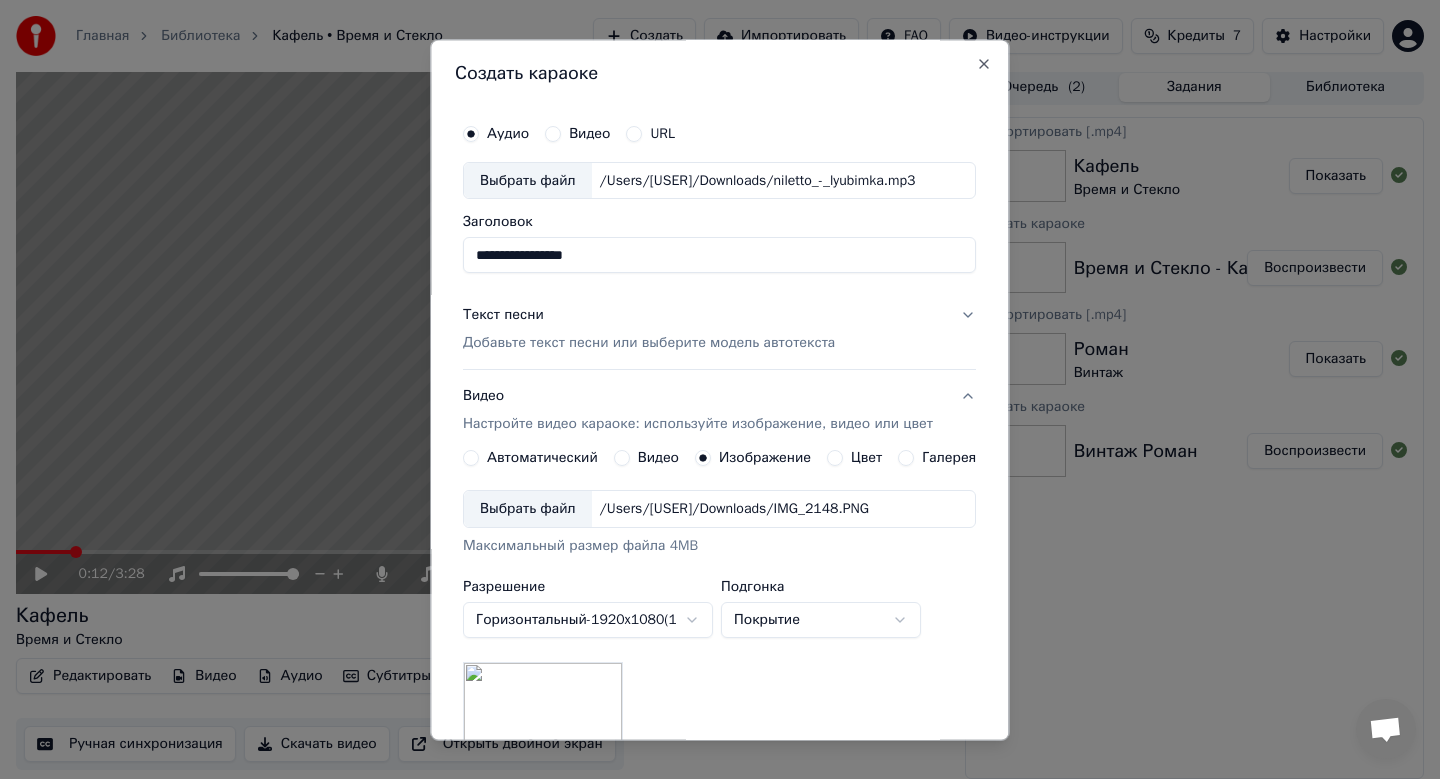 scroll, scrollTop: 299, scrollLeft: 0, axis: vertical 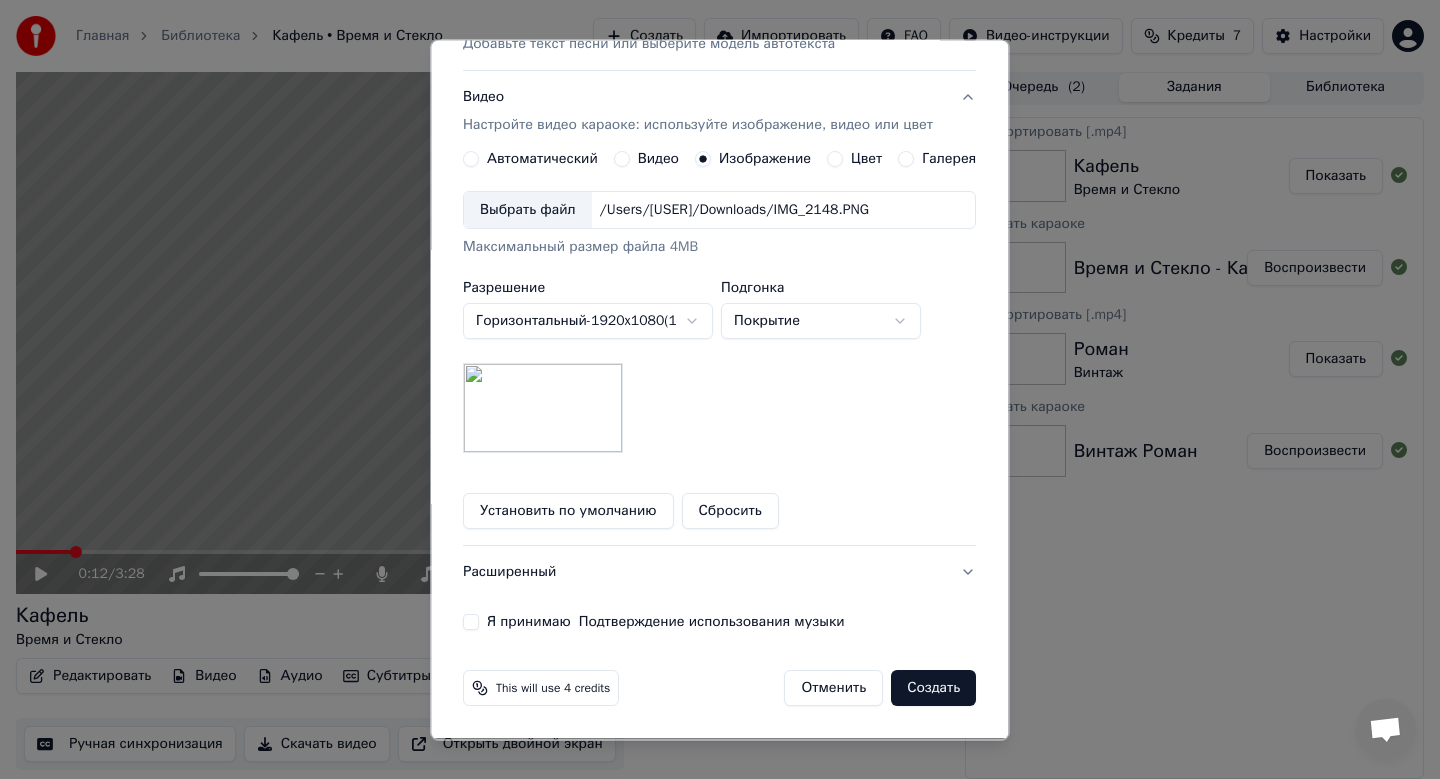 click on "**********" at bounding box center [719, 223] 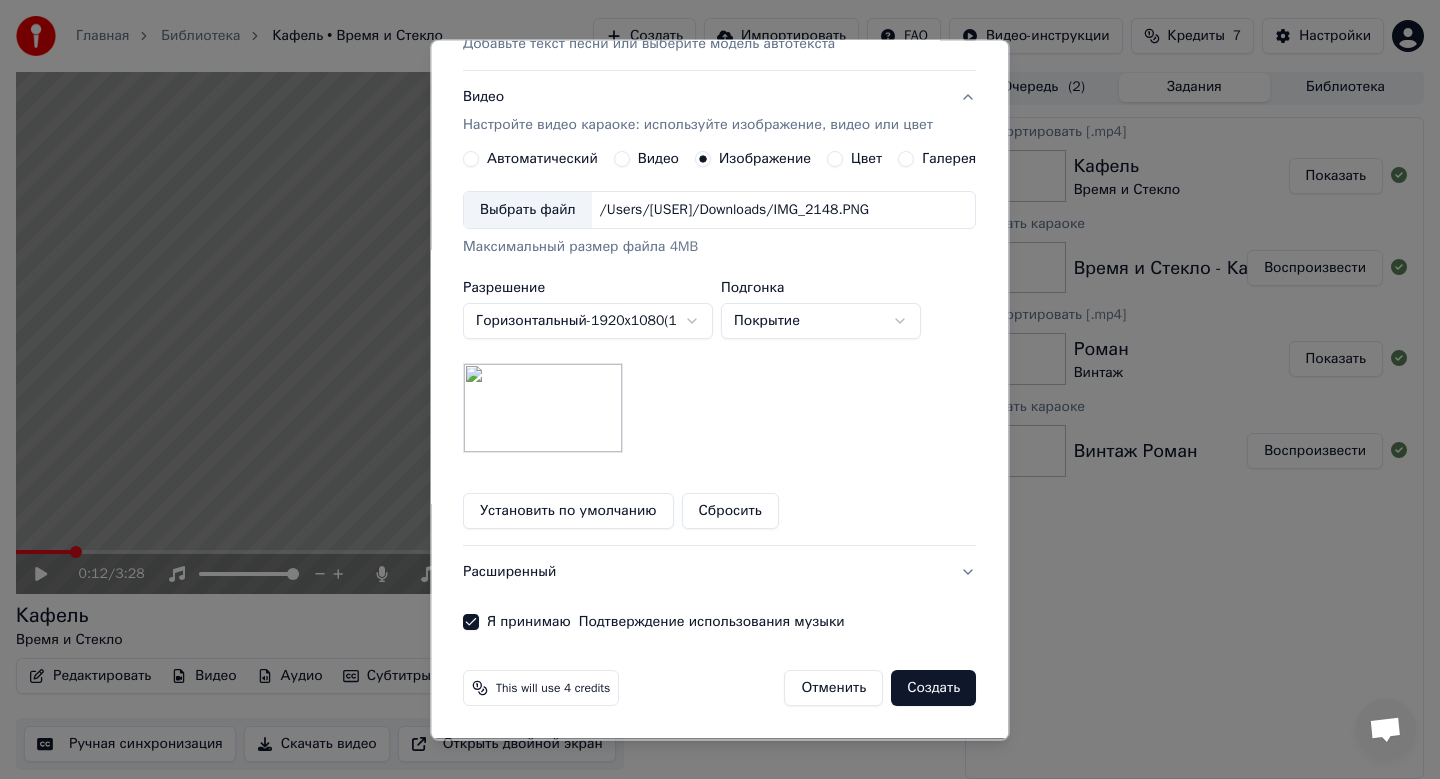 click on "Создать" at bounding box center [934, 689] 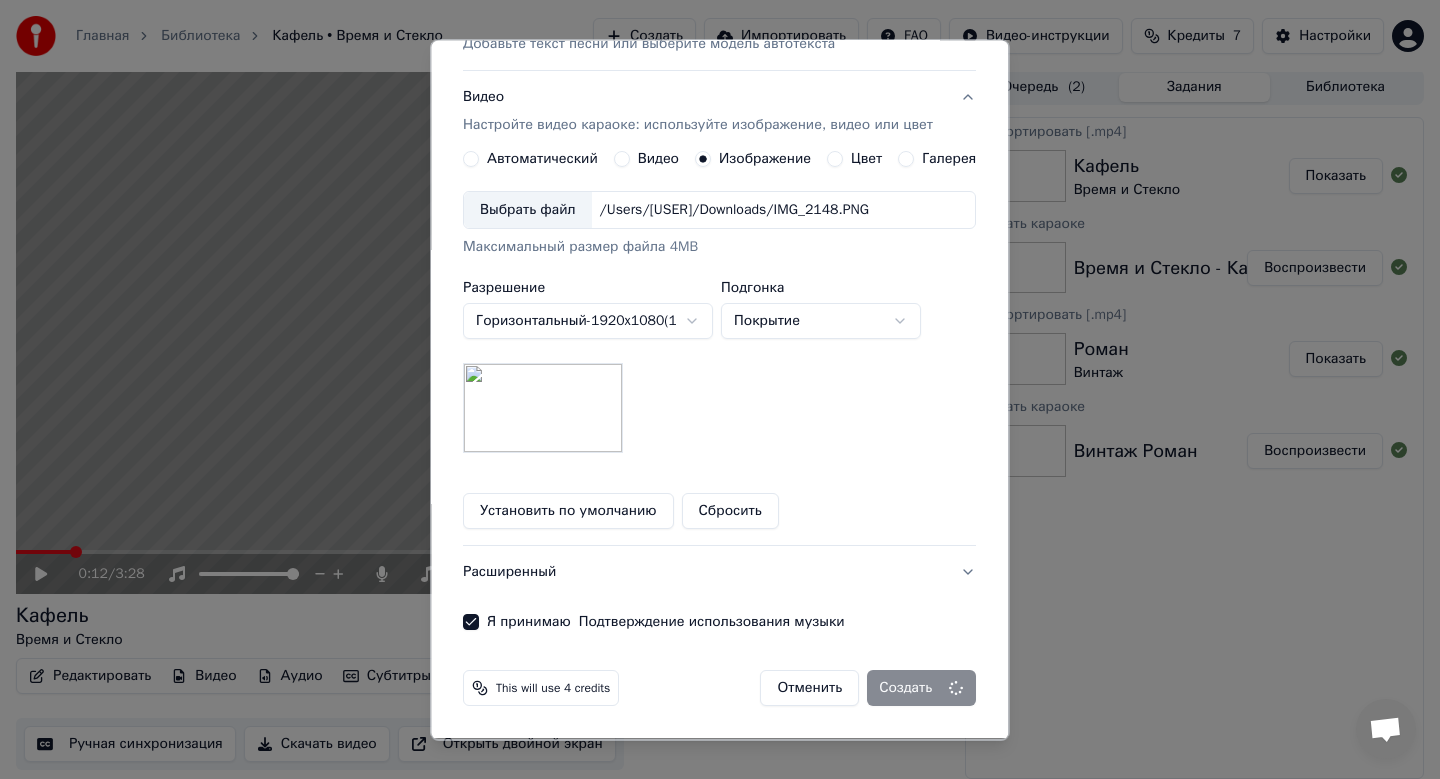 type 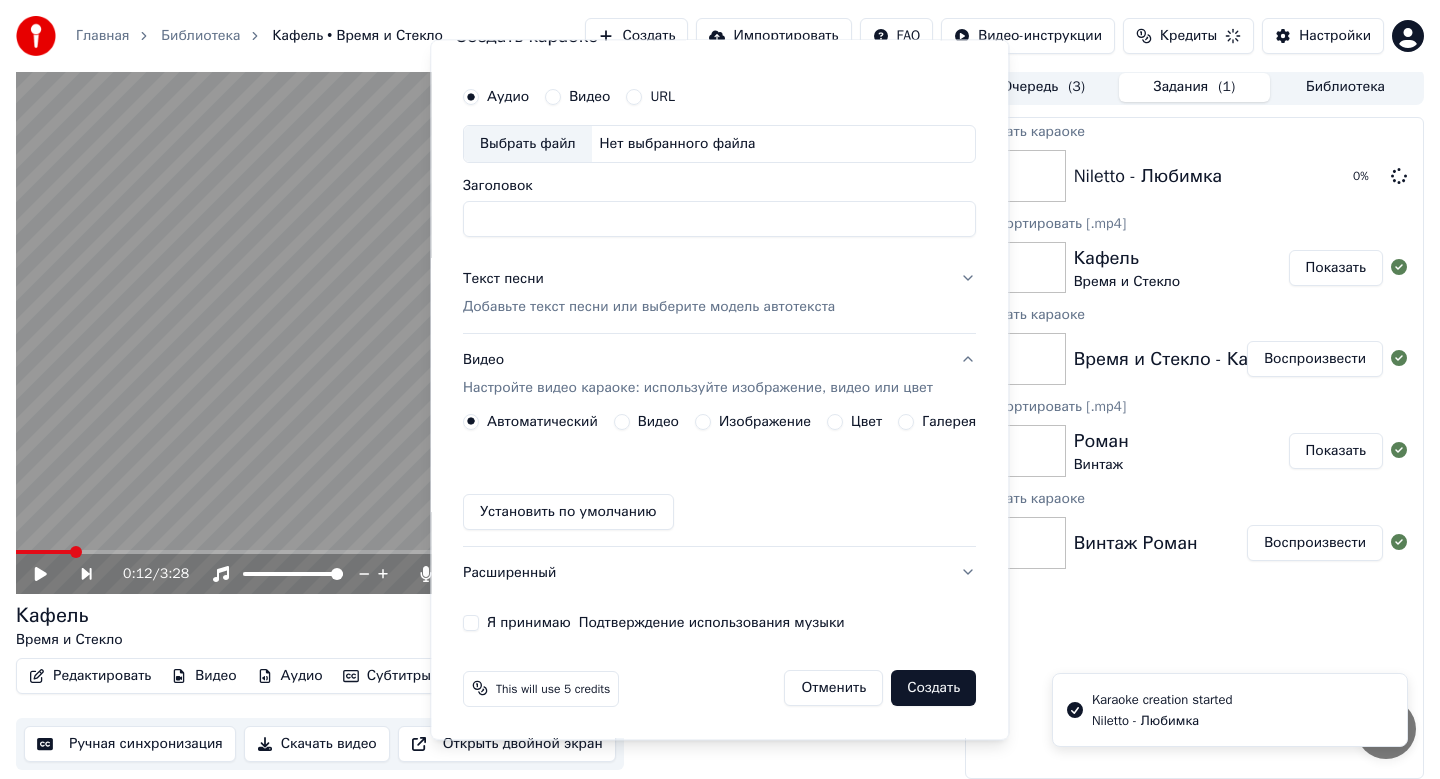 scroll, scrollTop: 37, scrollLeft: 0, axis: vertical 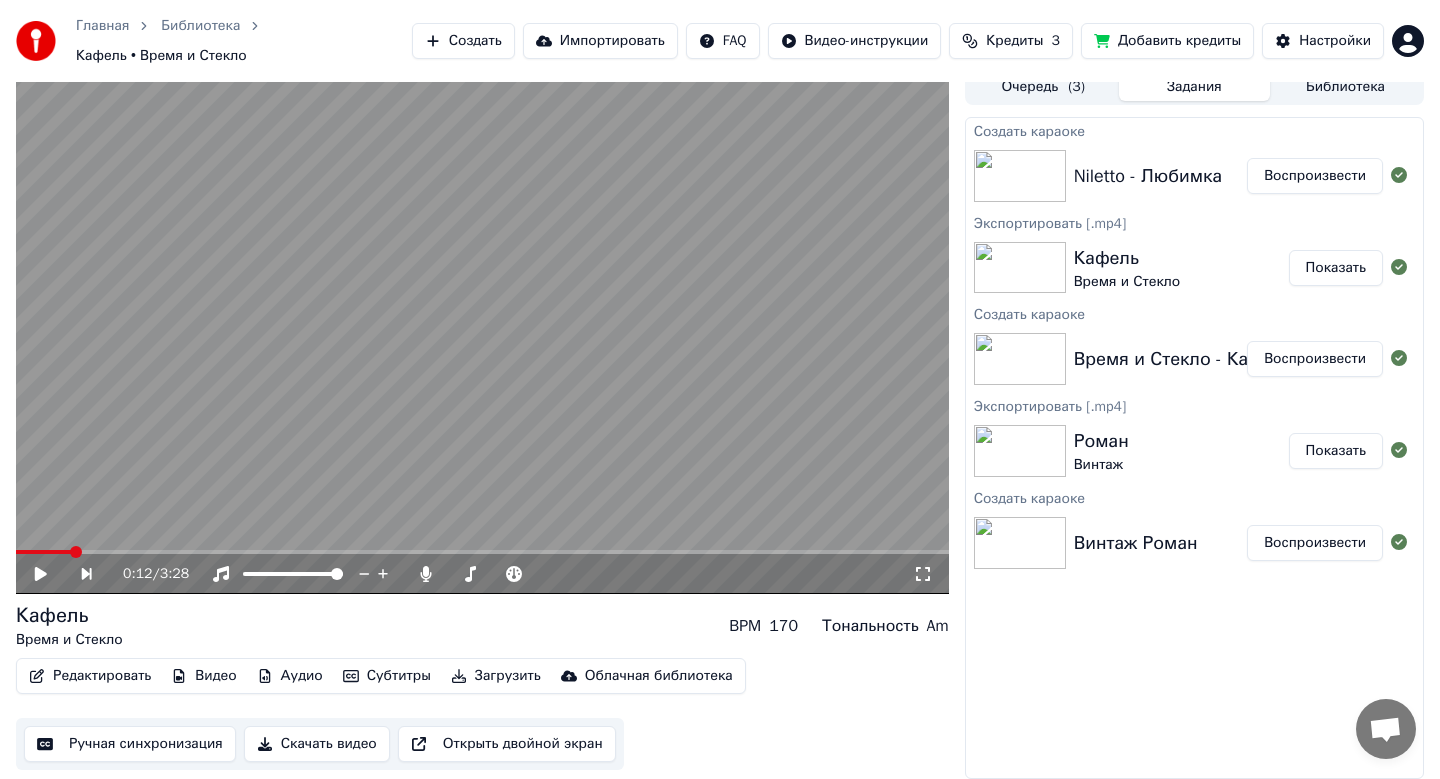 click on "Воспроизвести" at bounding box center [1315, 176] 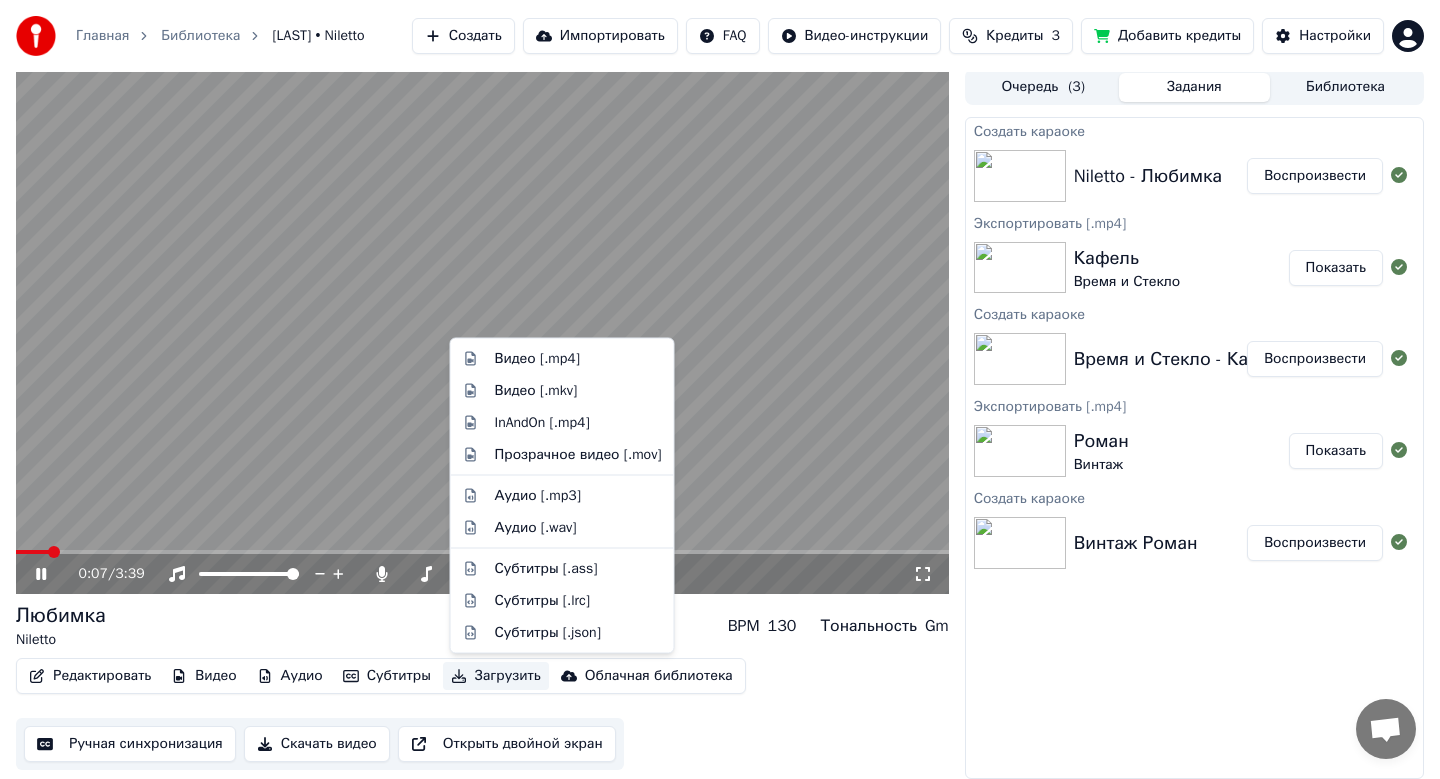 click on "Загрузить" at bounding box center [496, 676] 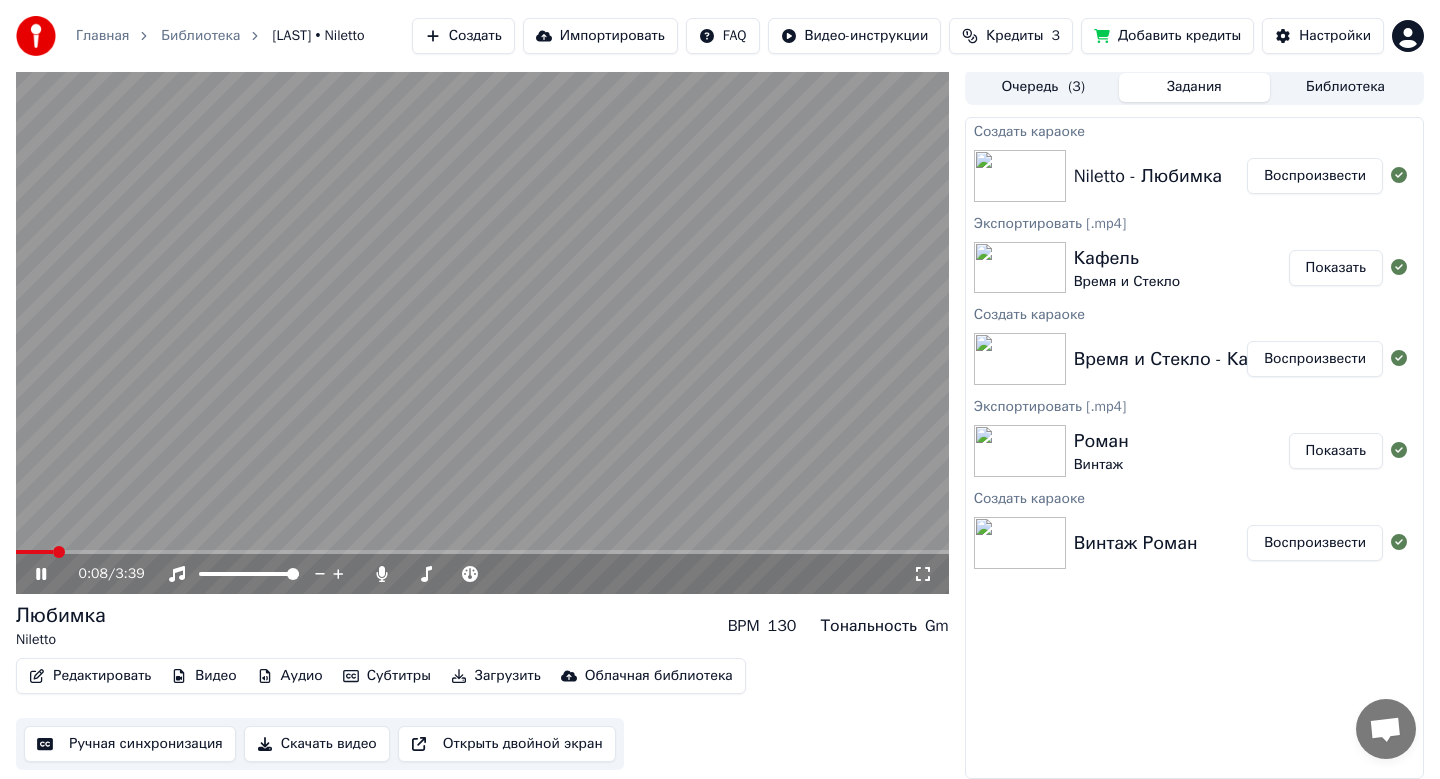 click on "Скачать видео" at bounding box center [317, 744] 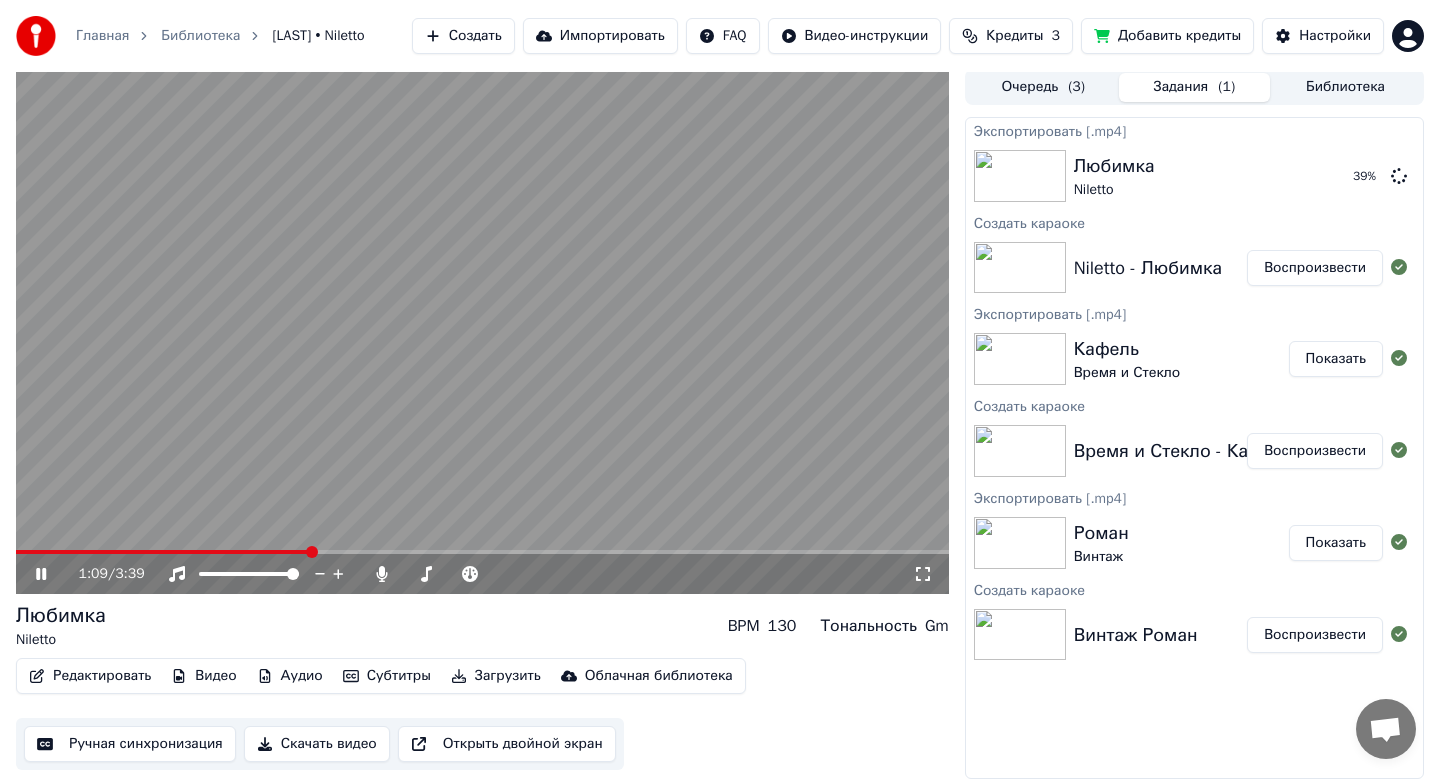 click at bounding box center (482, 331) 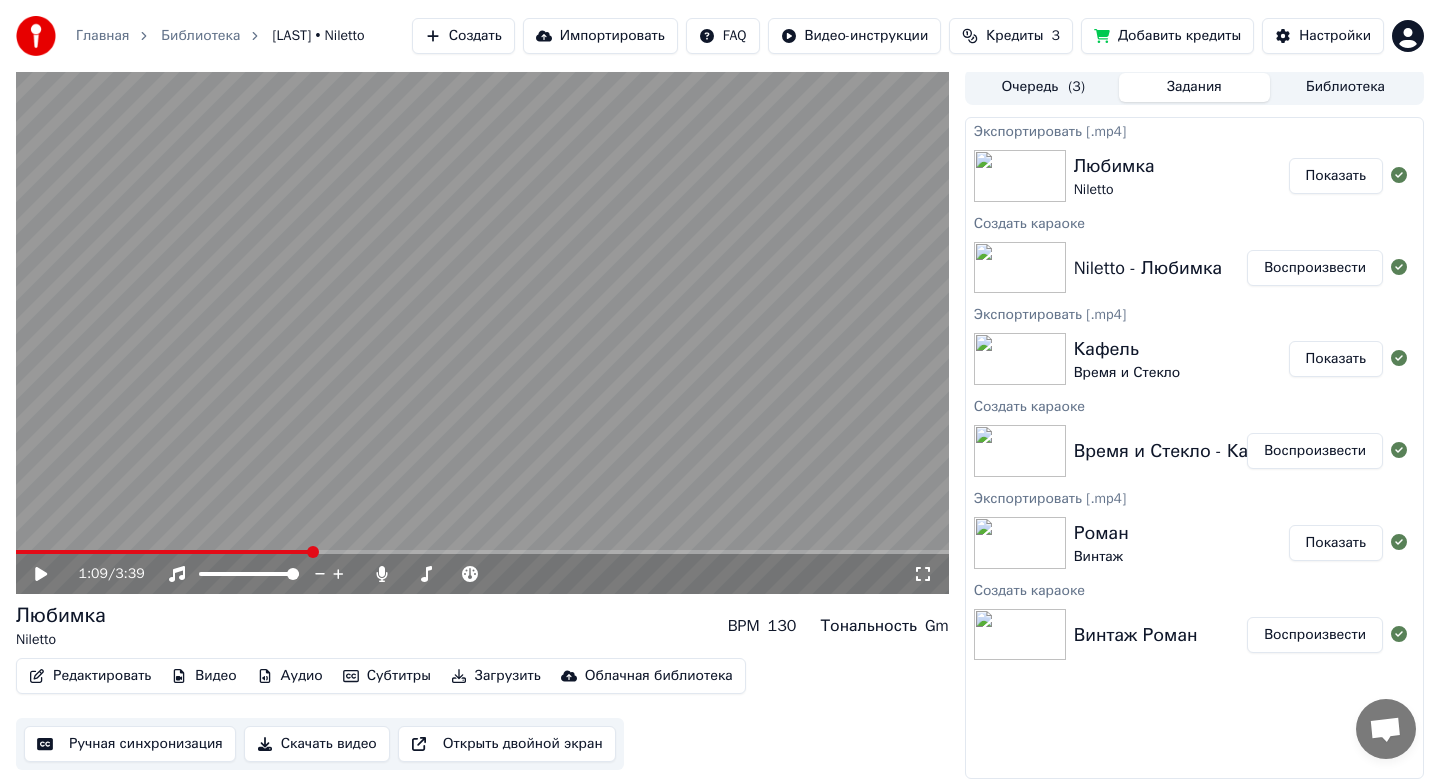 click on "Показать" at bounding box center (1336, 176) 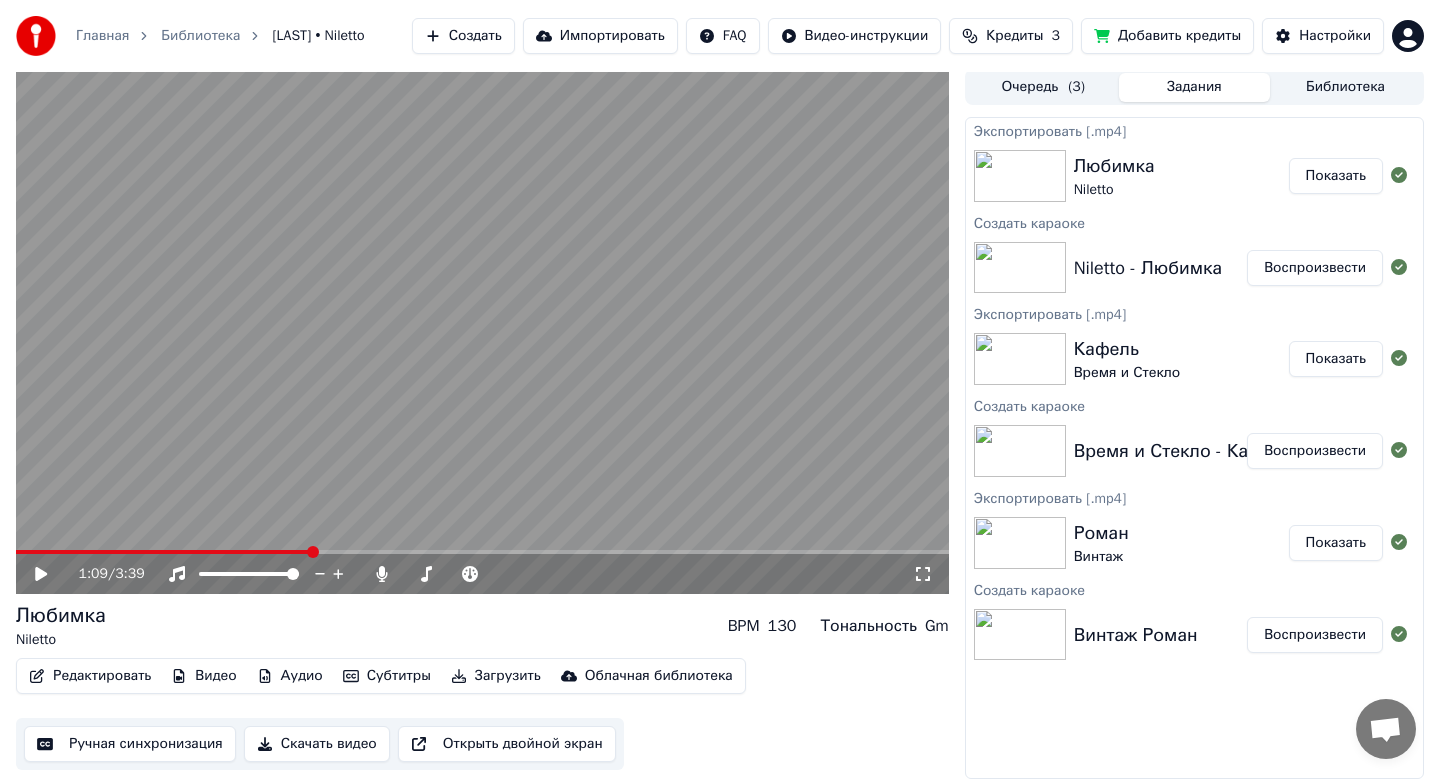 click on "Главная Библиотека Любимка • Niletto Создать Импортировать FAQ Видео-инструкции Кредиты 3 Добавить кредиты Настройки 1:09  /  3:39 Любимка Niletto BPM 130 Тональность Gm Редактировать Видео Аудио Субтитры Загрузить Облачная библиотека Ручная синхронизация Скачать видео Открыть двойной экран Очередь ( 3 ) Задания Библиотека Экспортировать [.mp4] Любимка Niletto Показать Создать караоке Niletto - Любимка Воспроизвести Экспортировать [.mp4] Кафель Время и Стекло Показать Создать караоке Время и Стекло - Кафель Воспроизвести Экспортировать [.mp4] Роман Винтаж Показать Создать караоке" at bounding box center (720, 386) 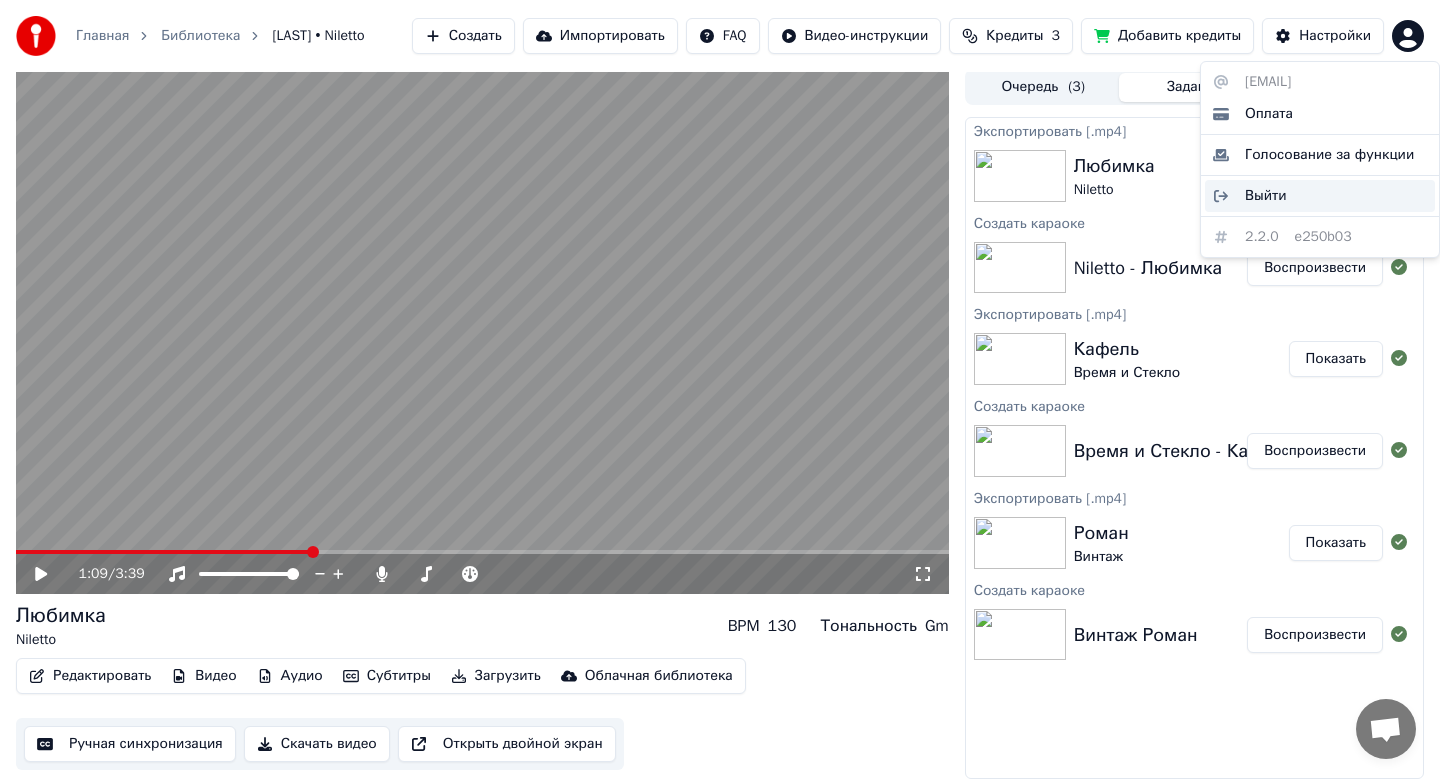 click on "Выйти" at bounding box center [1266, 196] 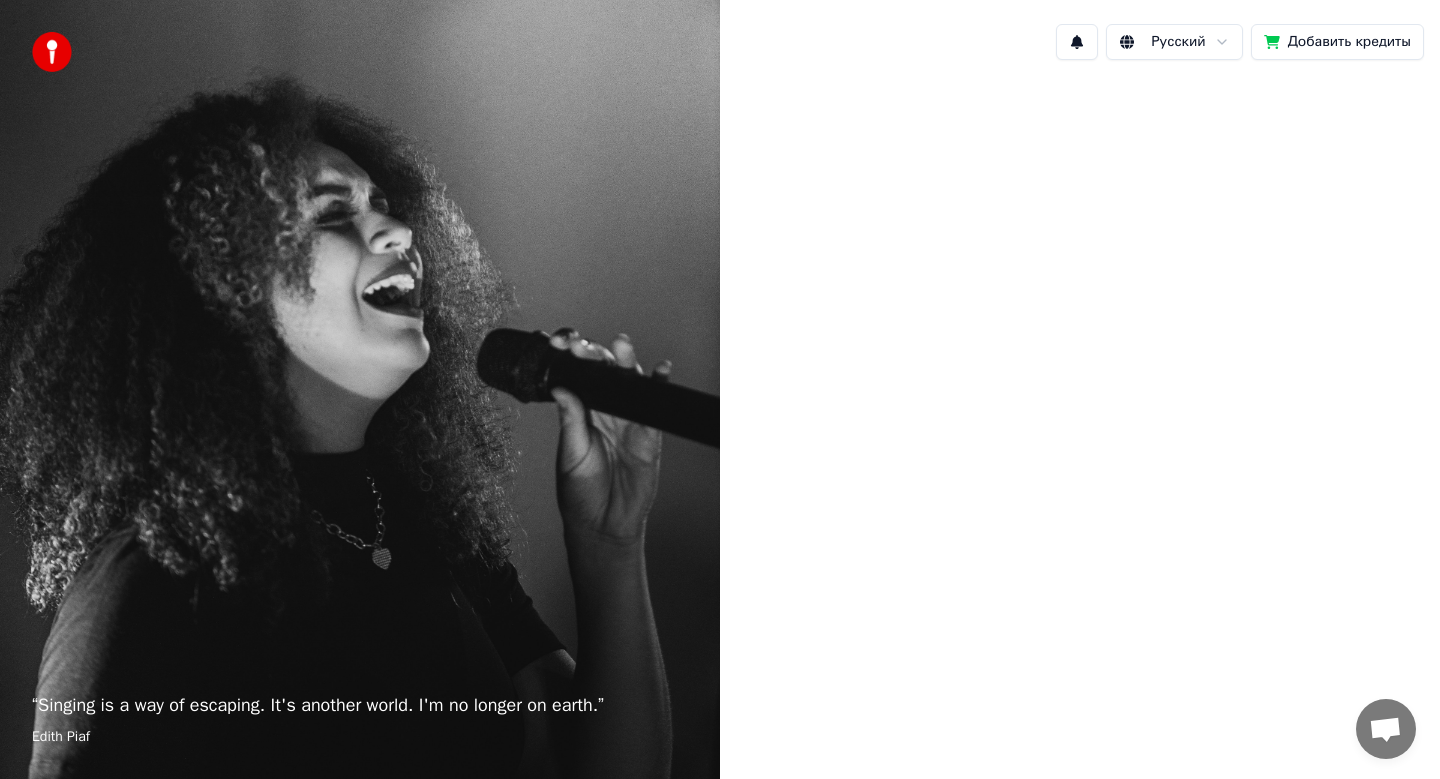 scroll, scrollTop: 0, scrollLeft: 0, axis: both 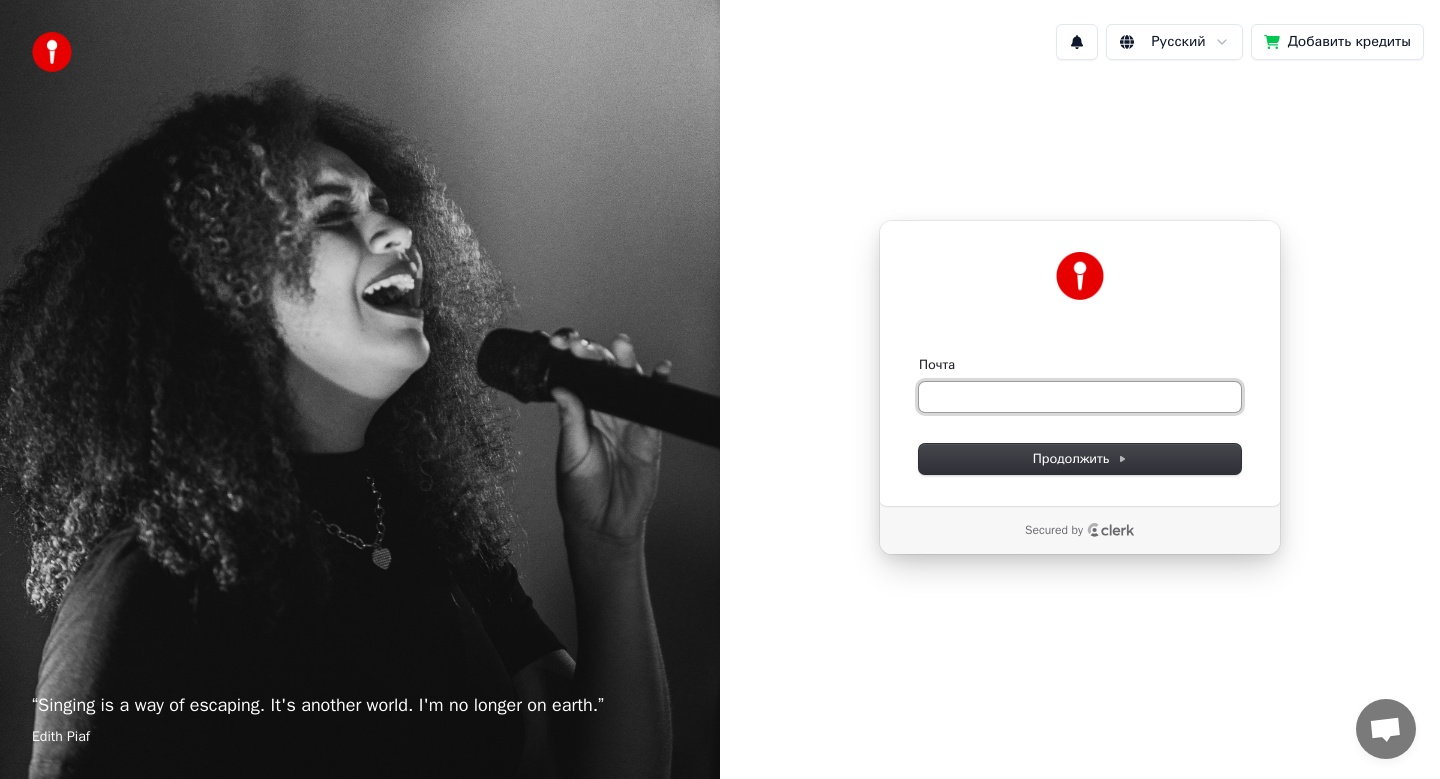 click on "Почта" at bounding box center [1080, 397] 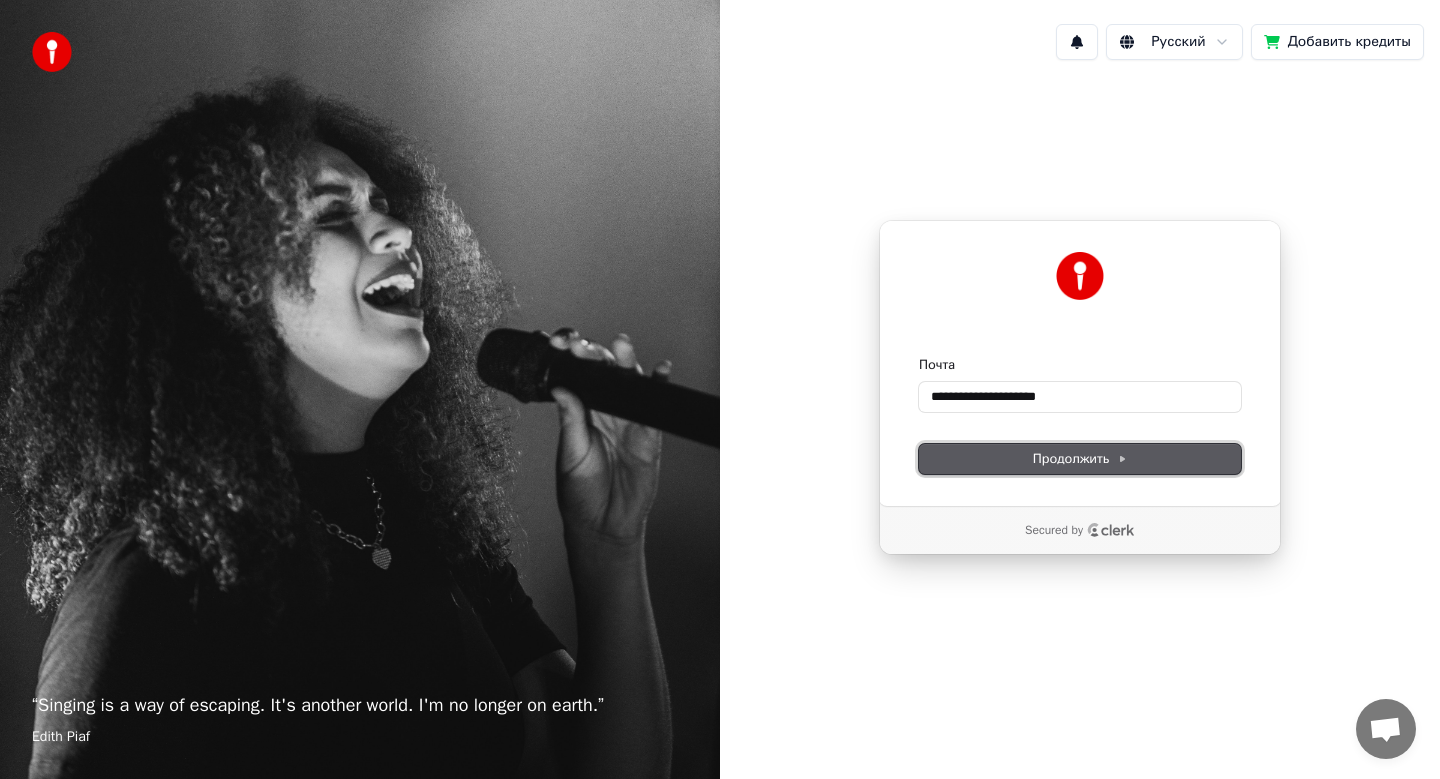 click on "Продолжить" at bounding box center [1080, 459] 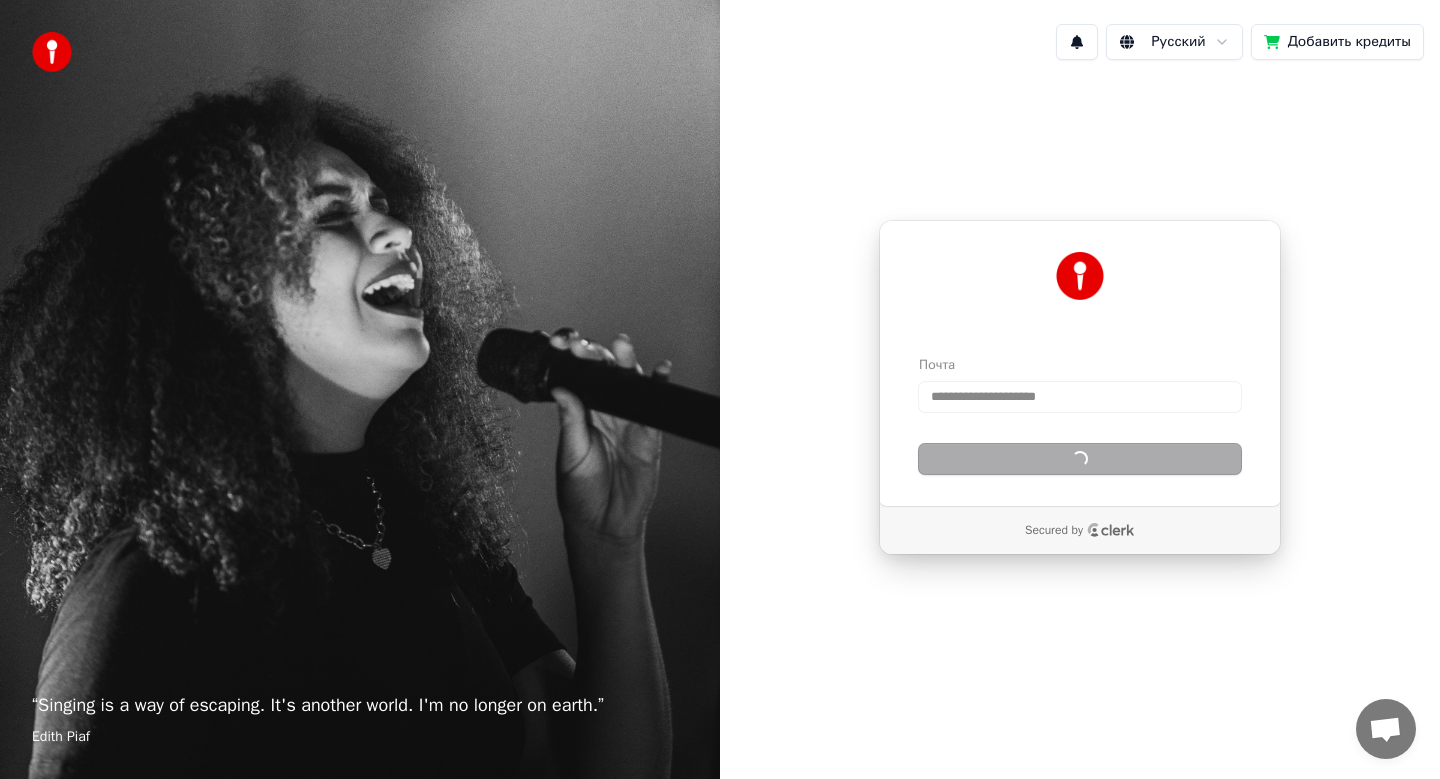 type on "**********" 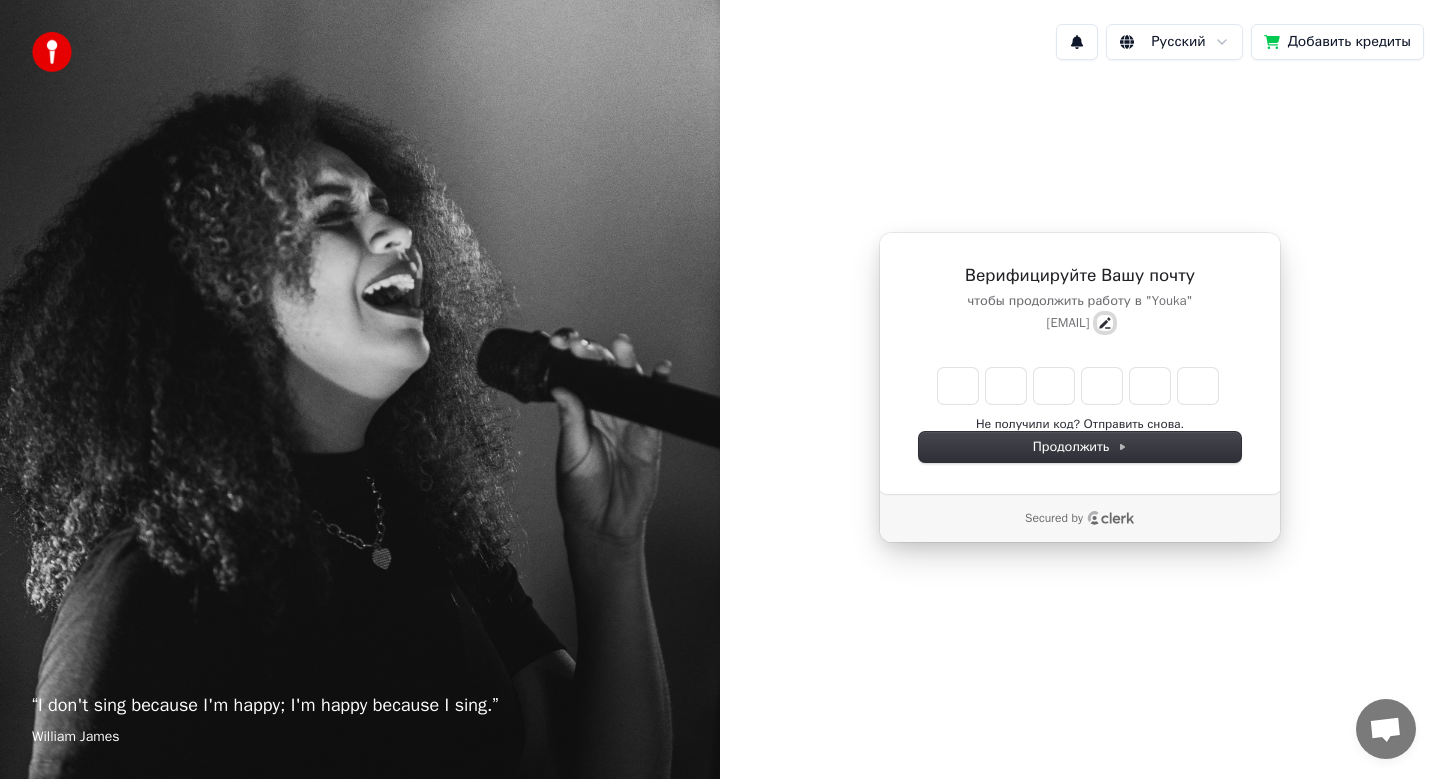 click 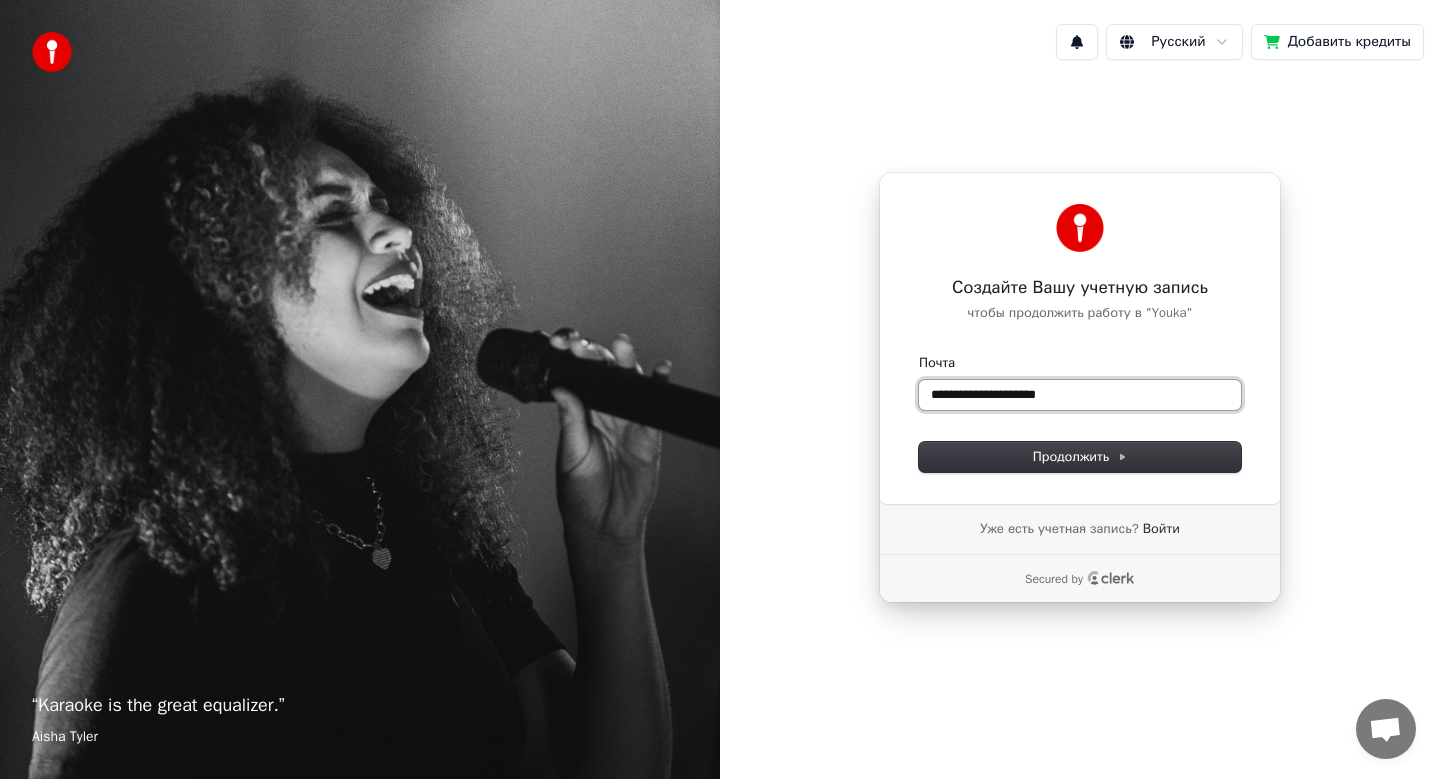 click on "**********" at bounding box center (1080, 395) 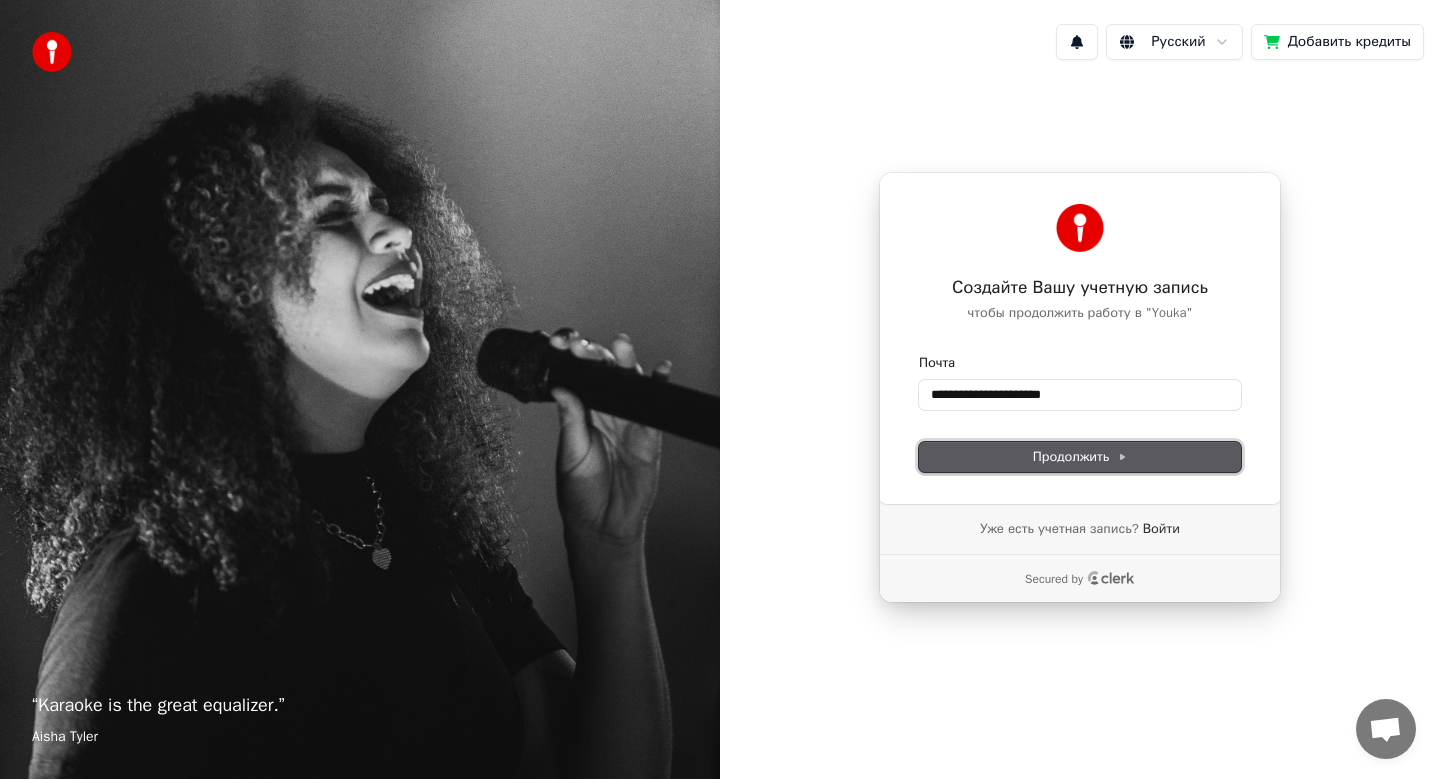 click on "Продолжить" at bounding box center [1080, 457] 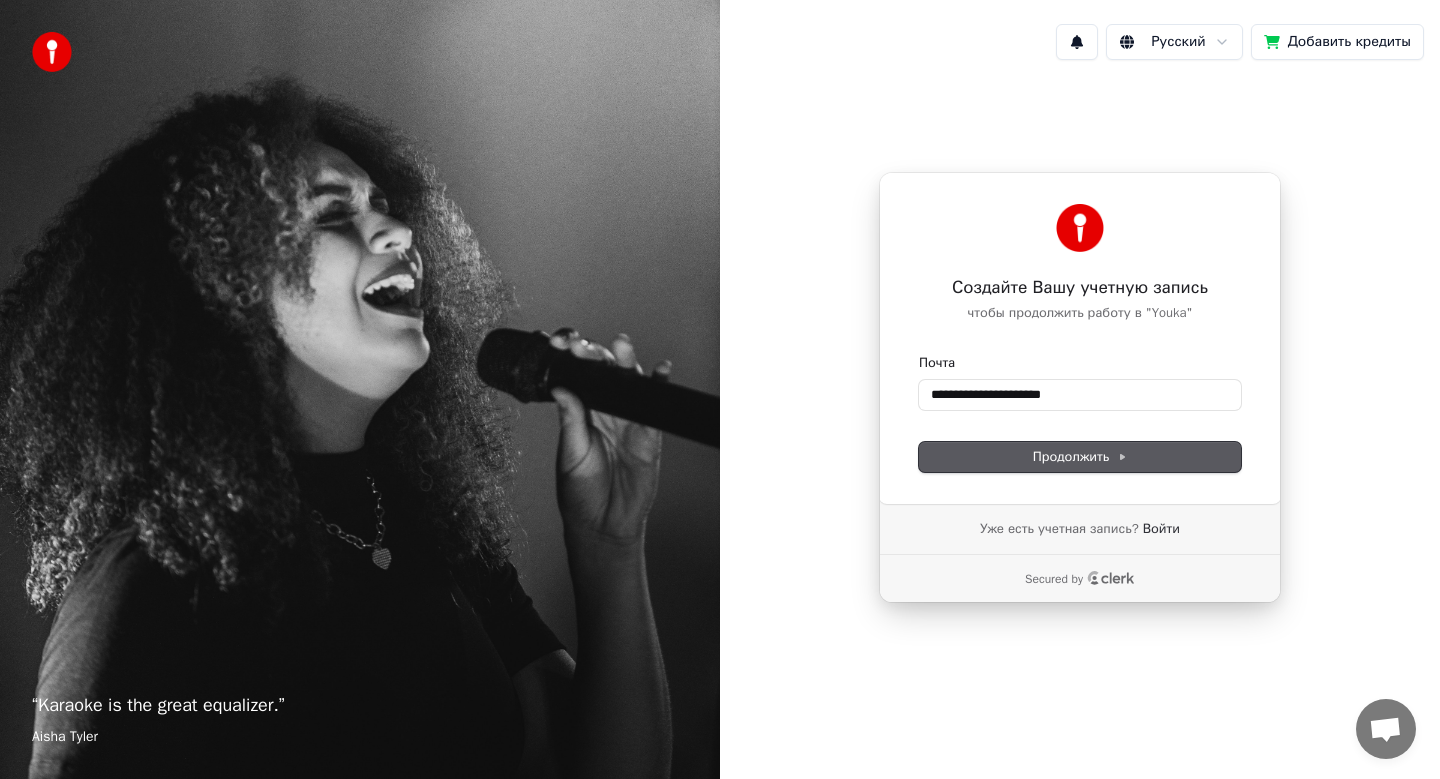 type on "**********" 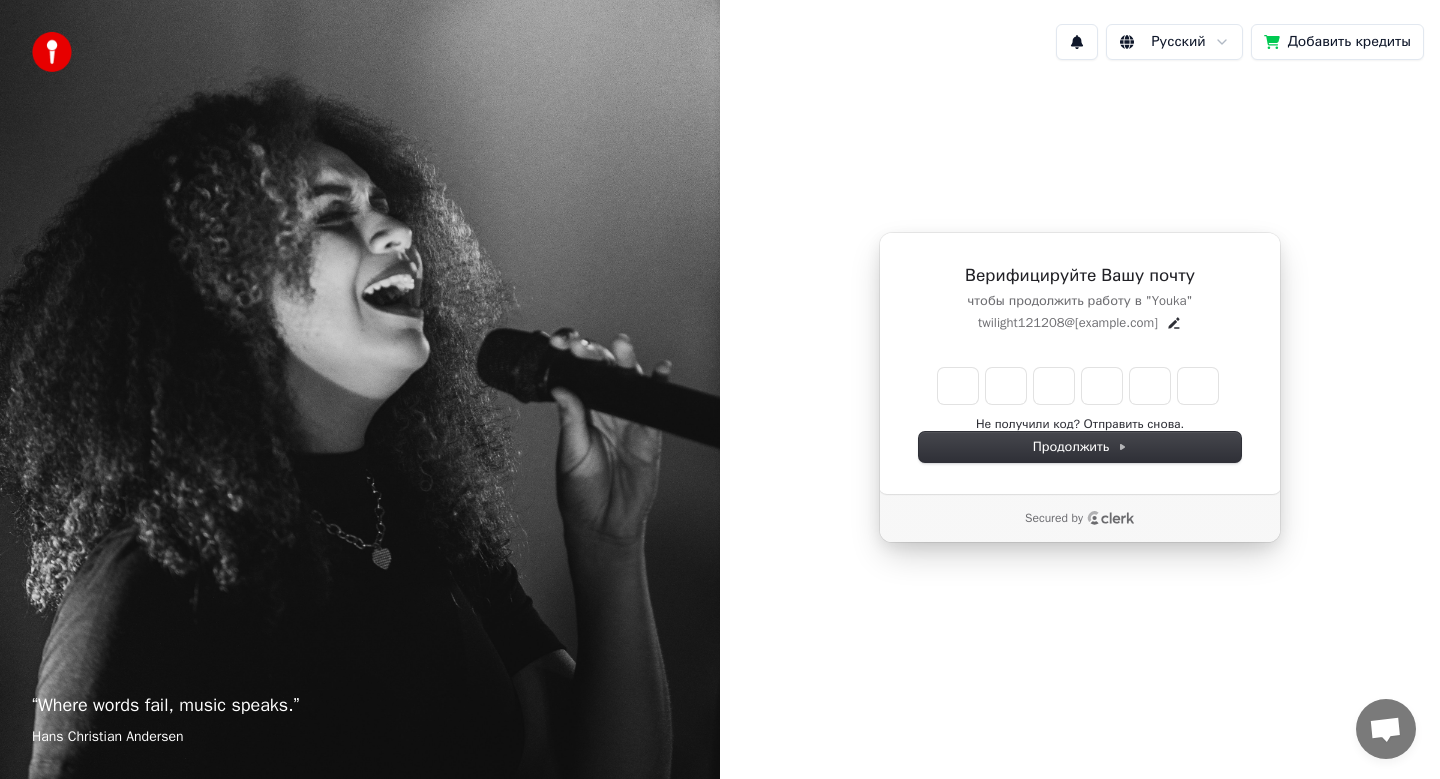 type on "*" 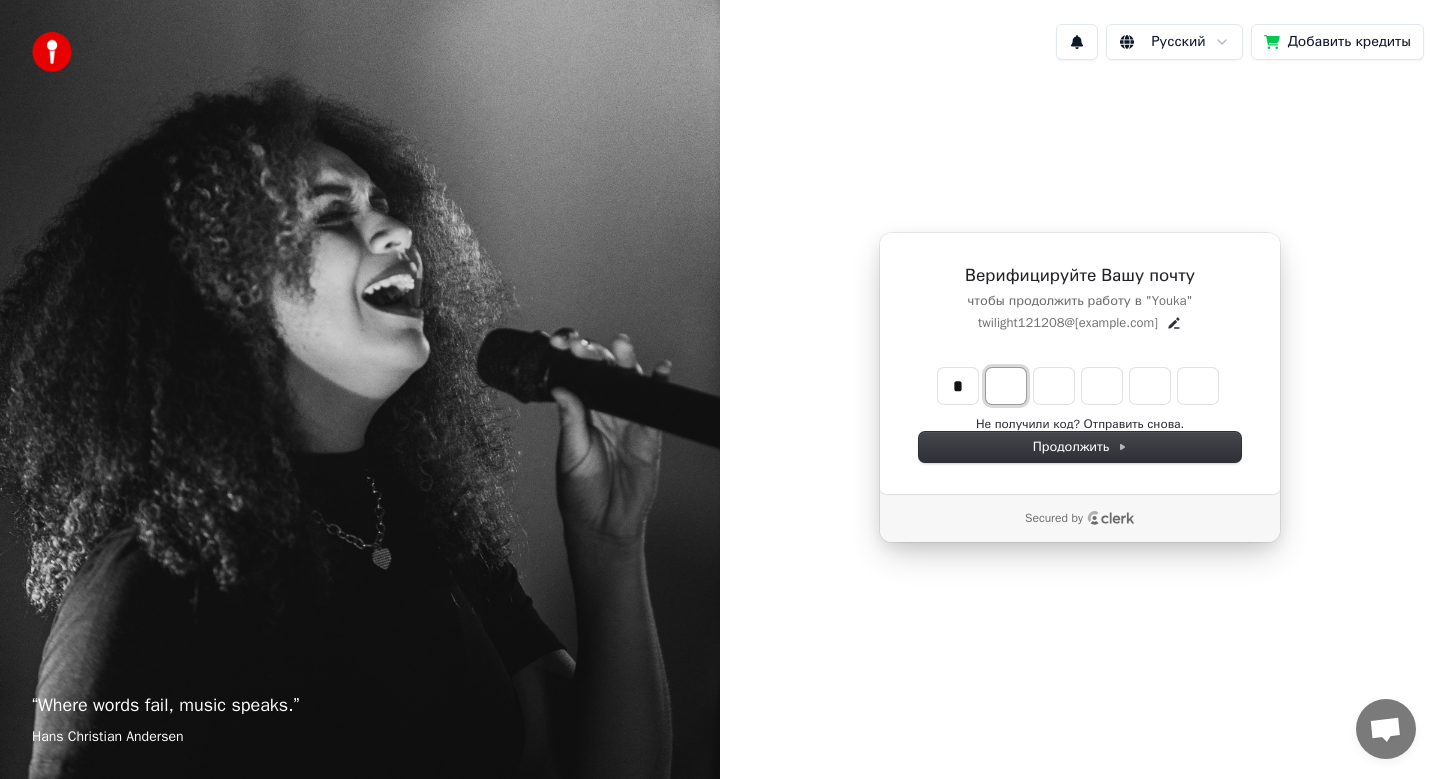 type on "*" 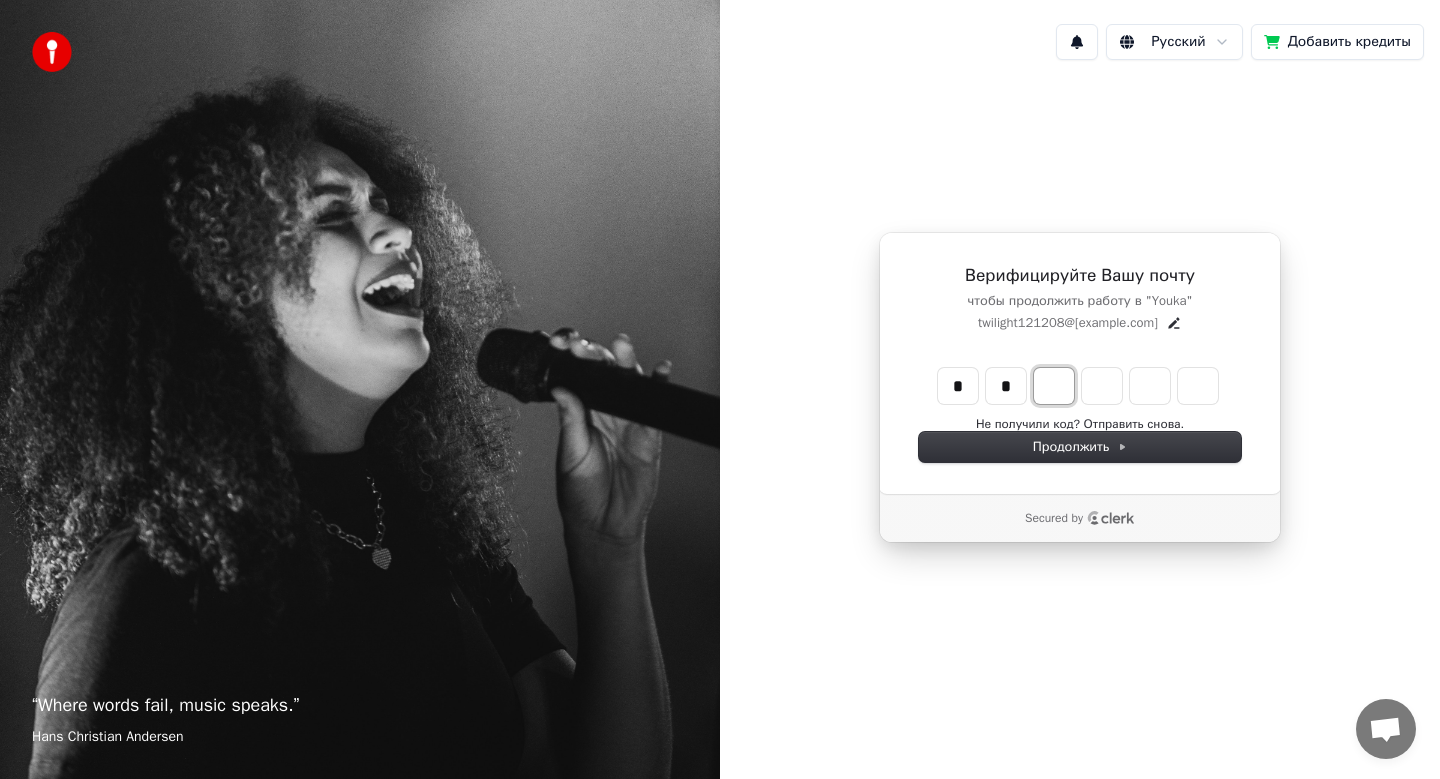type on "**" 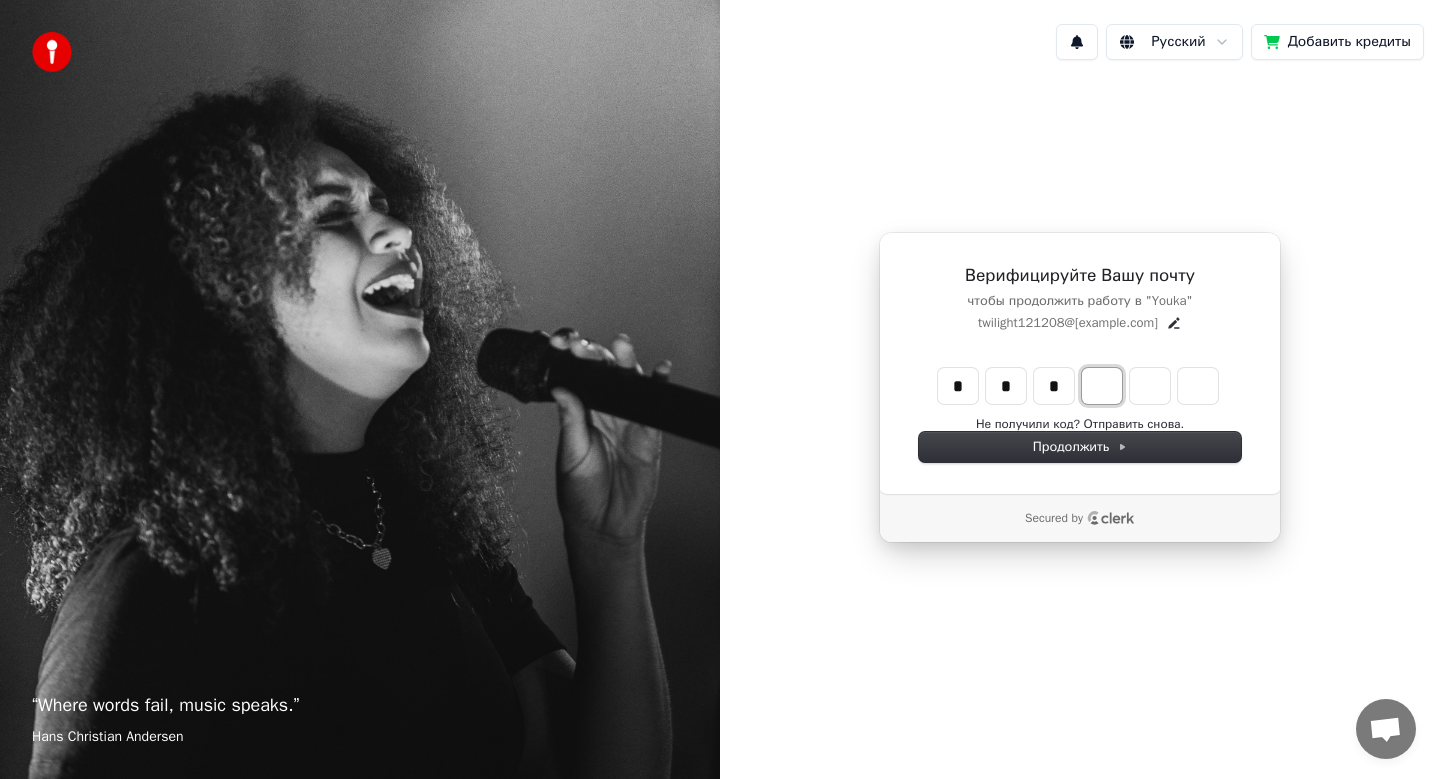 type on "***" 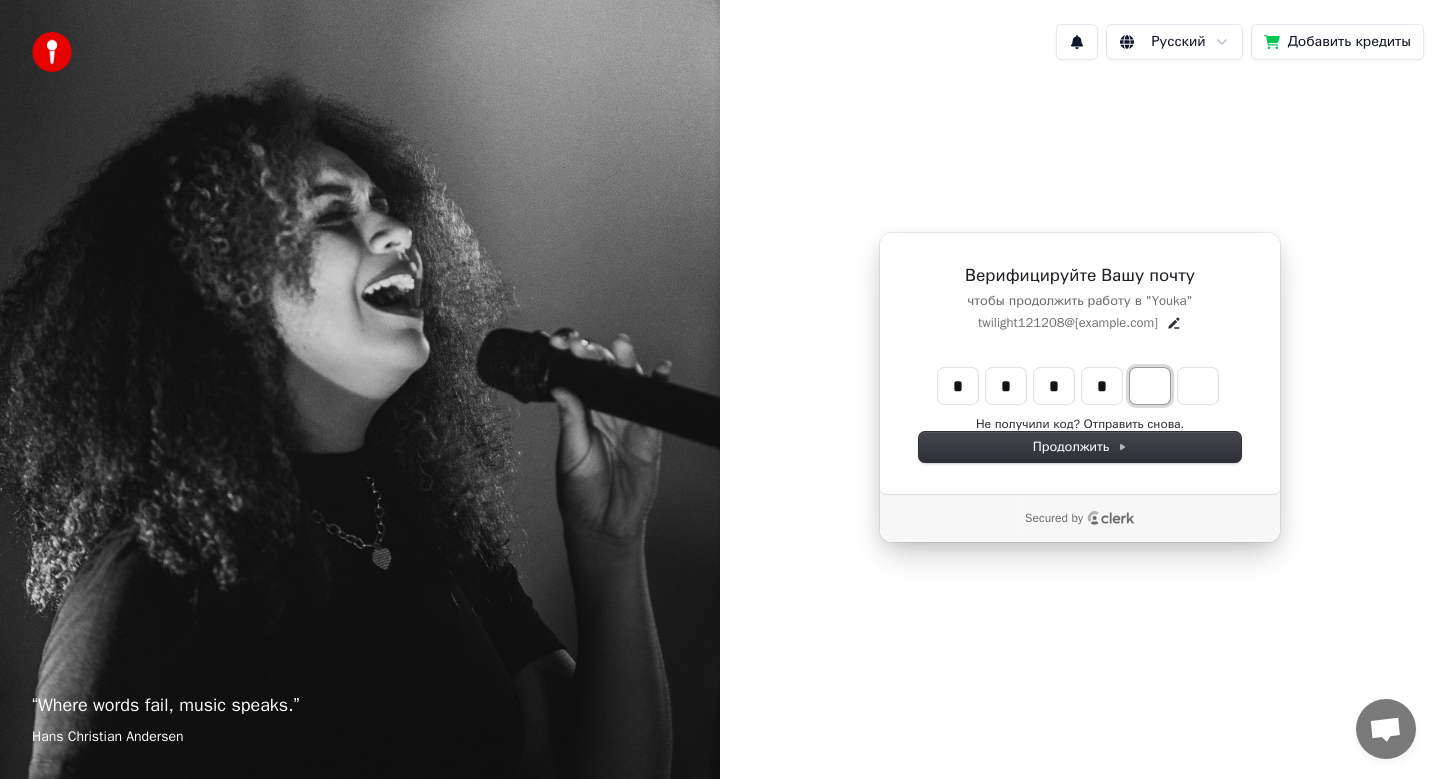 type on "****" 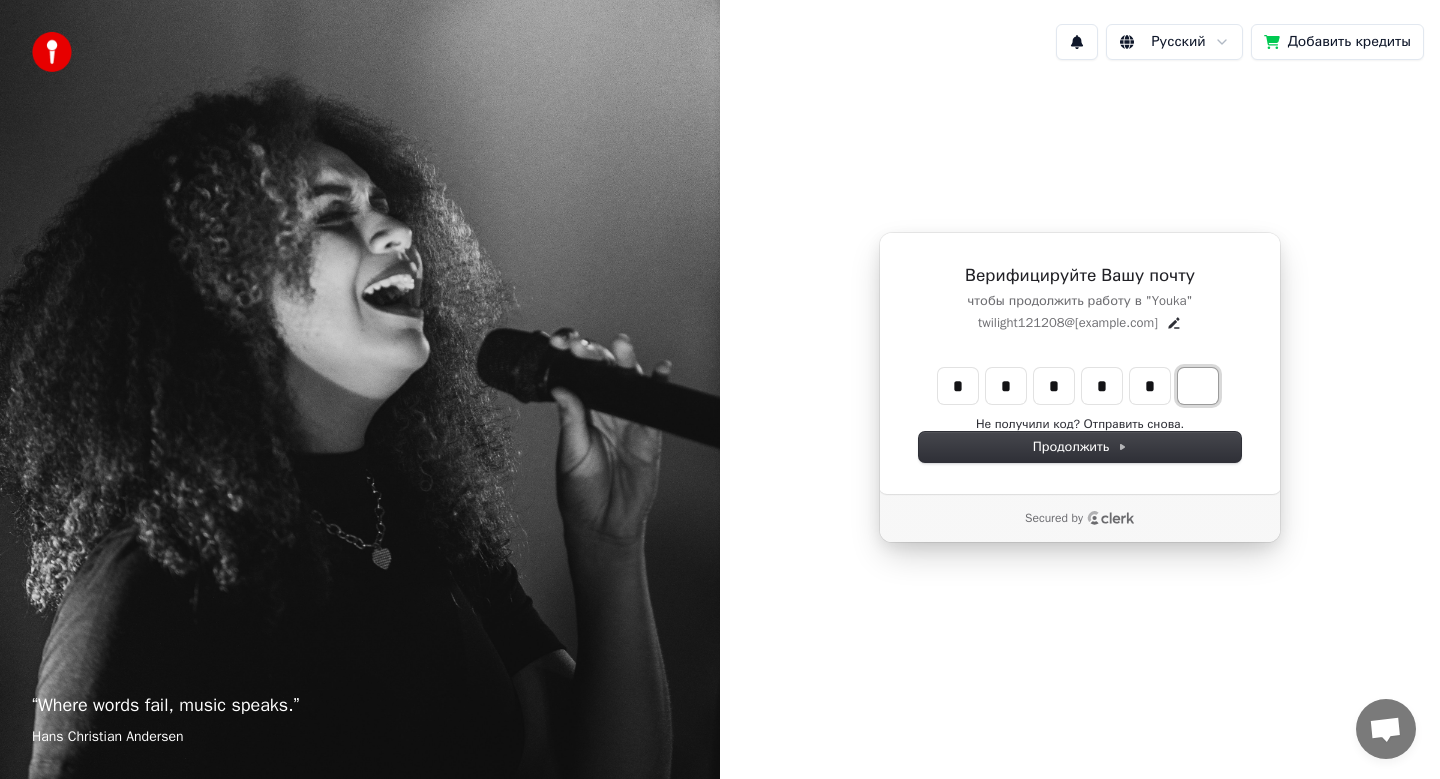 type on "*****" 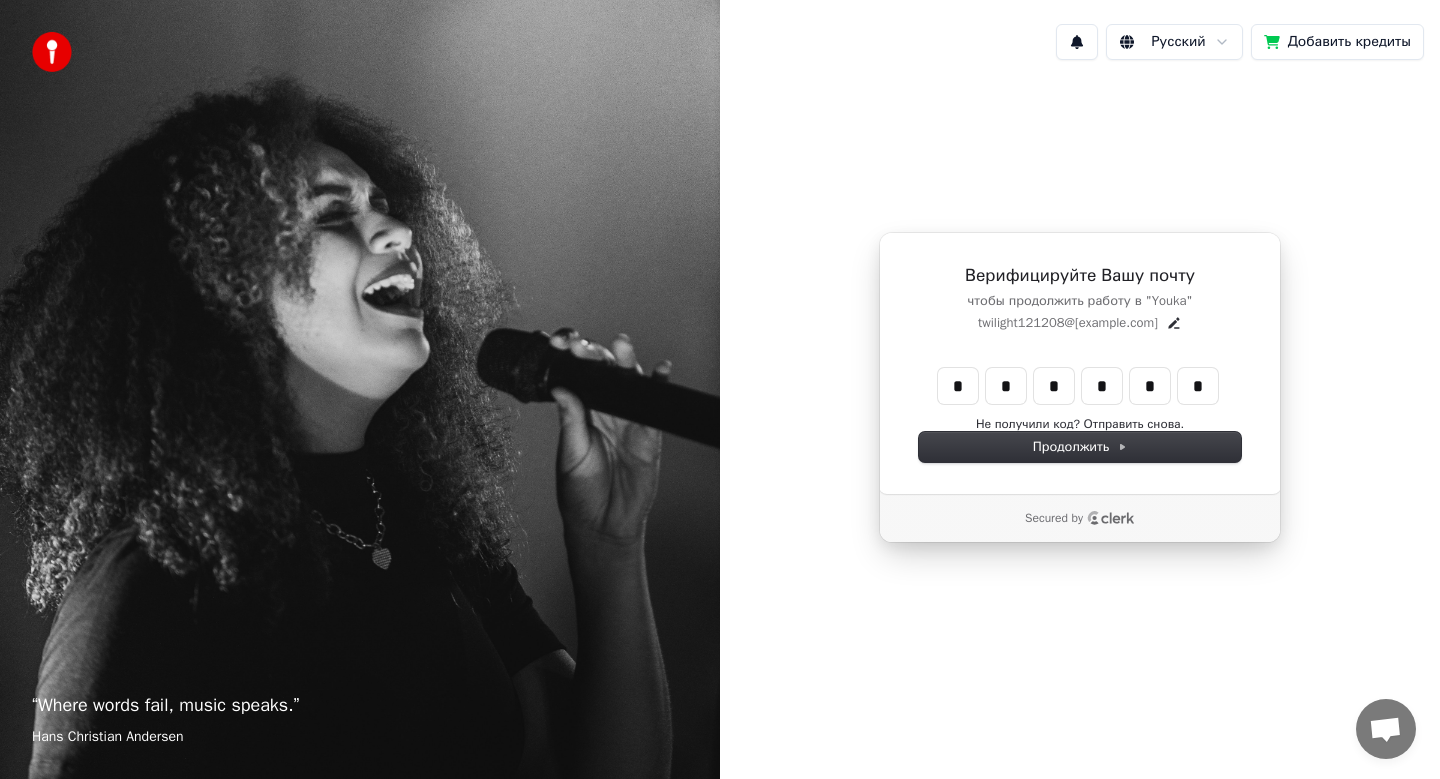 type on "******" 